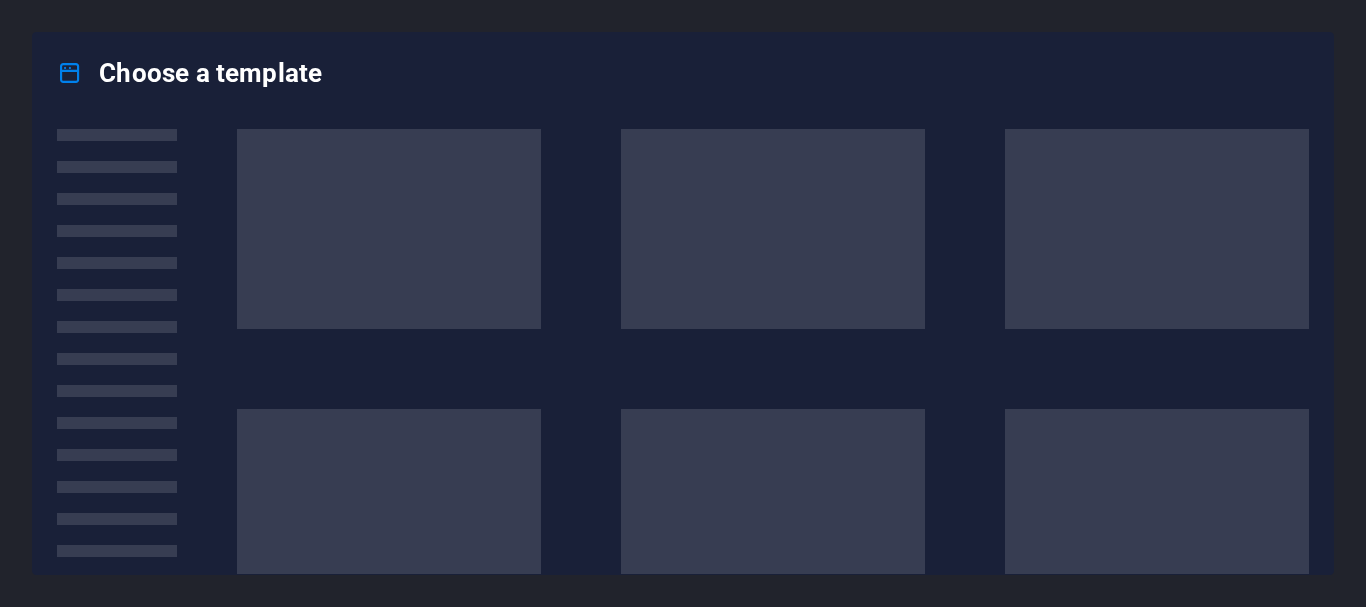 scroll, scrollTop: 0, scrollLeft: 0, axis: both 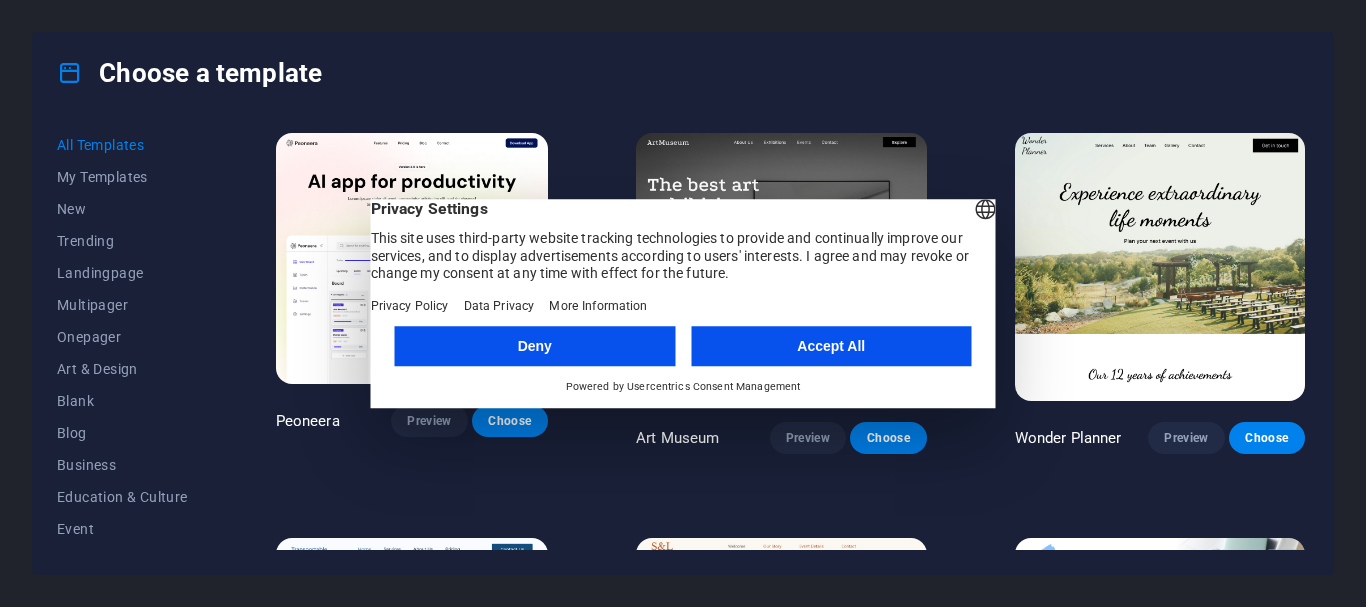 click on "Accept All" at bounding box center [831, 346] 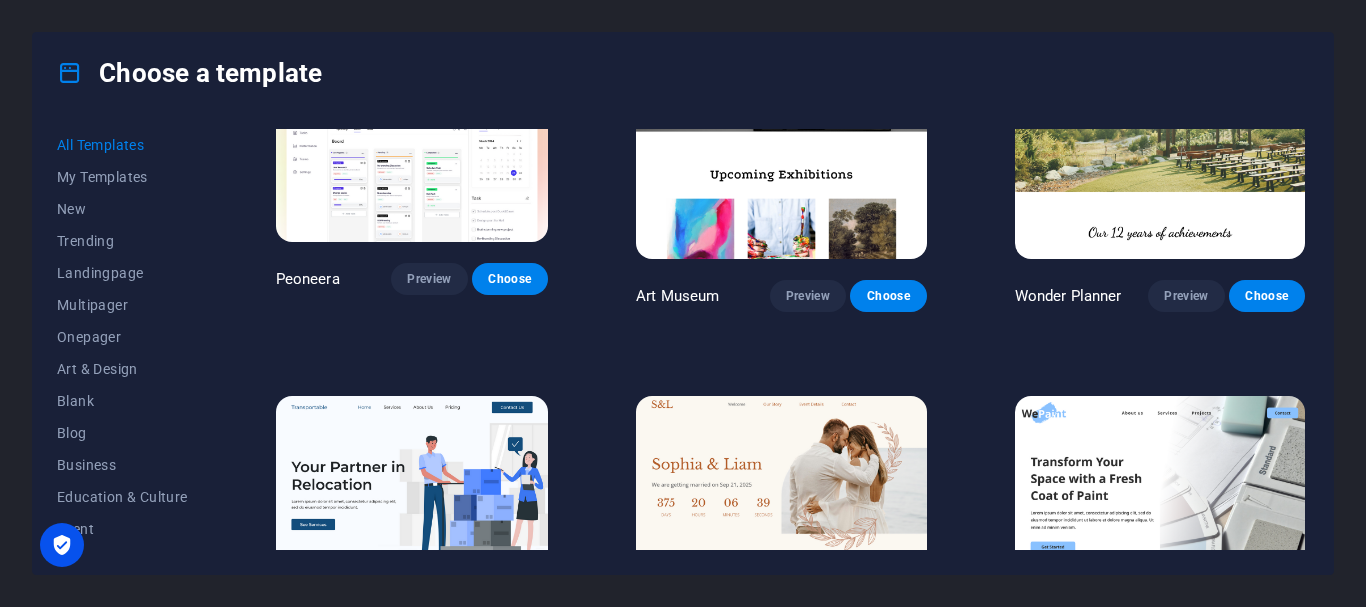 scroll, scrollTop: 0, scrollLeft: 0, axis: both 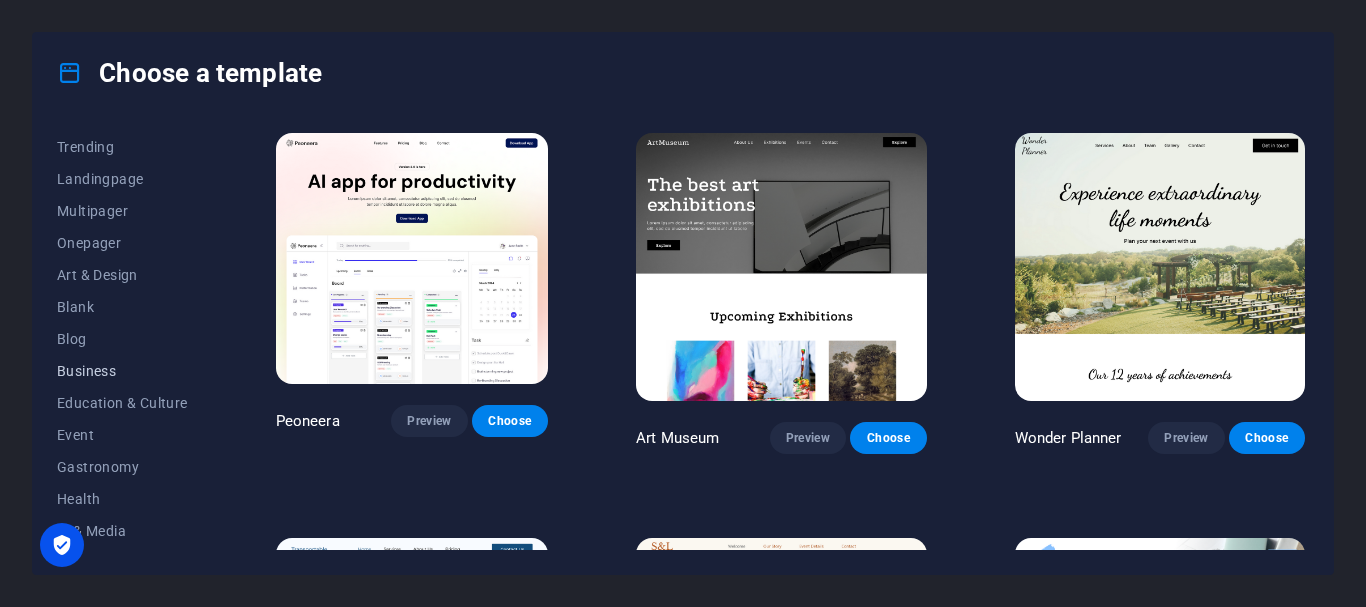 click on "Business" at bounding box center [122, 371] 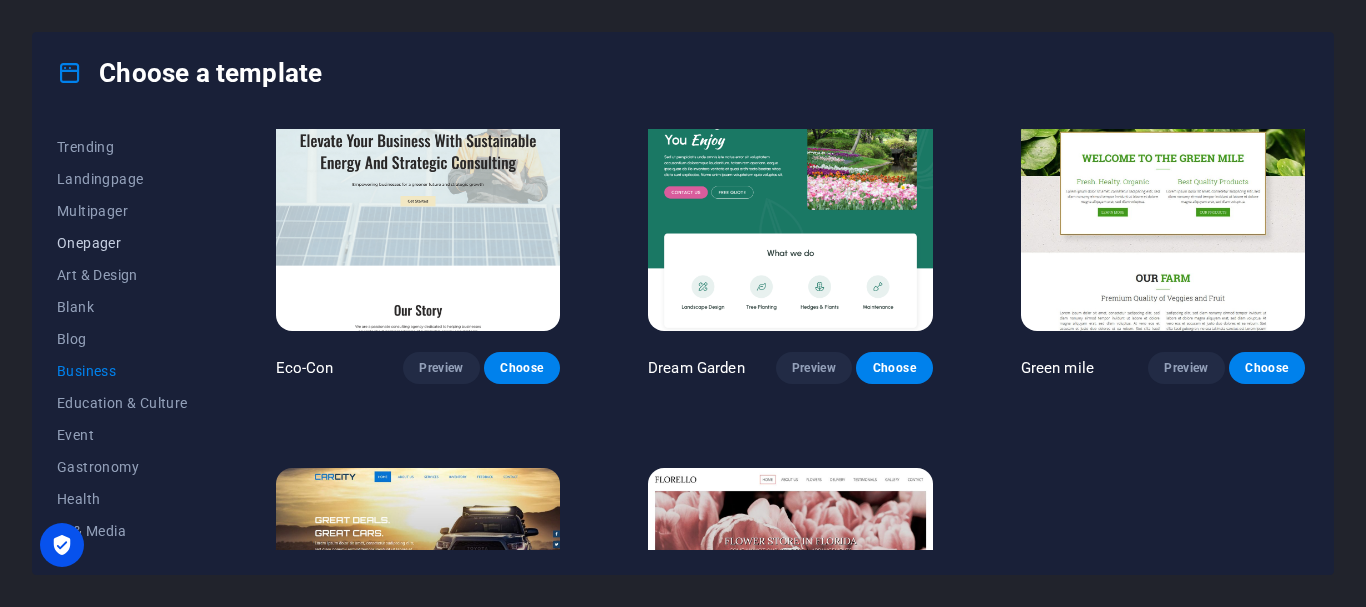 scroll, scrollTop: 0, scrollLeft: 0, axis: both 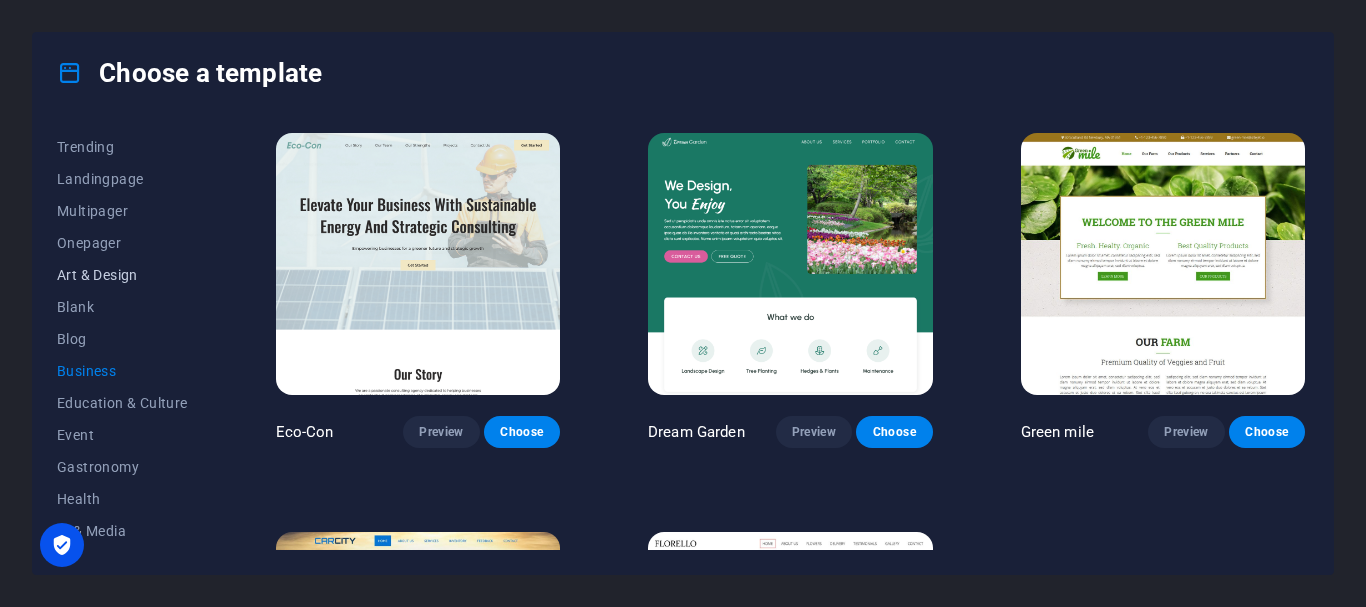 click on "Art & Design" at bounding box center (122, 275) 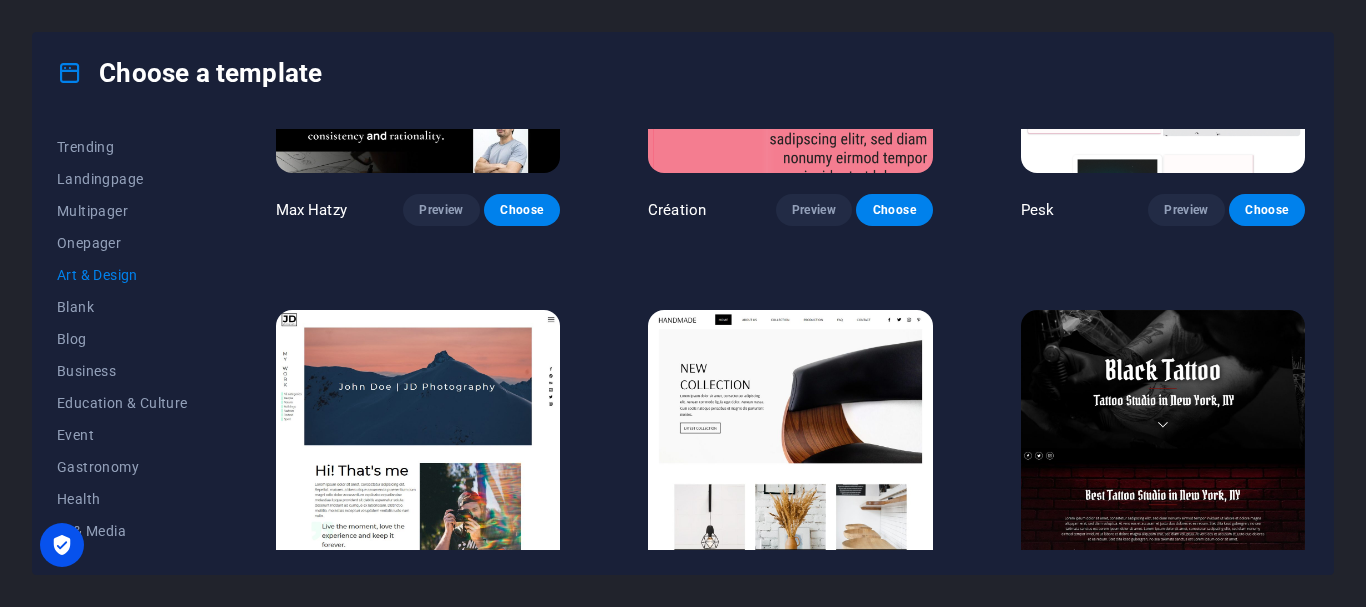 scroll, scrollTop: 360, scrollLeft: 0, axis: vertical 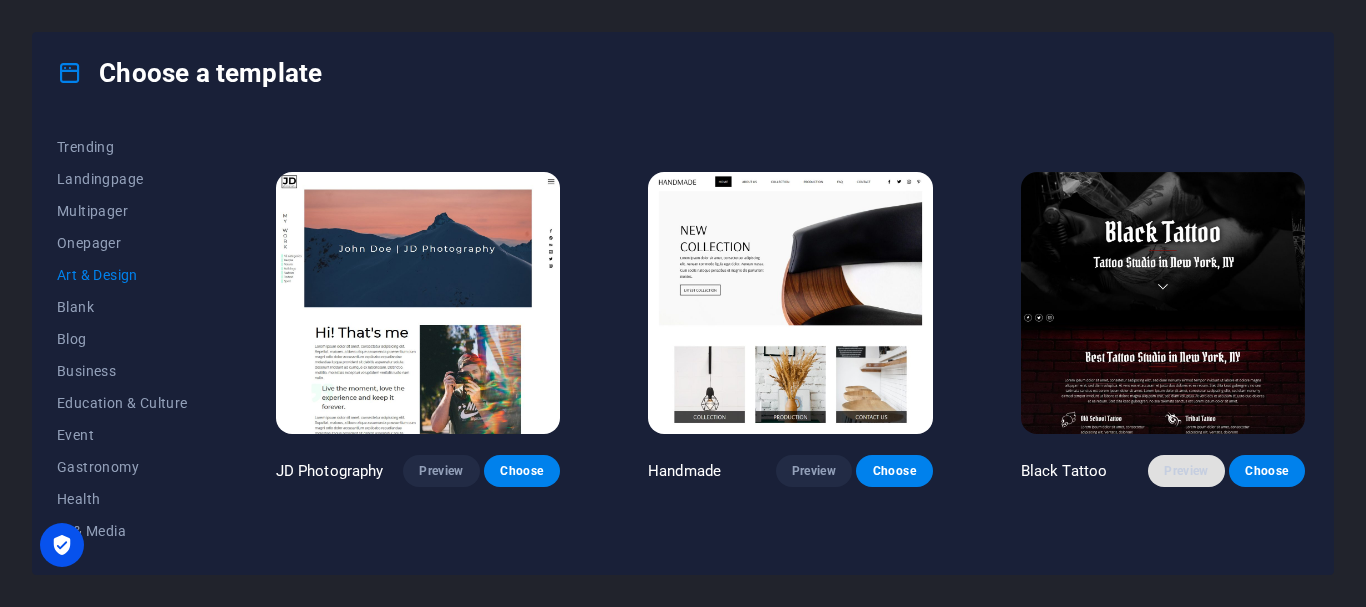 click on "Preview" at bounding box center [1186, 471] 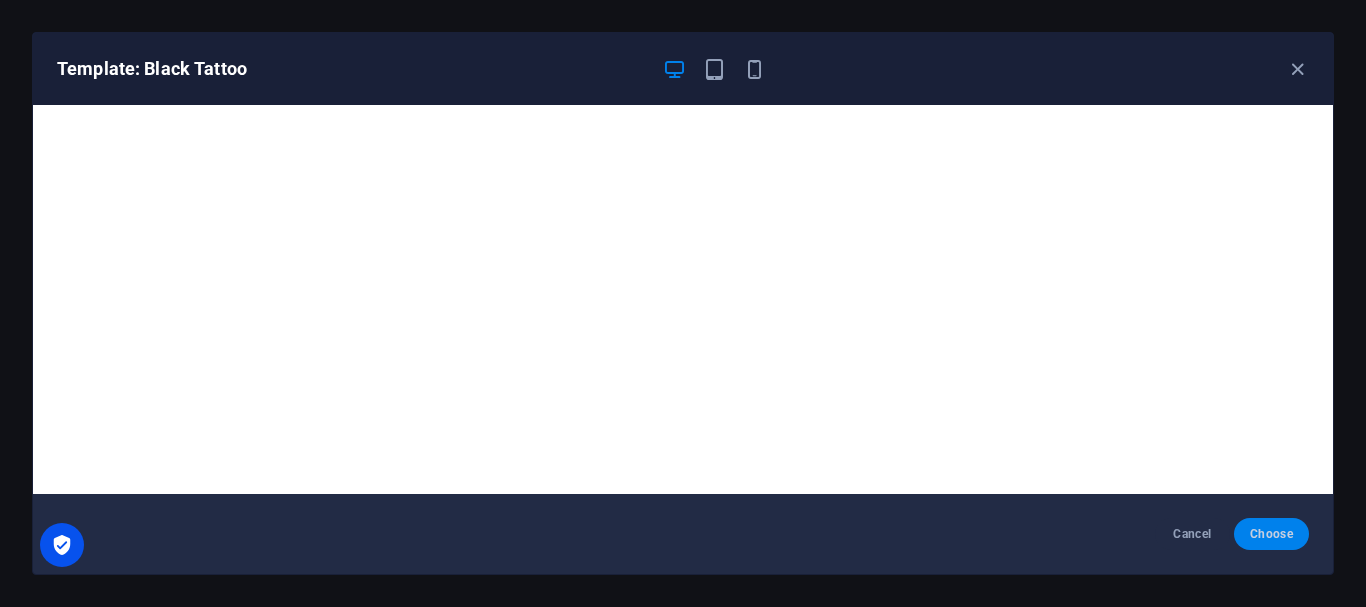click on "Choose" at bounding box center (1271, 534) 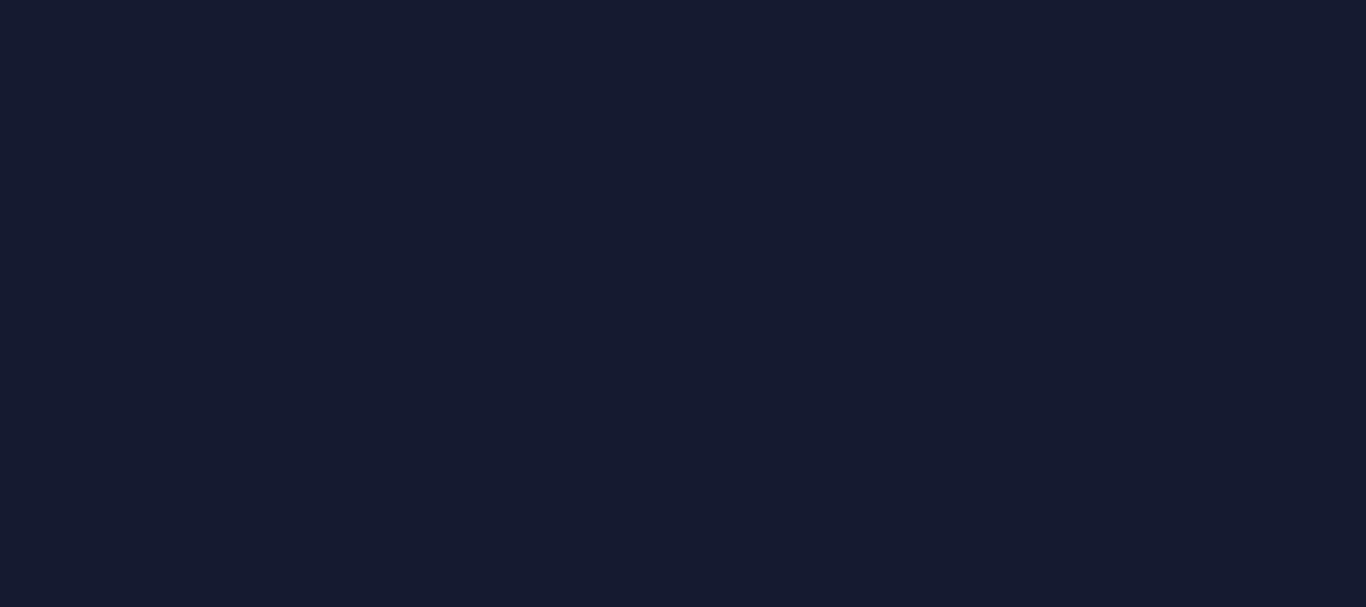scroll, scrollTop: 0, scrollLeft: 0, axis: both 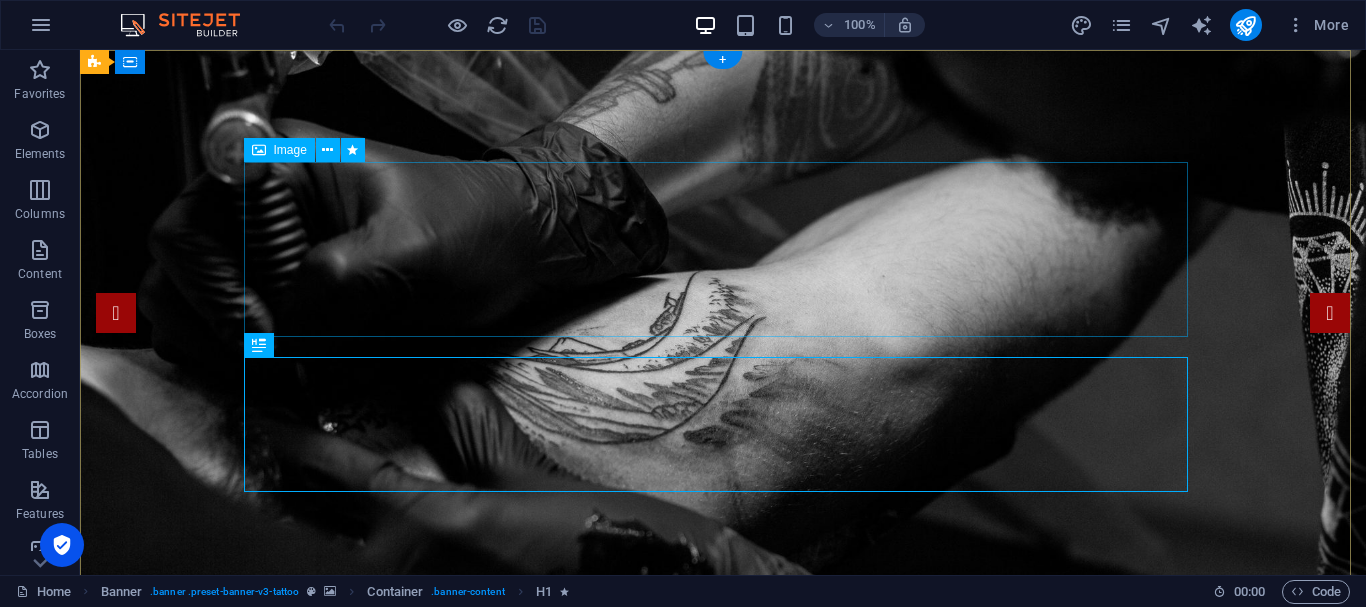click at bounding box center [723, 896] 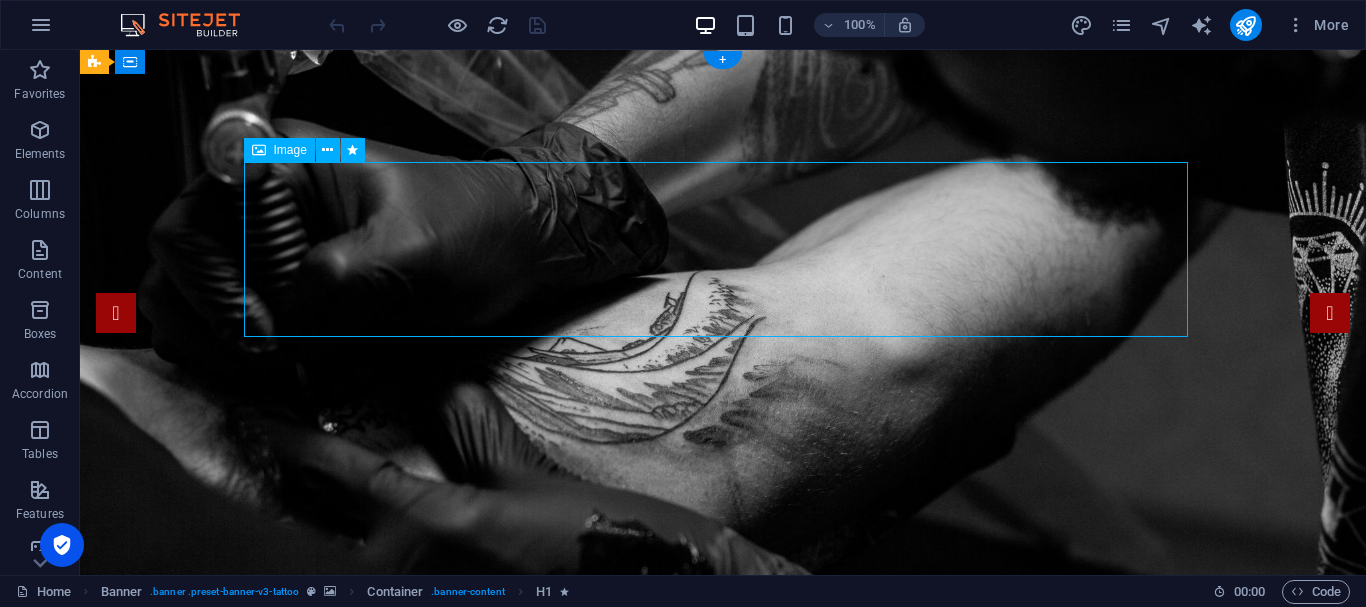 click at bounding box center (723, 896) 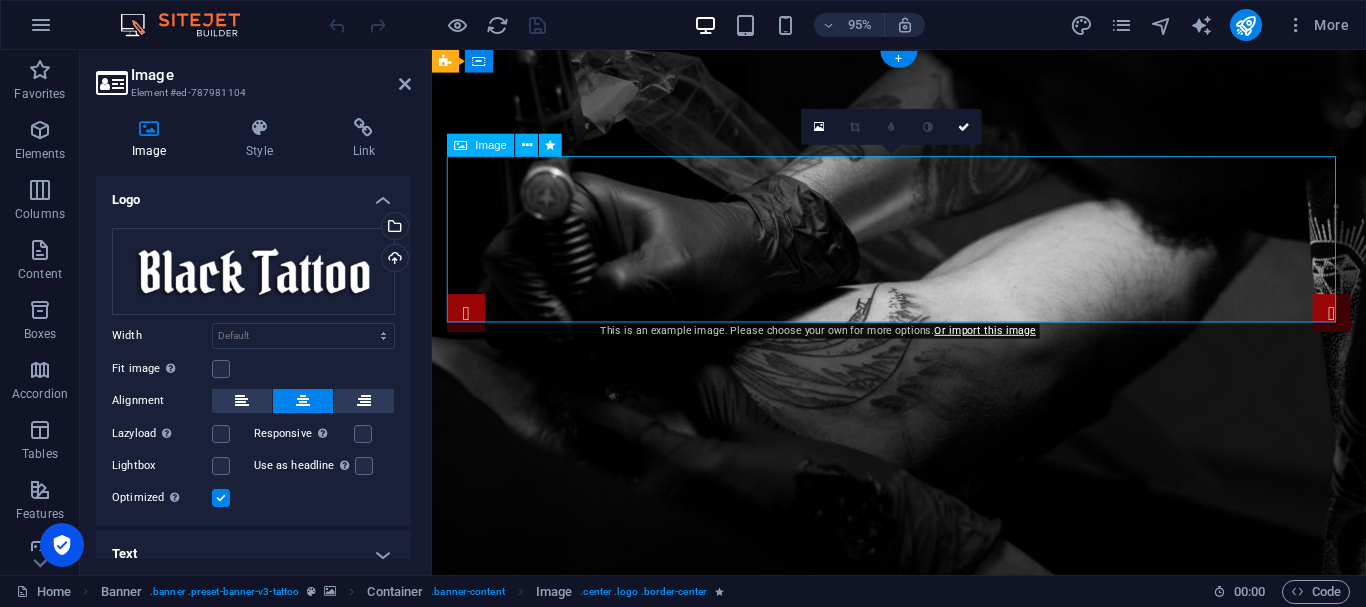 click at bounding box center (924, 896) 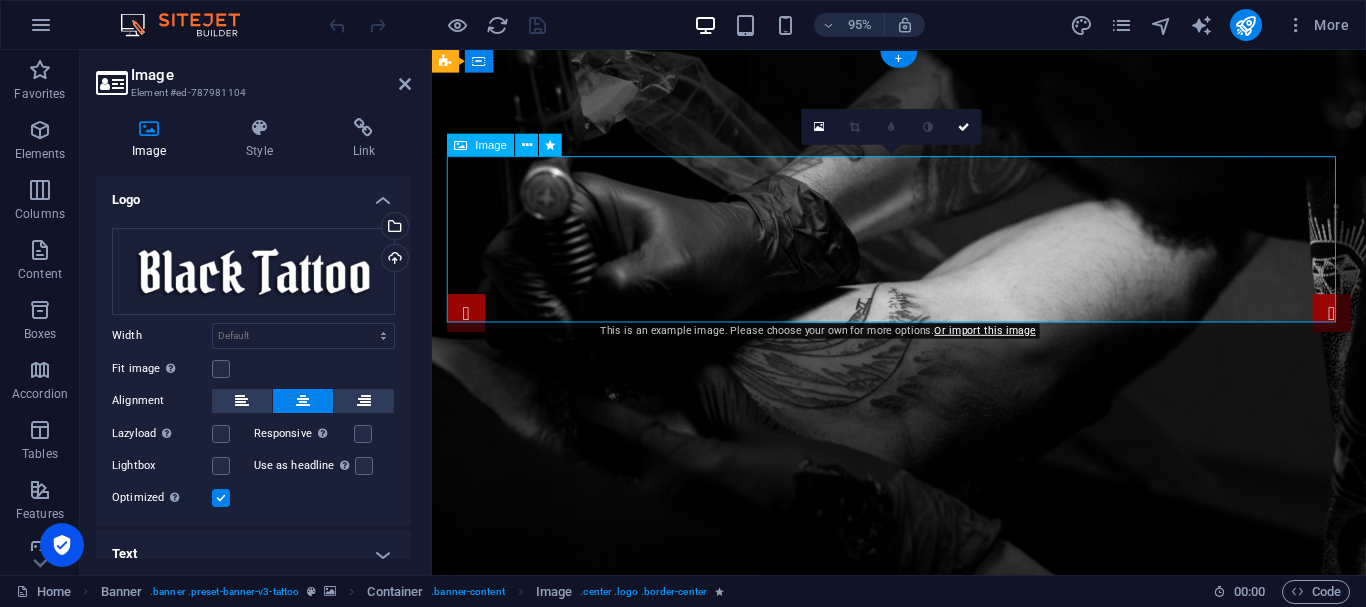 click at bounding box center [924, 896] 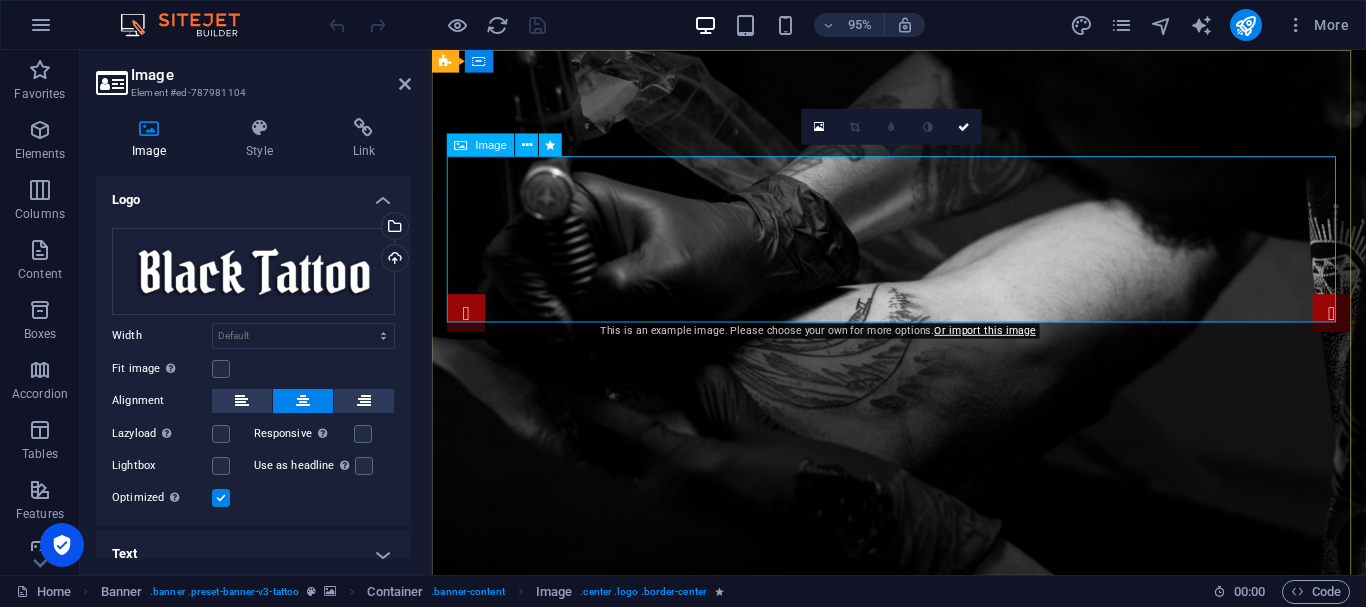 click at bounding box center (924, 896) 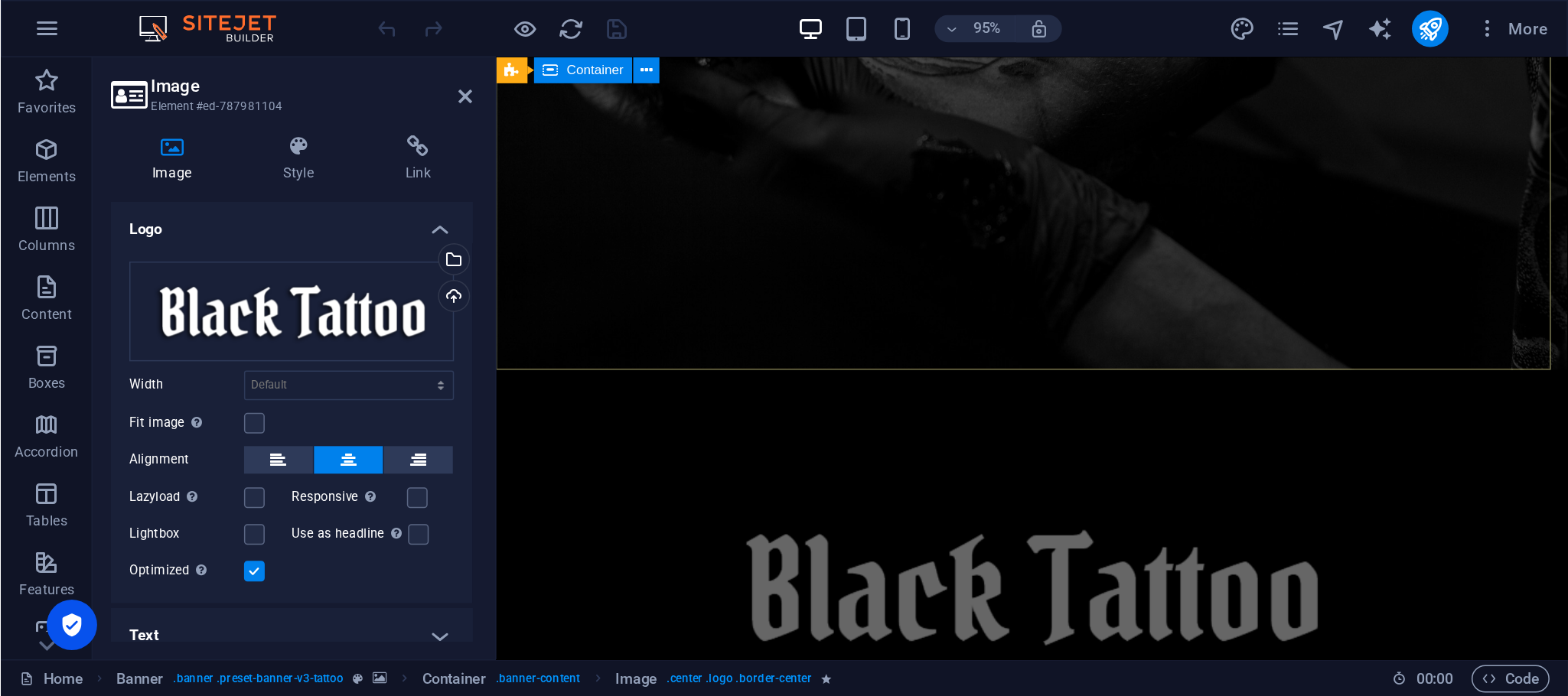 scroll, scrollTop: 0, scrollLeft: 0, axis: both 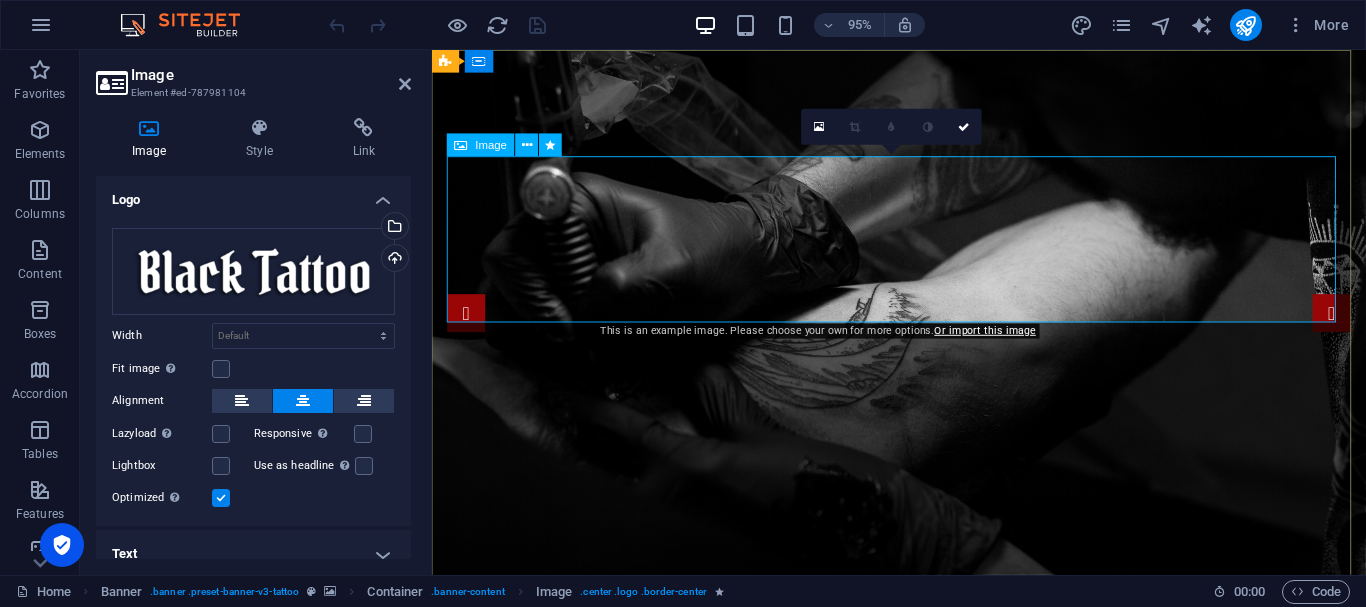 click at bounding box center [924, 896] 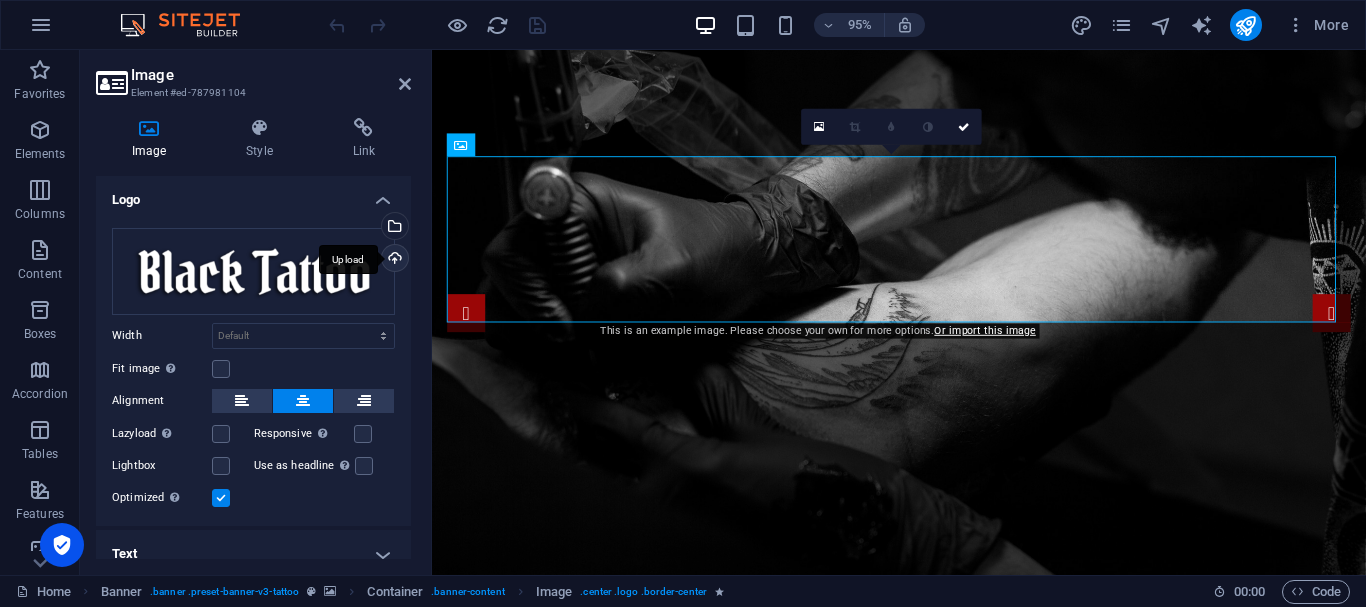 click on "Upload" at bounding box center (393, 260) 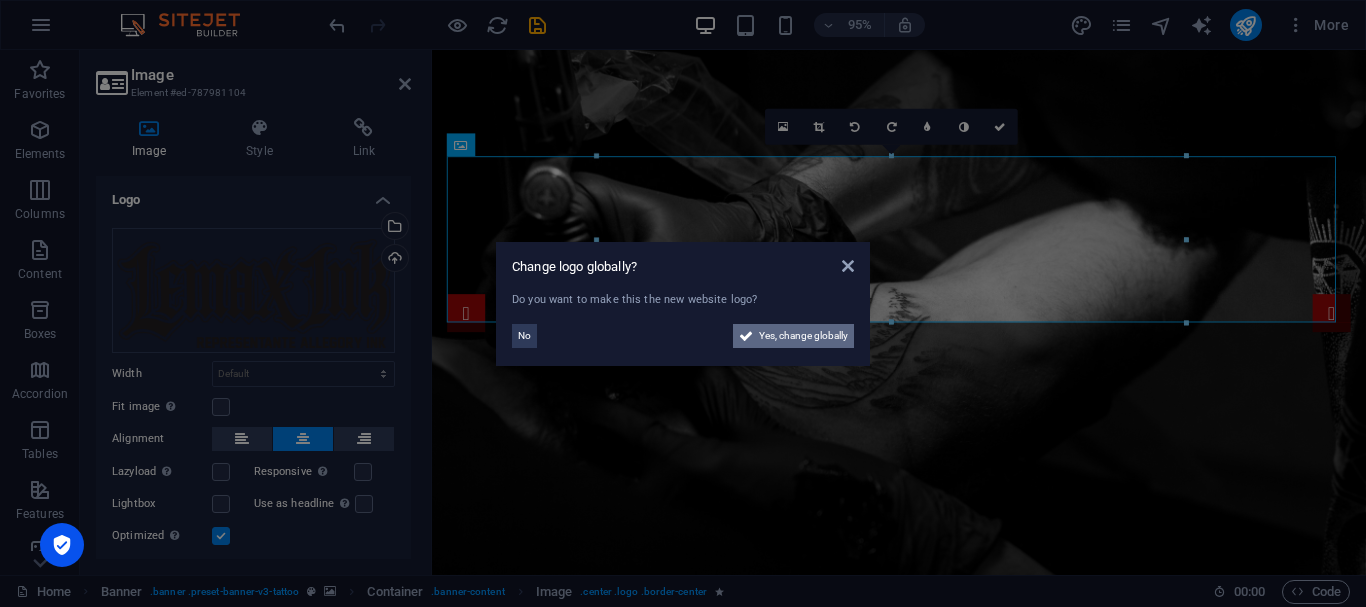 click on "Yes, change globally" at bounding box center [803, 336] 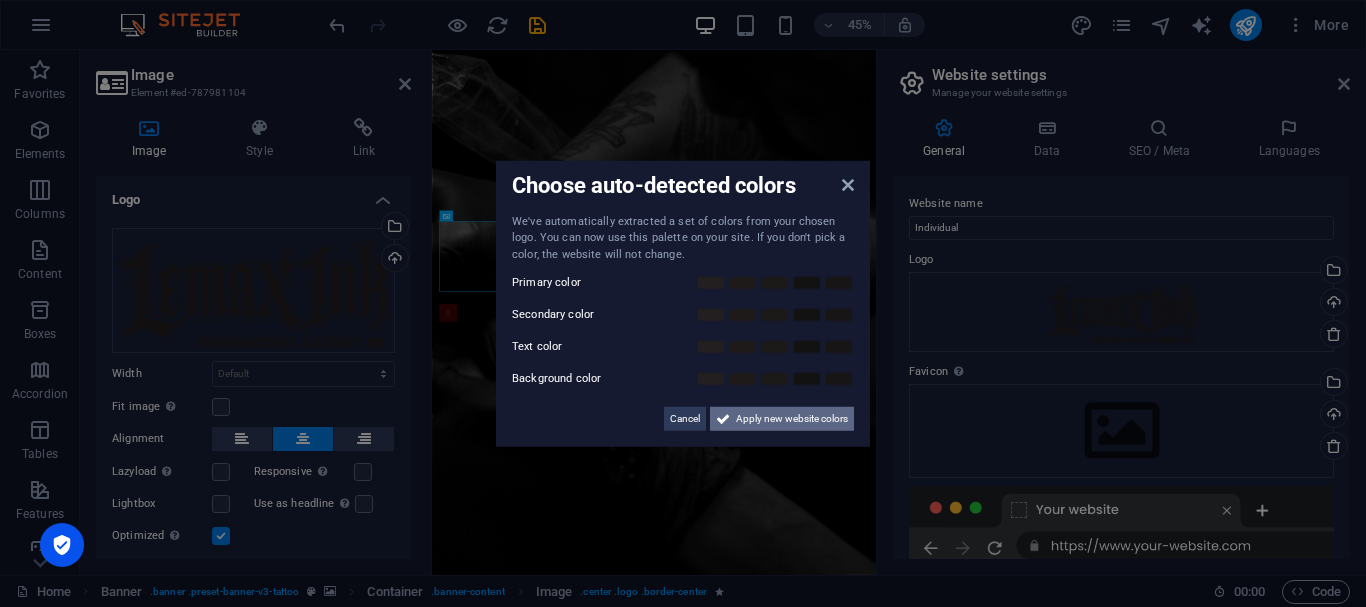 click on "Apply new website colors" at bounding box center (792, 419) 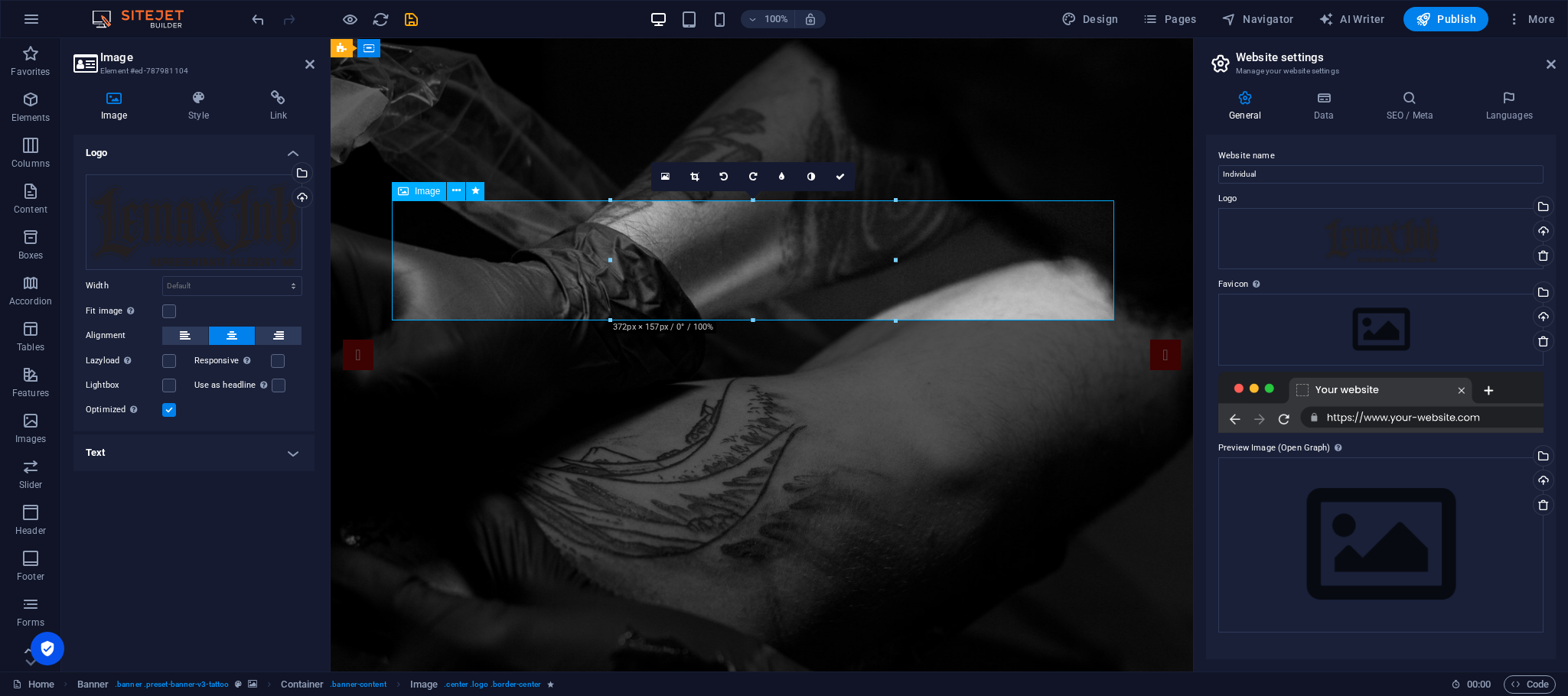 click at bounding box center [762, 1076] 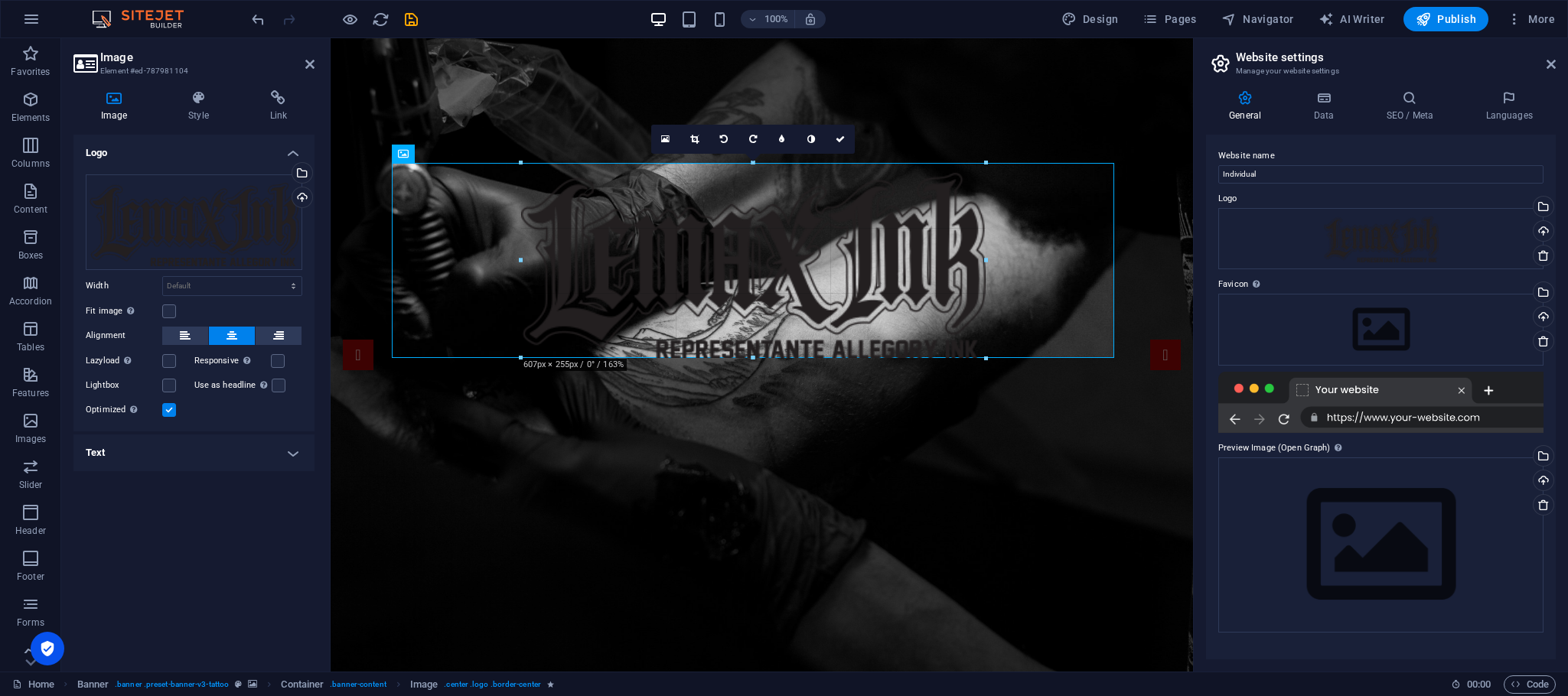 drag, startPoint x: 893, startPoint y: 319, endPoint x: 1072, endPoint y: 350, distance: 181.66453 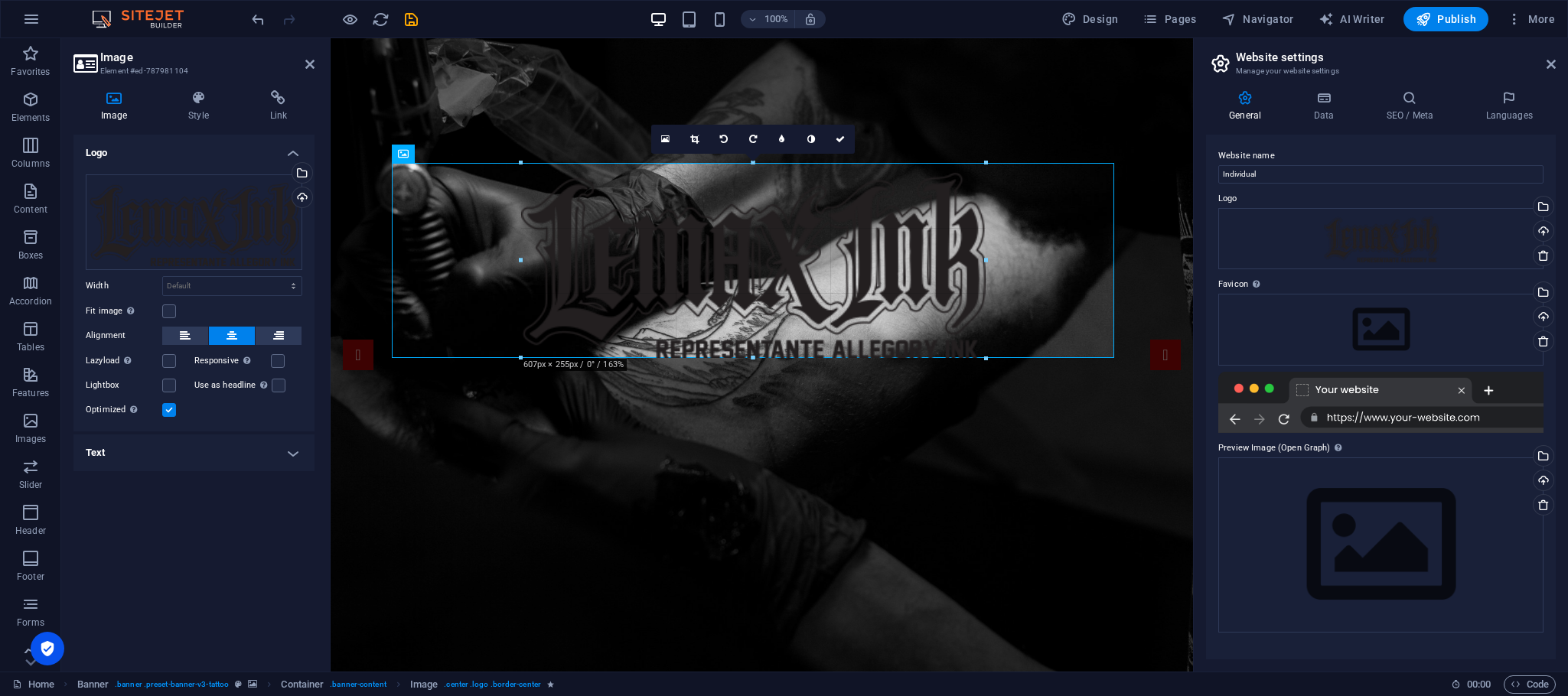 type on "611" 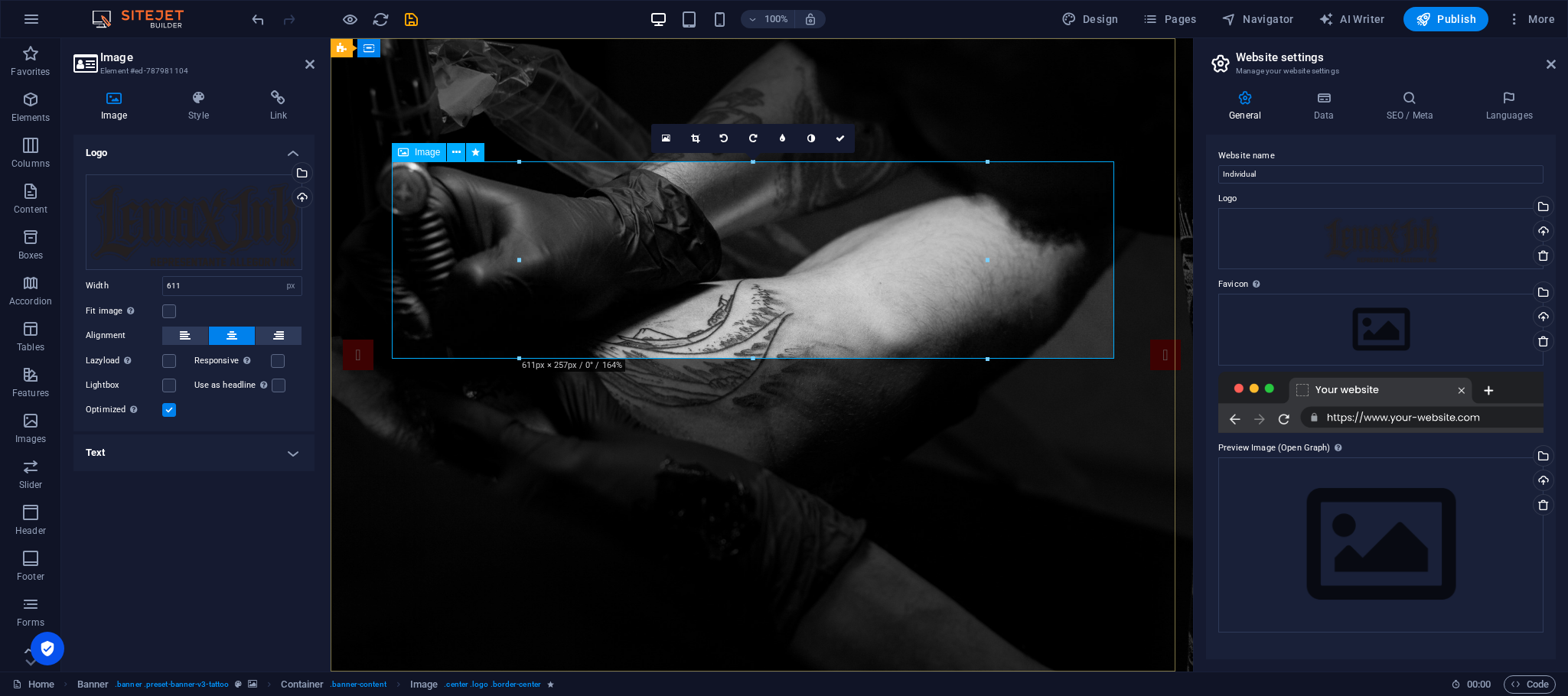 click at bounding box center (762, 856) 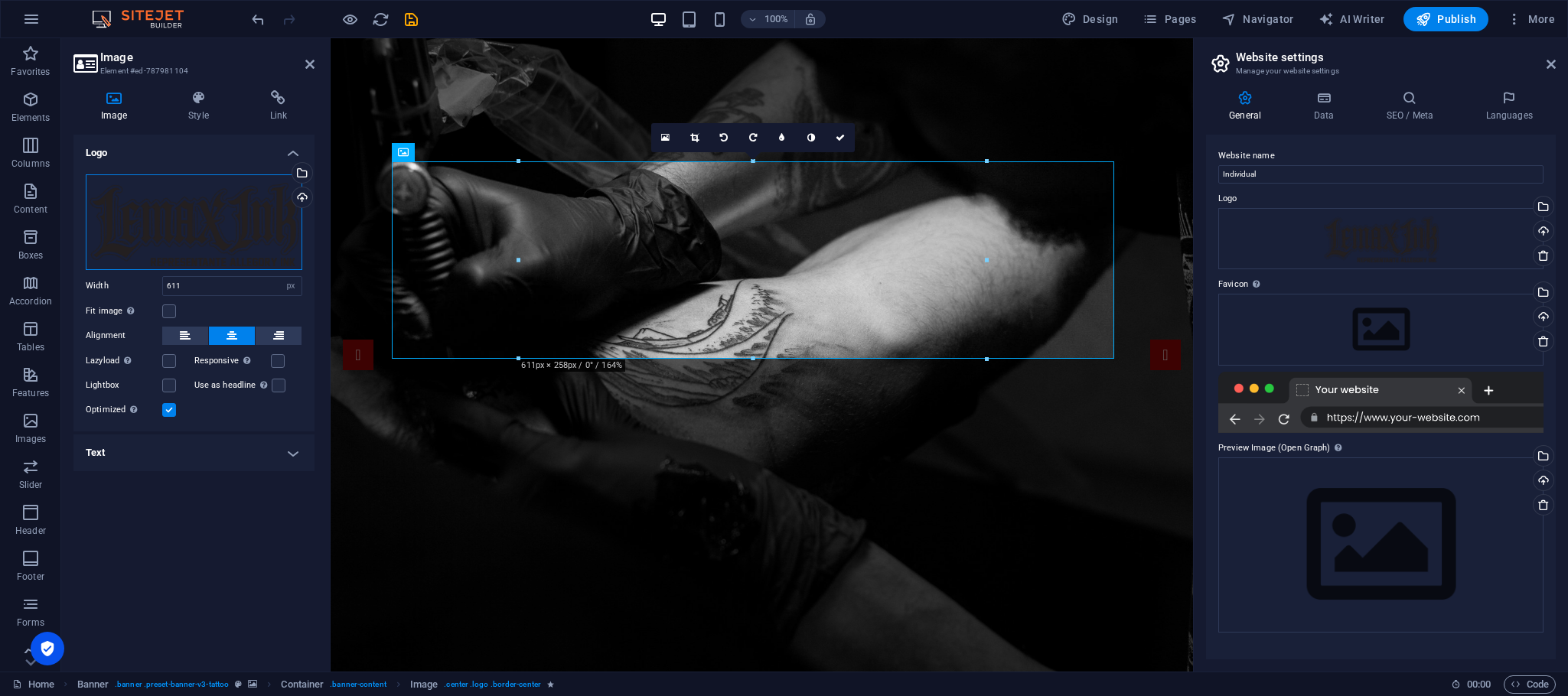 click on "Drag files here, click to choose files or select files from Files or our free stock photos & videos" at bounding box center [194, 222] 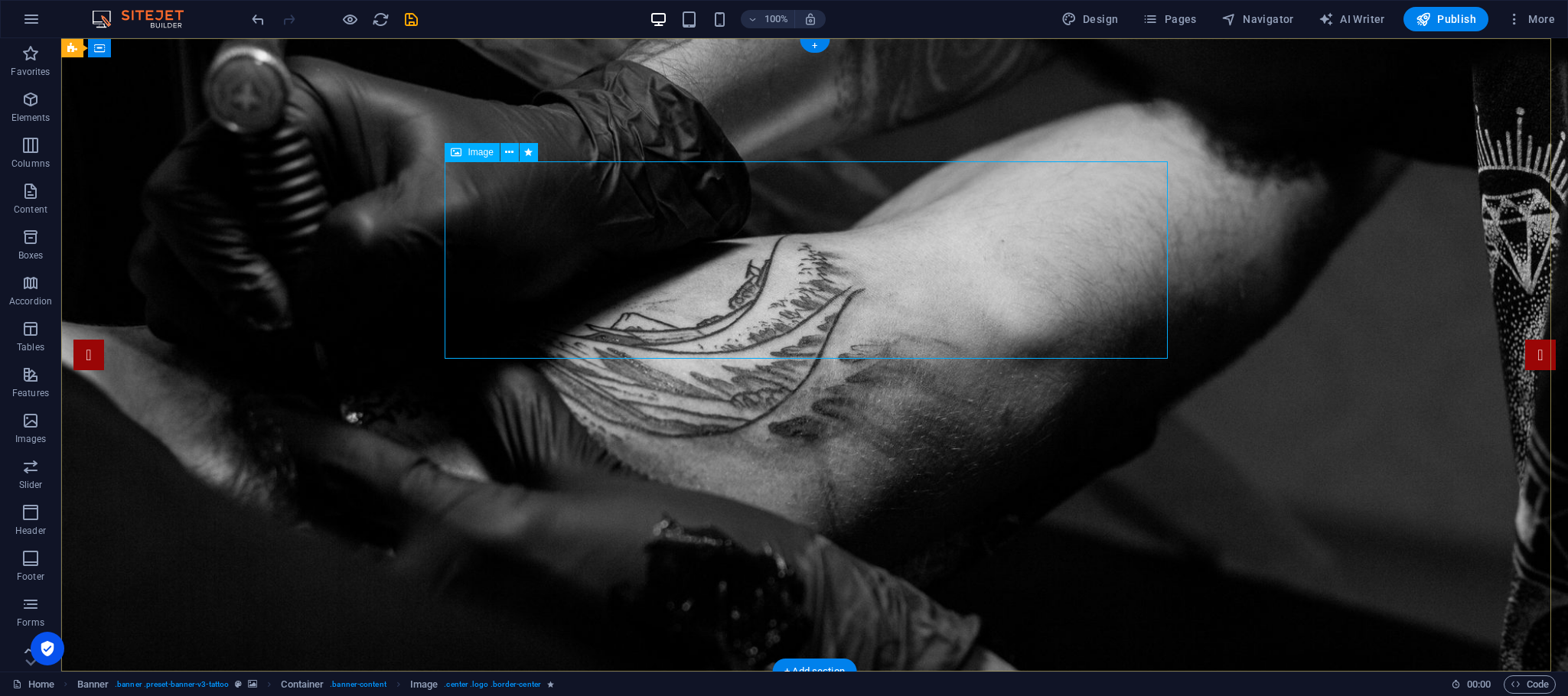 click at bounding box center (815, 856) 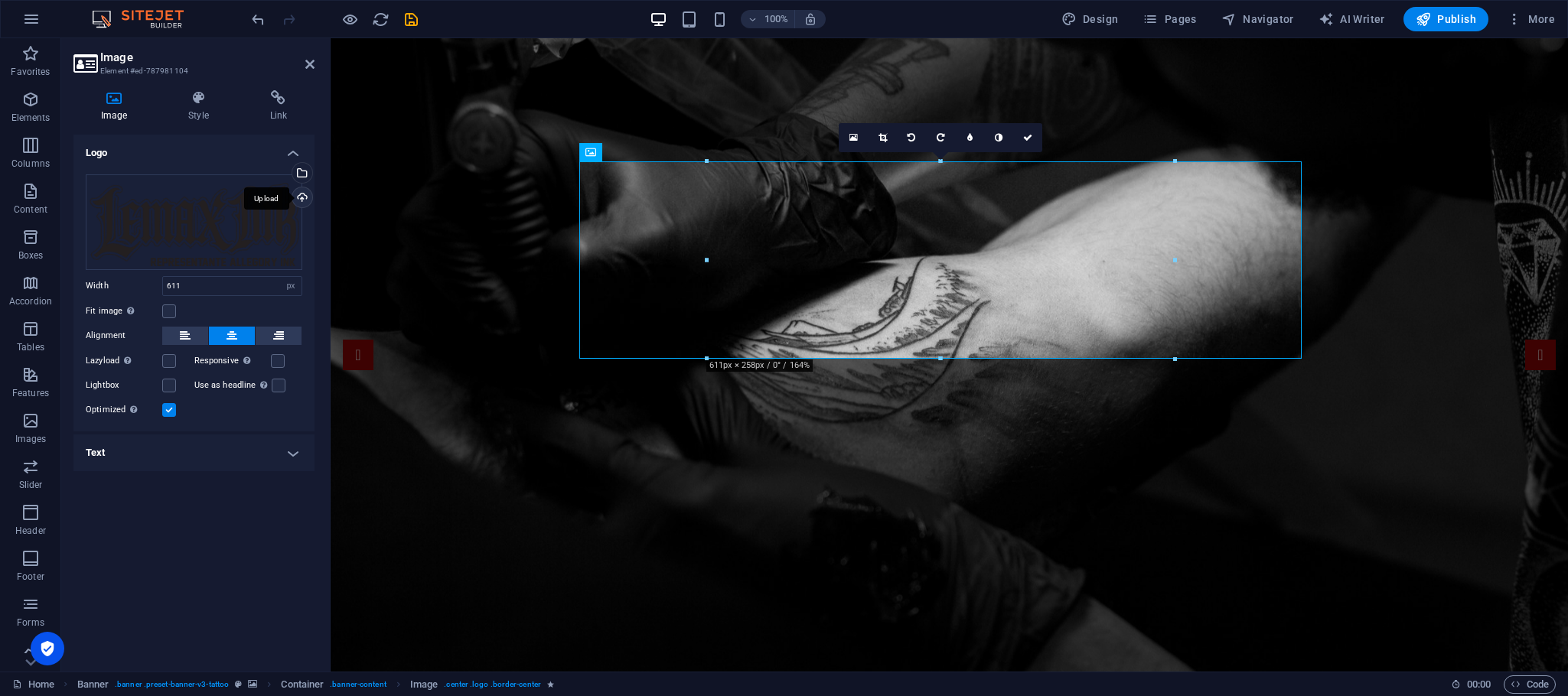 click on "Upload" at bounding box center [301, 199] 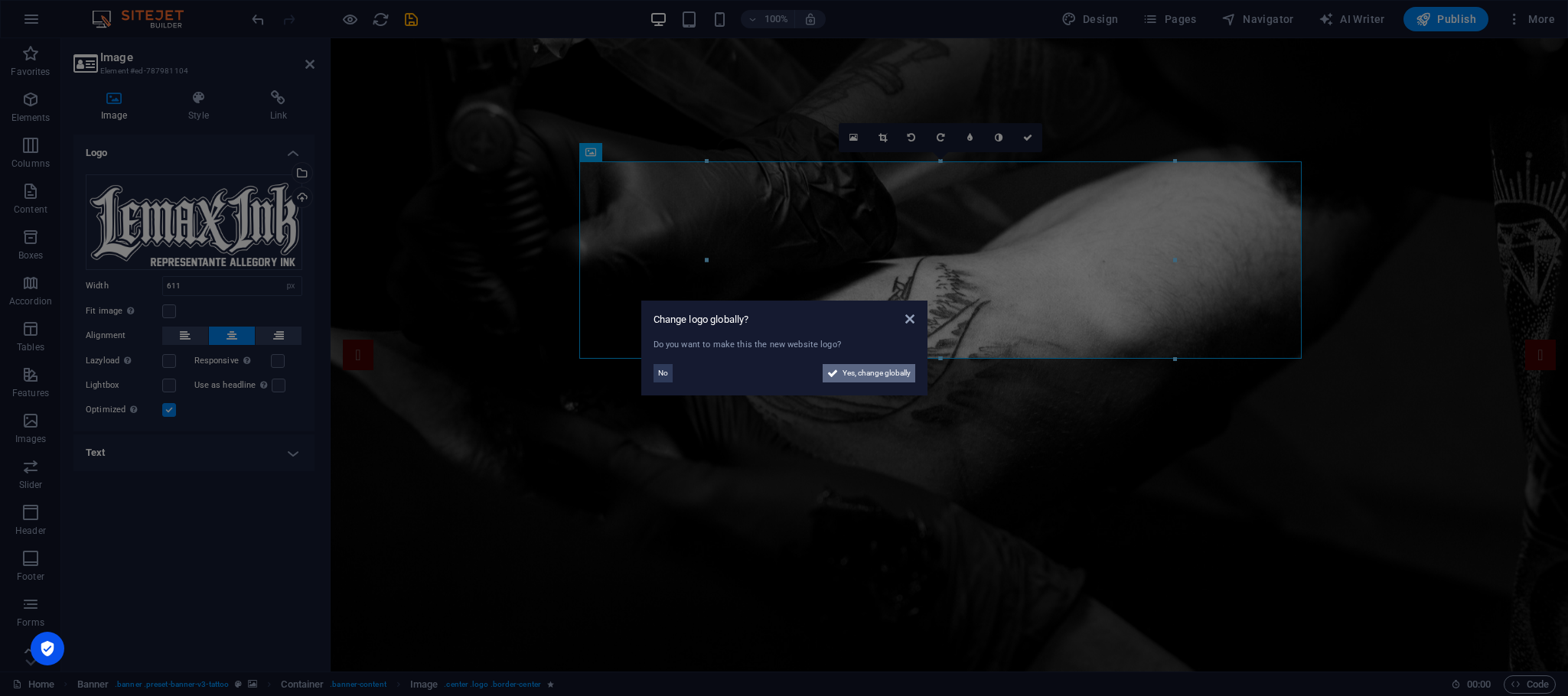 click on "Yes, change globally" at bounding box center [876, 373] 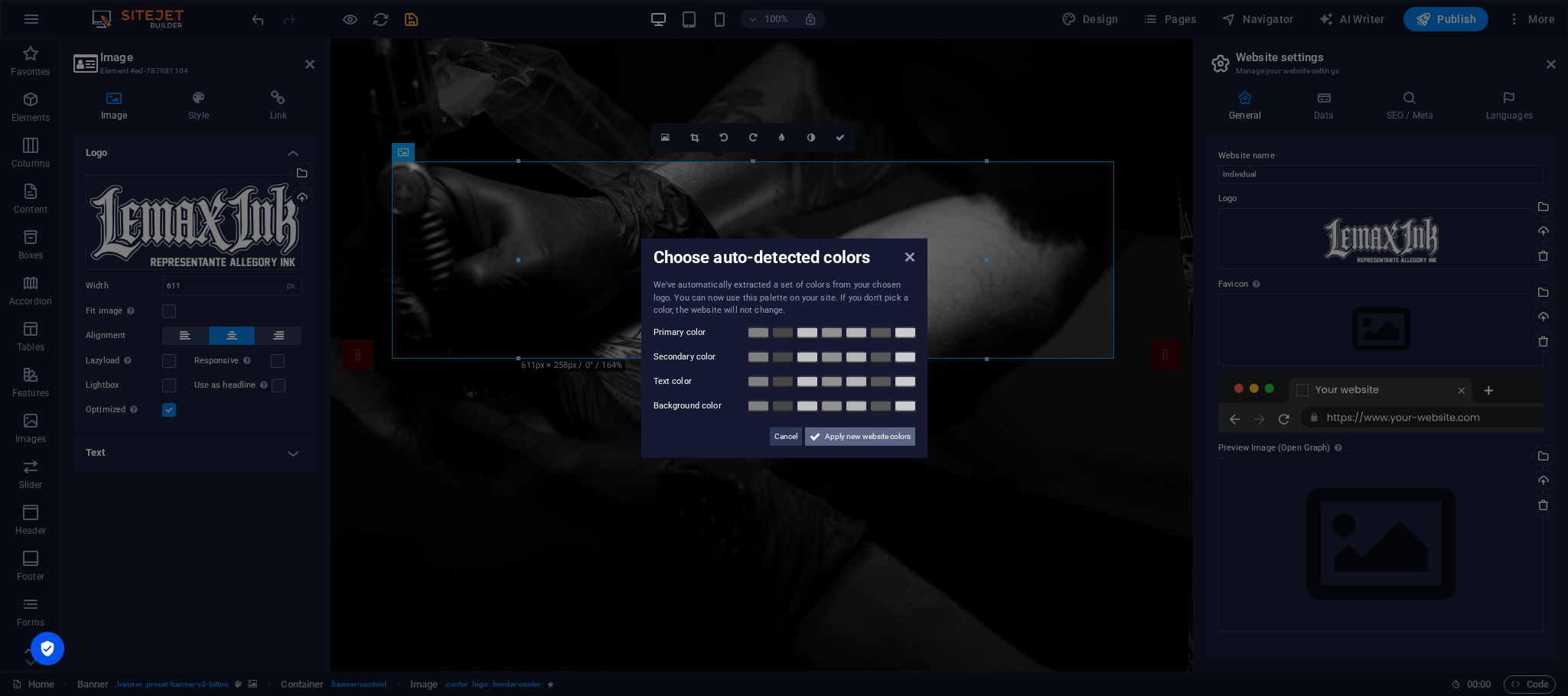 click on "Apply new website colors" at bounding box center [868, 436] 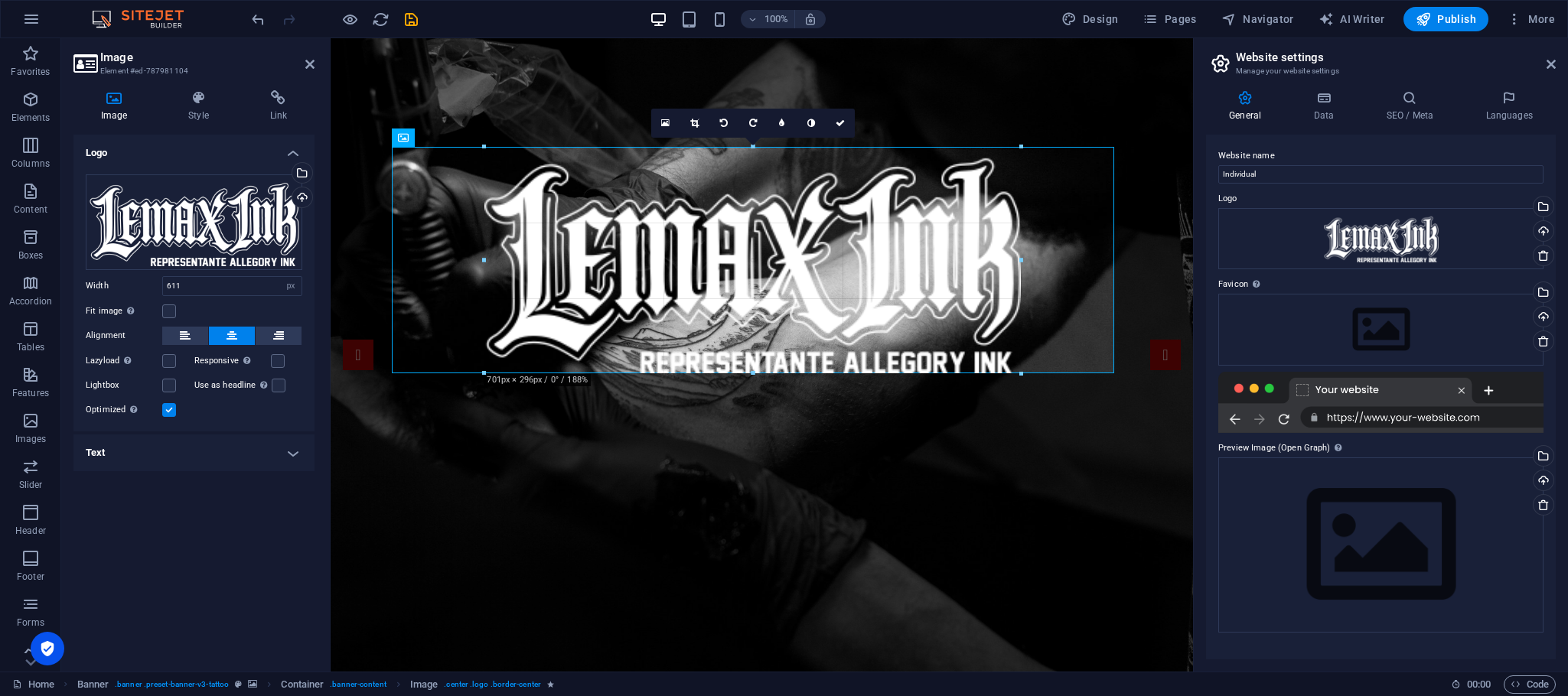 drag, startPoint x: 660, startPoint y: 315, endPoint x: 1022, endPoint y: 389, distance: 369.4861 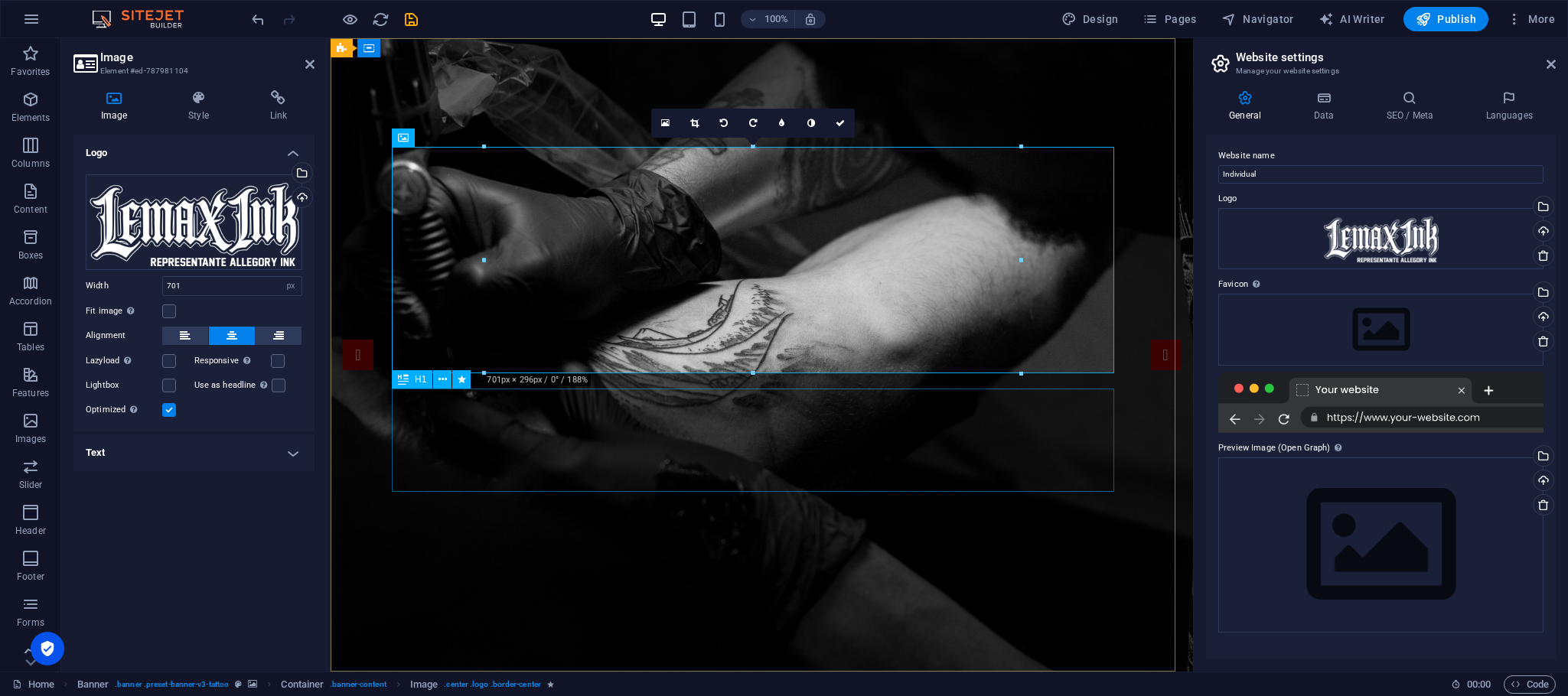 click on "Tattoo Studio in  New York, NY" at bounding box center (762, 1061) 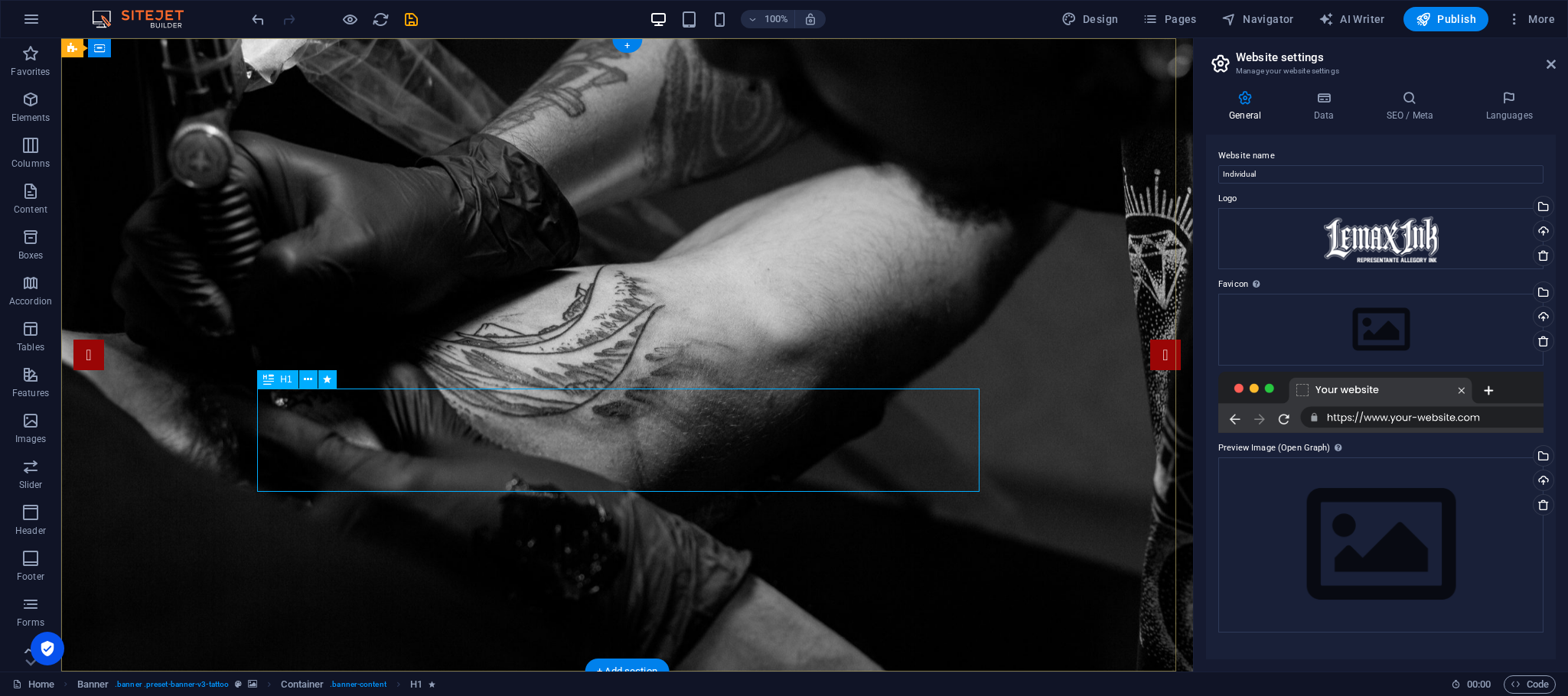 click on "Tattoo Studio in  New York, NY" at bounding box center [628, 1061] 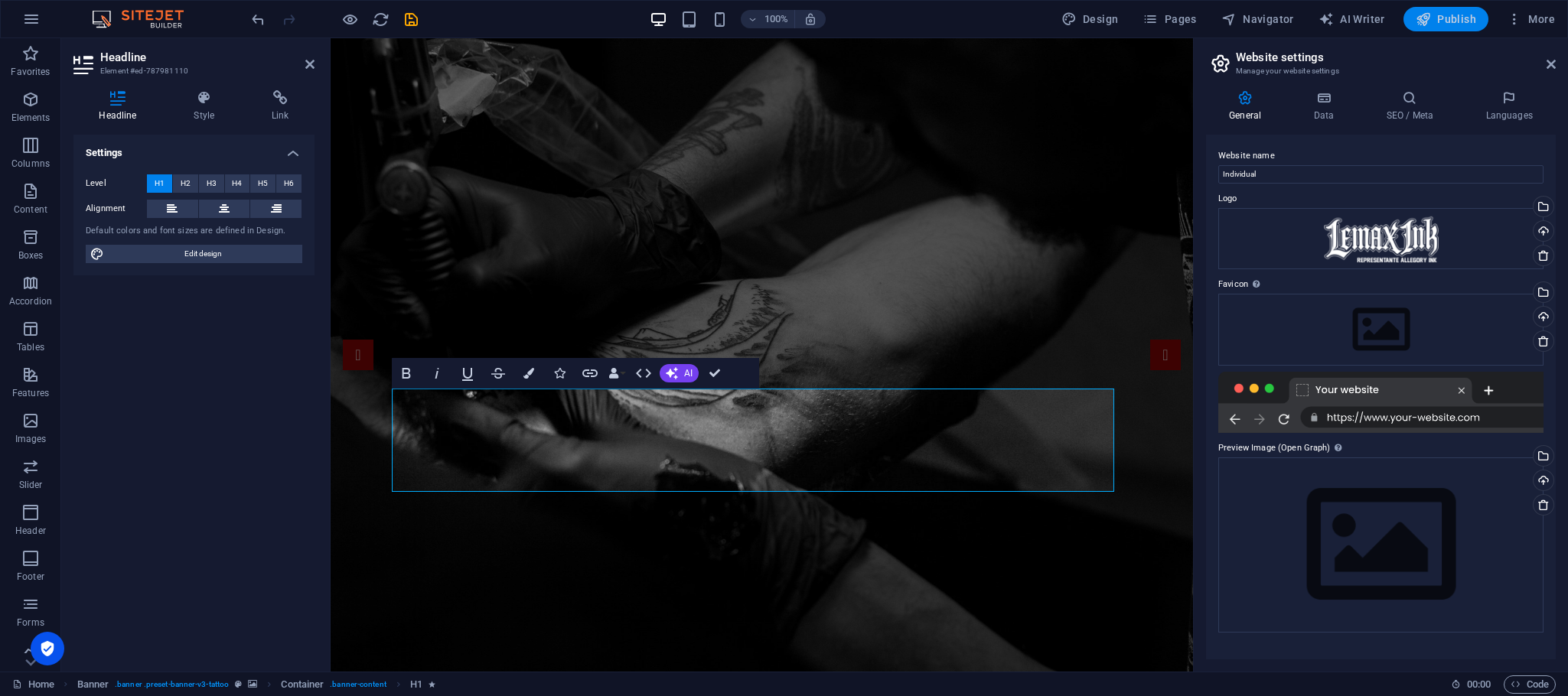 click on "Publish" at bounding box center (1446, 19) 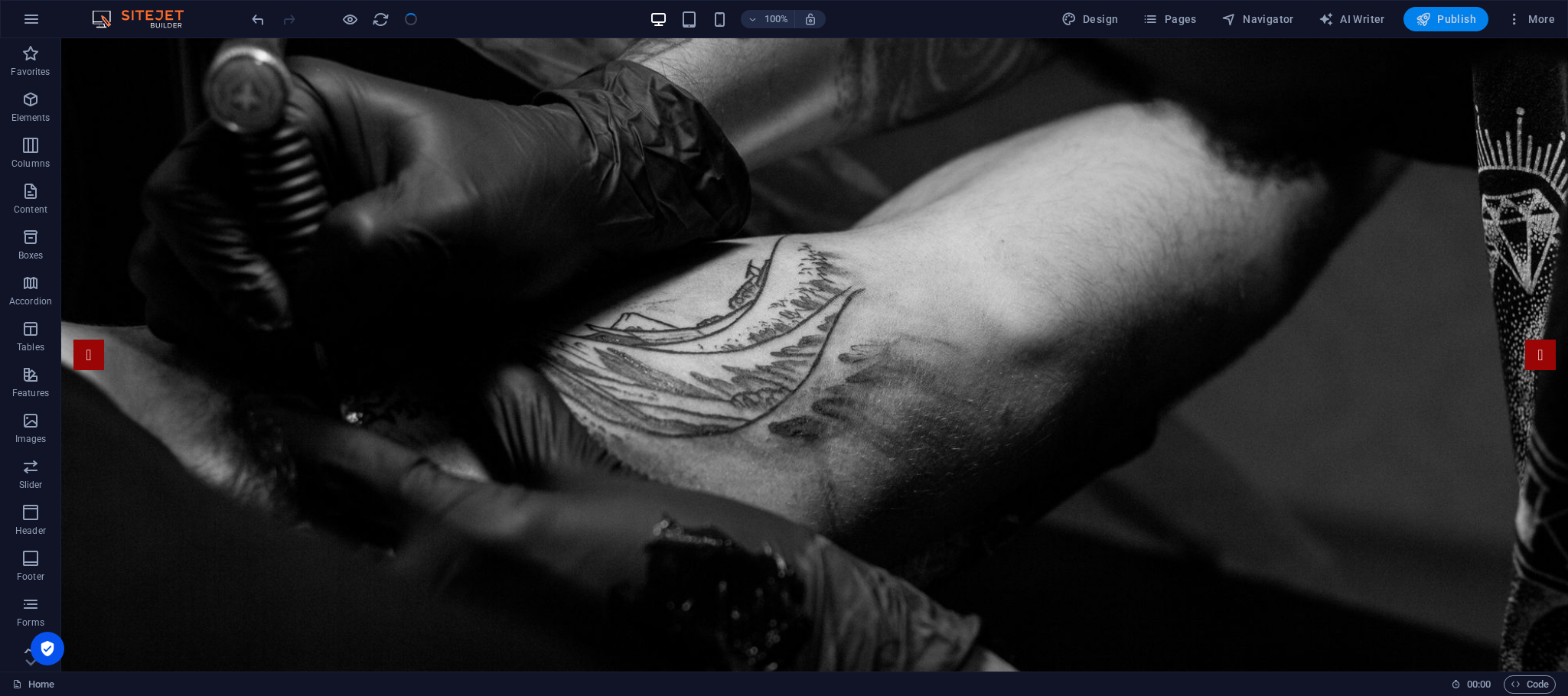 click on "Publish" at bounding box center [1446, 19] 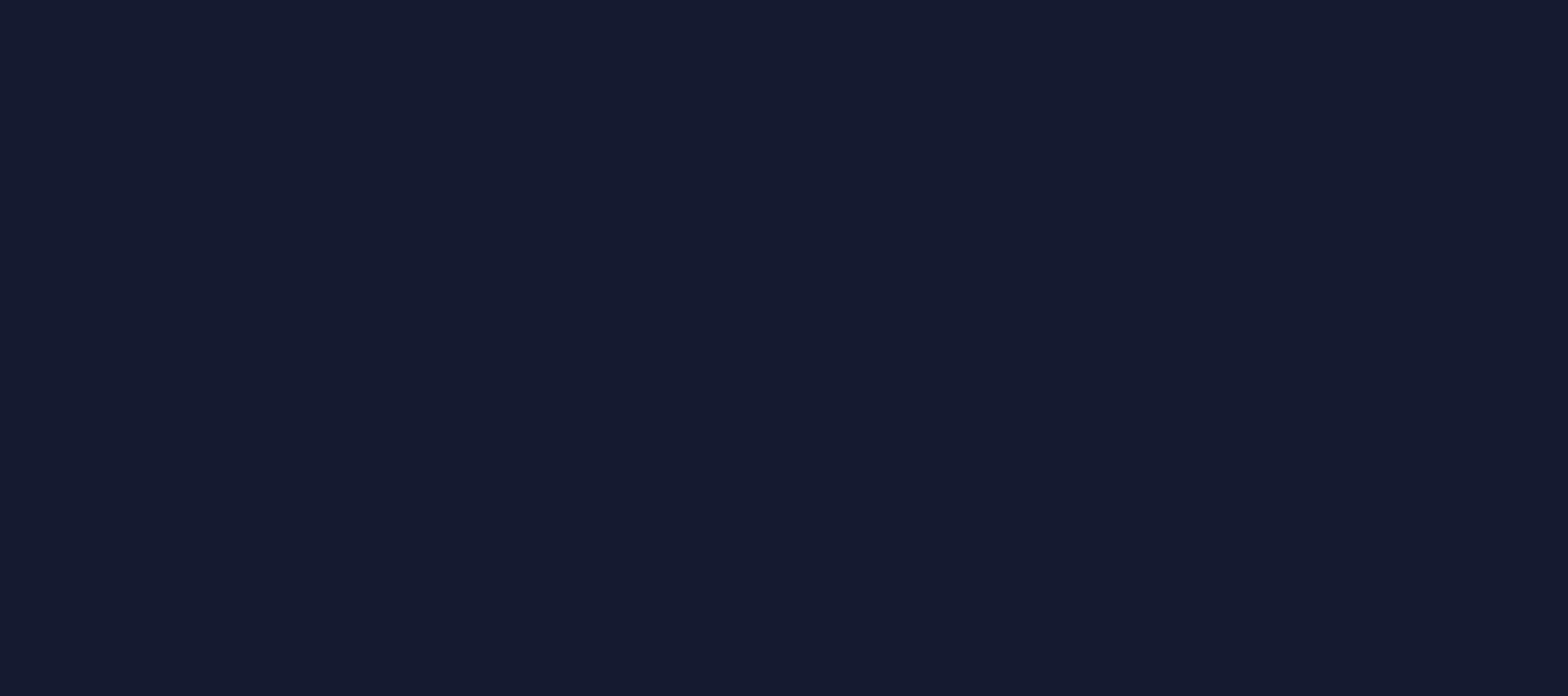 scroll, scrollTop: 0, scrollLeft: 0, axis: both 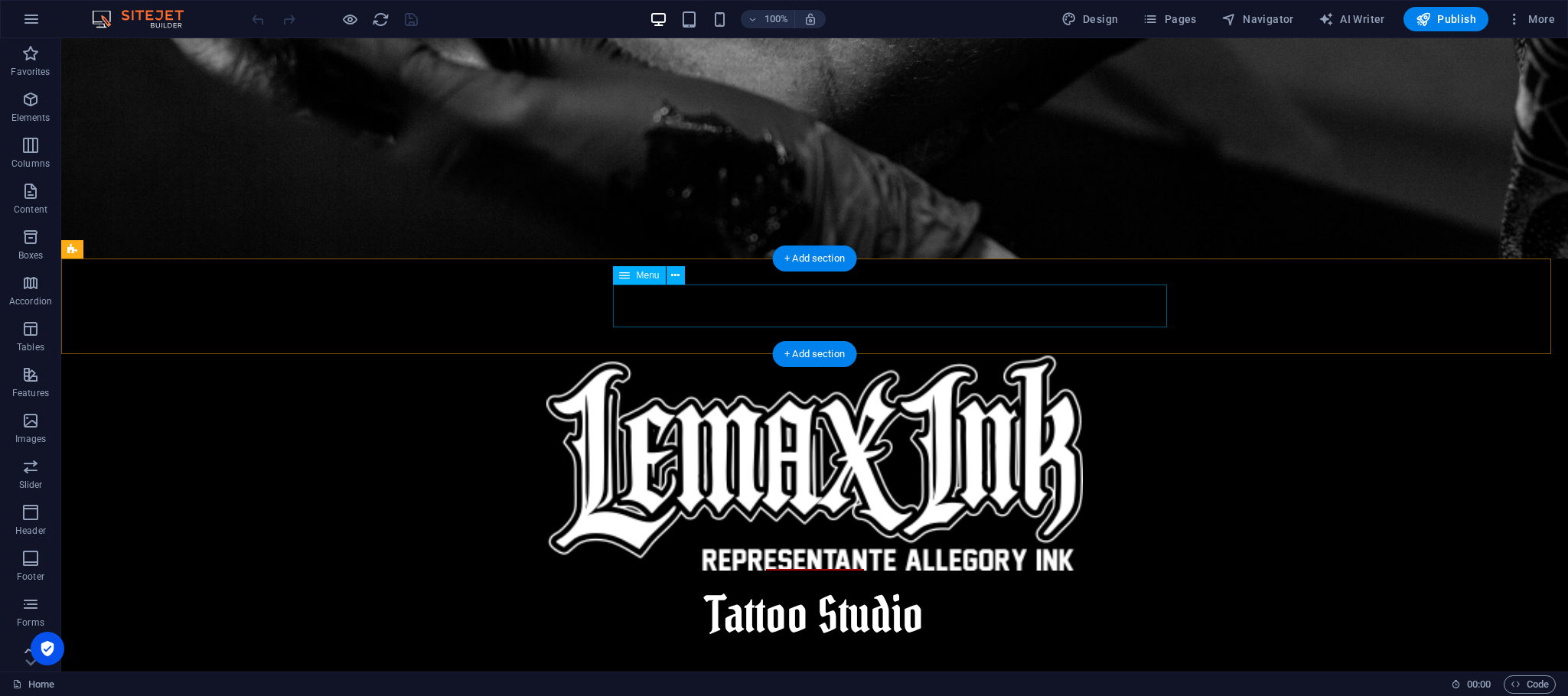 click on "Home About us Services Gallery [PERSON_NAME] [PERSON_NAME] [PERSON_NAME] [PERSON_NAME] FAQs Appointment" at bounding box center [815, 950] 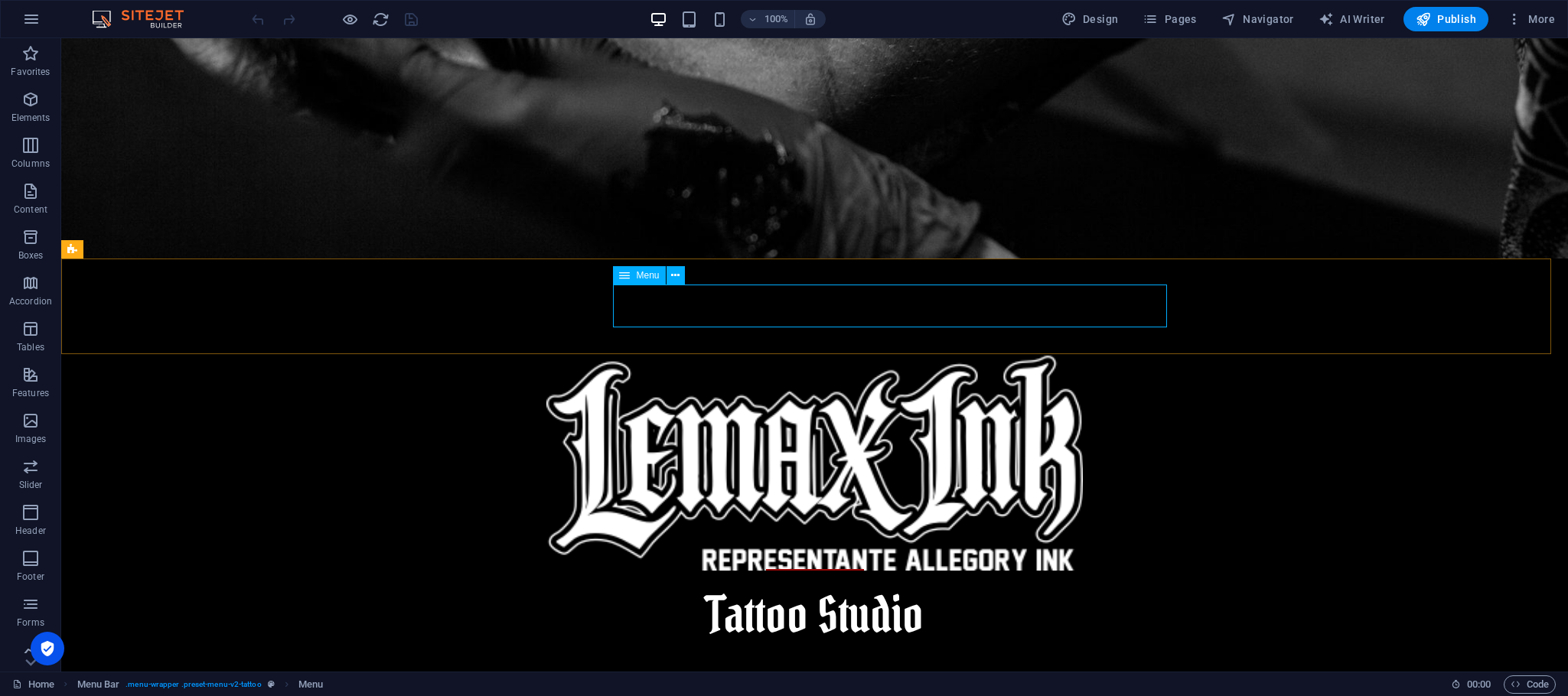 click on "Menu" at bounding box center [647, 275] 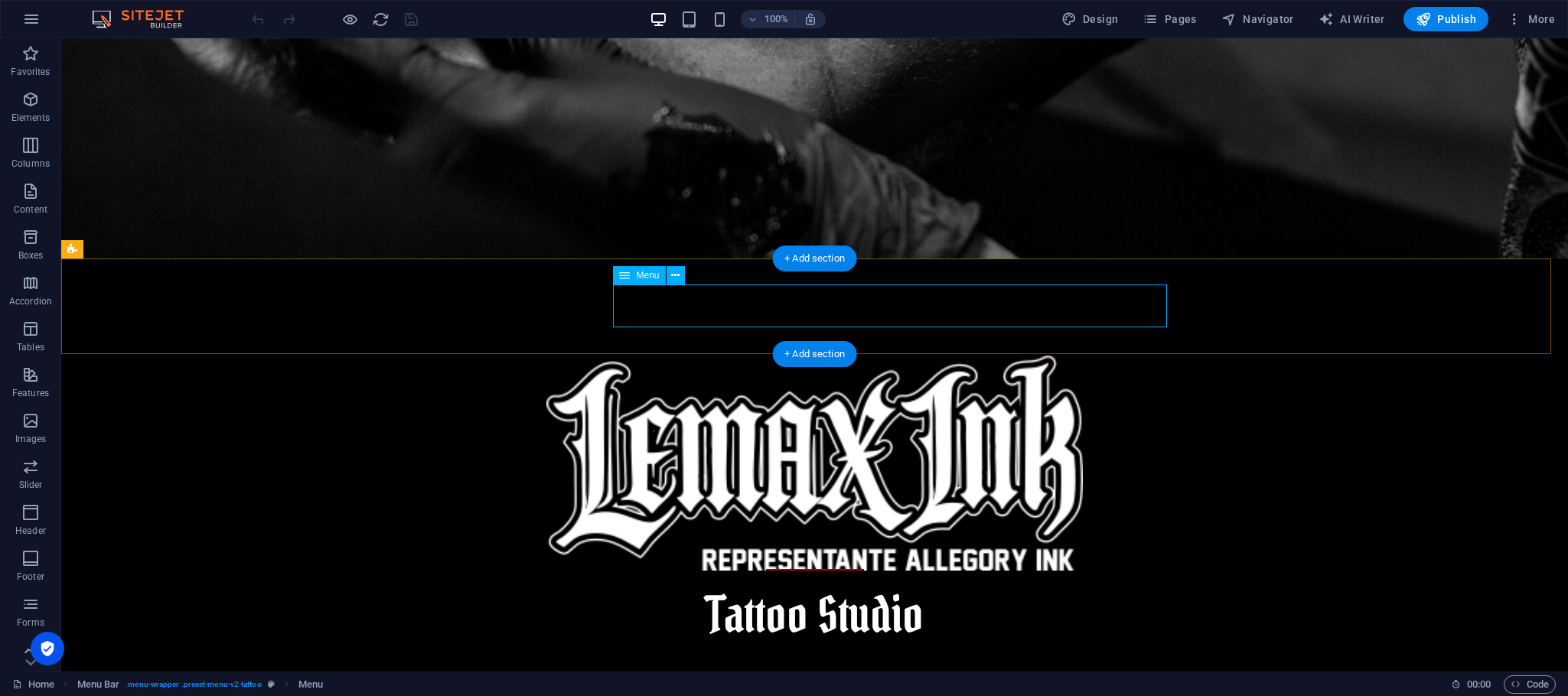 click on "Home About us Services Gallery [PERSON_NAME] [PERSON_NAME] [PERSON_NAME] [PERSON_NAME] FAQs Appointment" at bounding box center [815, 950] 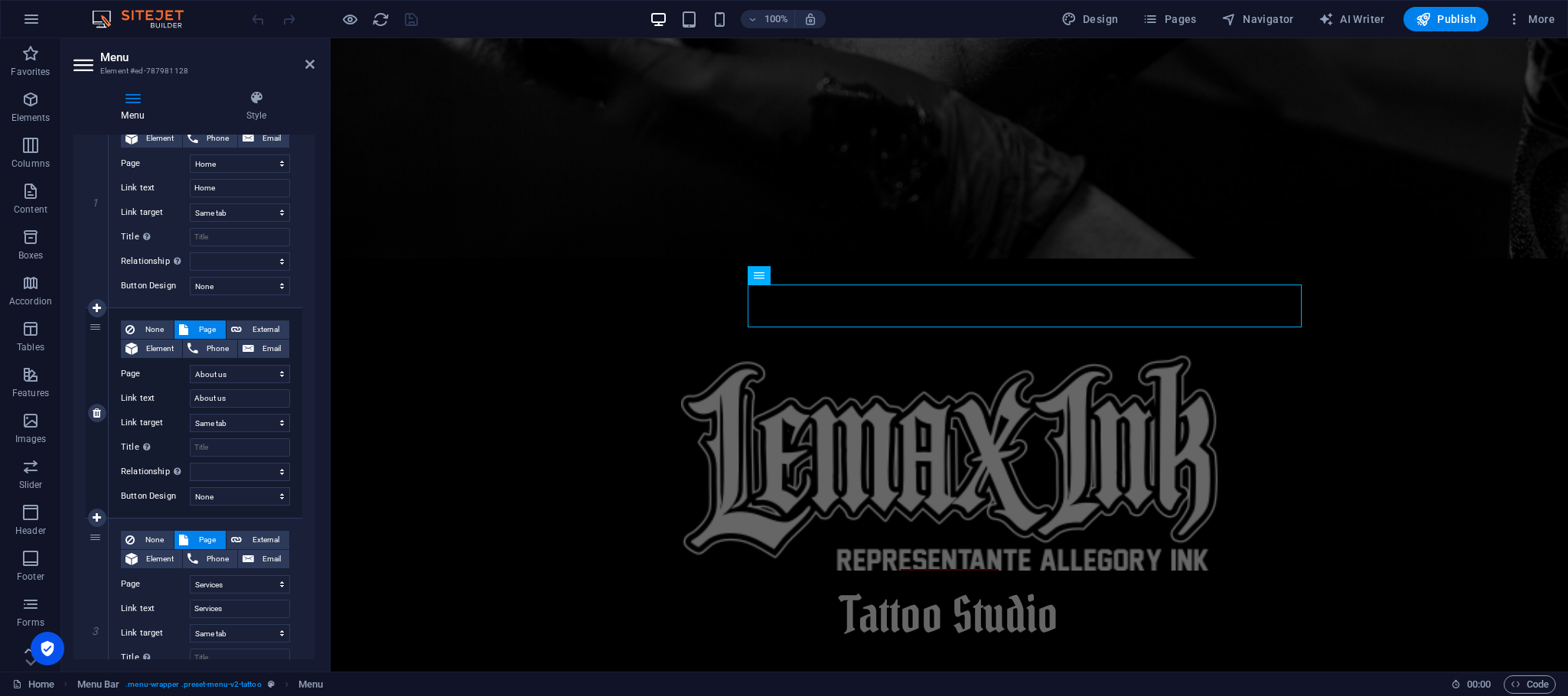 scroll, scrollTop: 138, scrollLeft: 0, axis: vertical 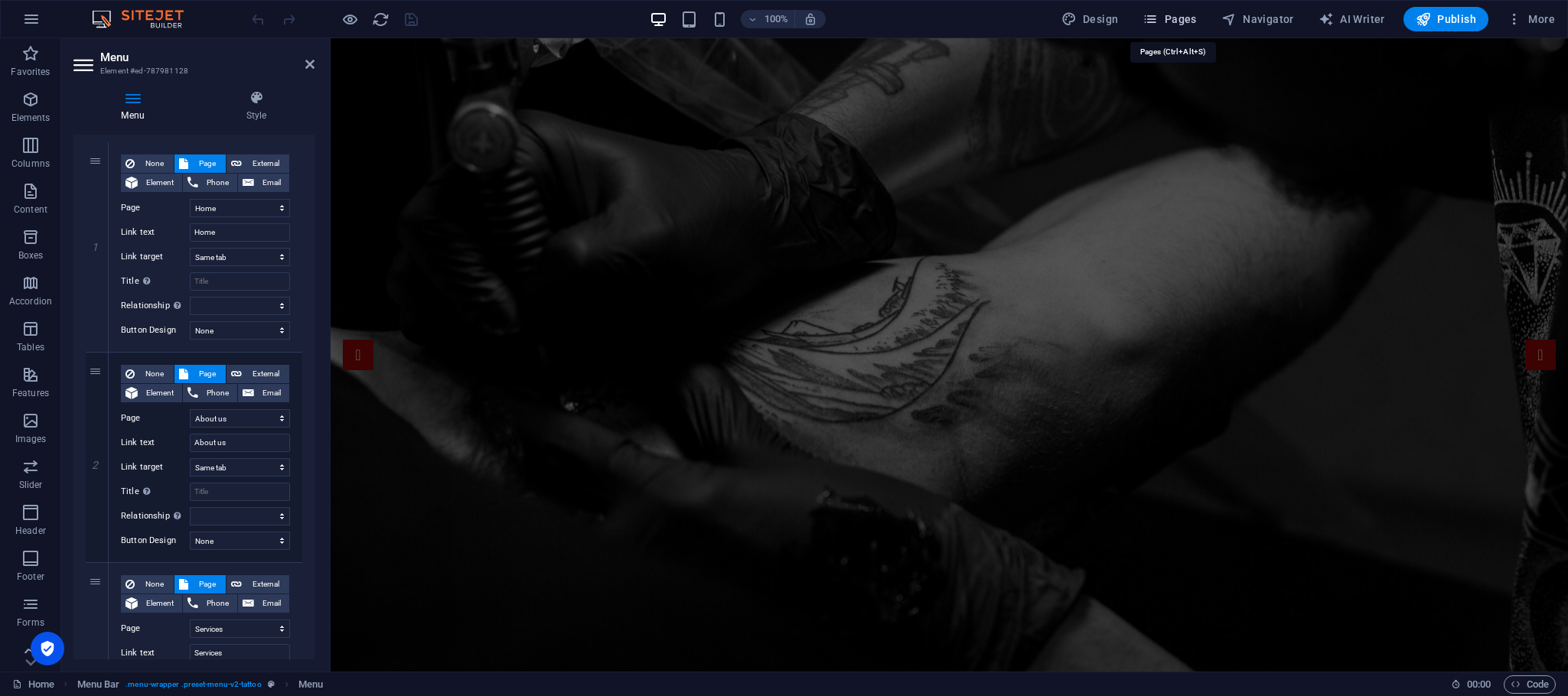 click on "Pages" at bounding box center [1169, 19] 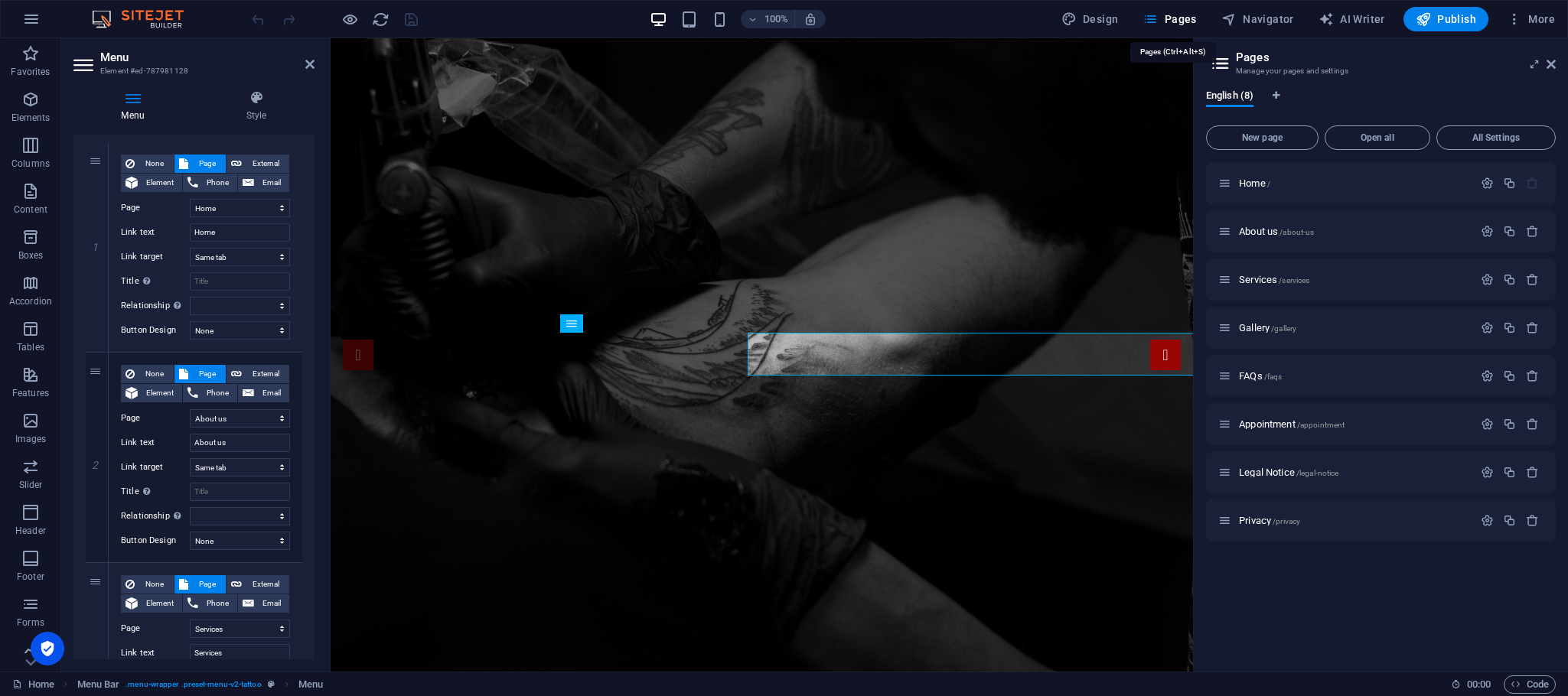 scroll, scrollTop: 365, scrollLeft: 0, axis: vertical 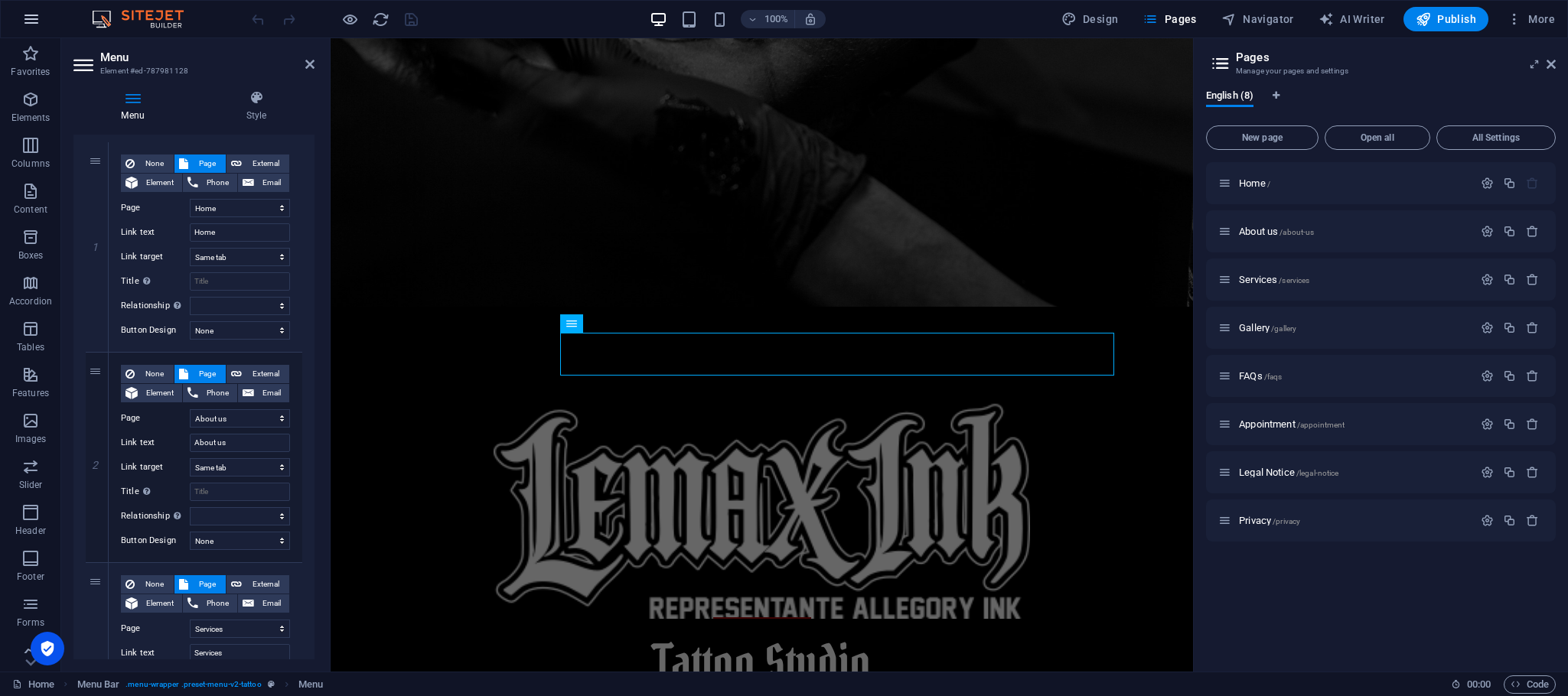click at bounding box center (31, 19) 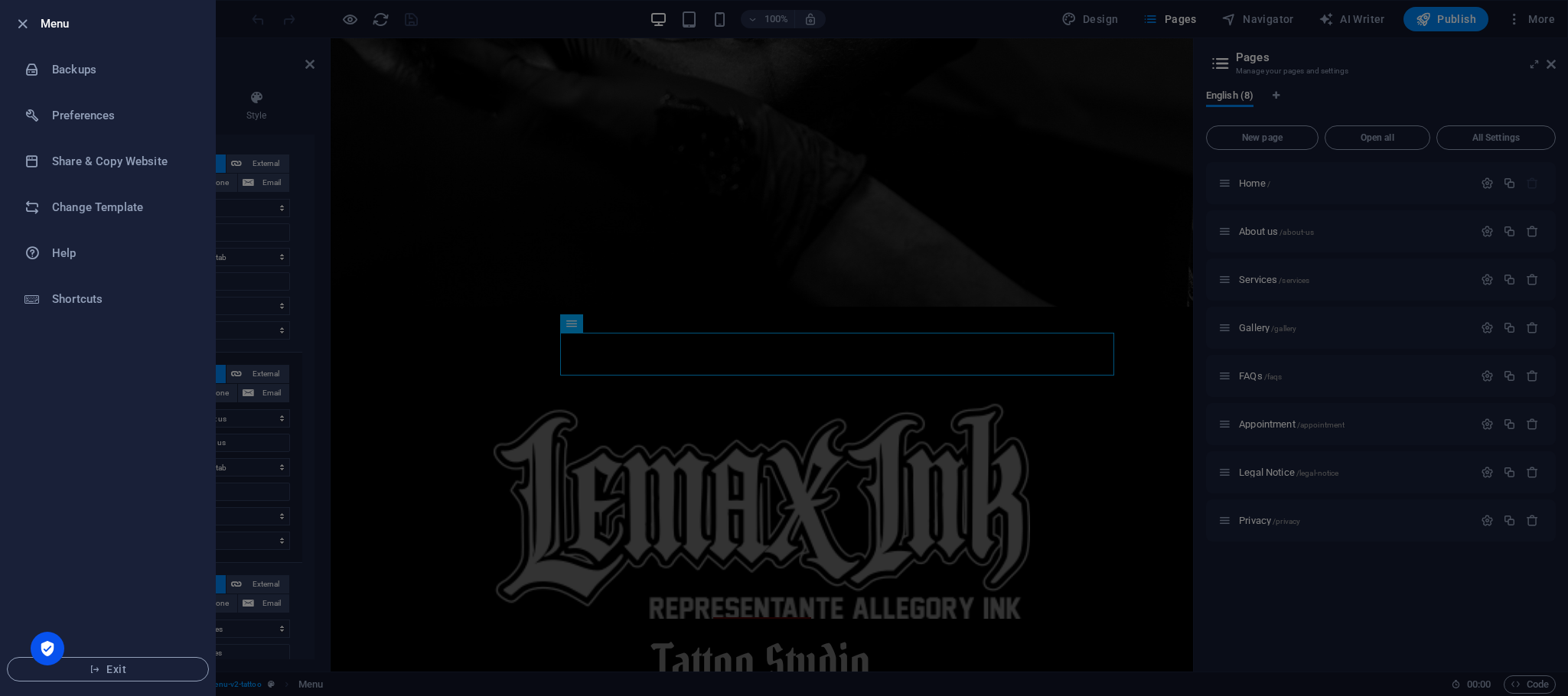 click on "Menu" at bounding box center (108, 24) 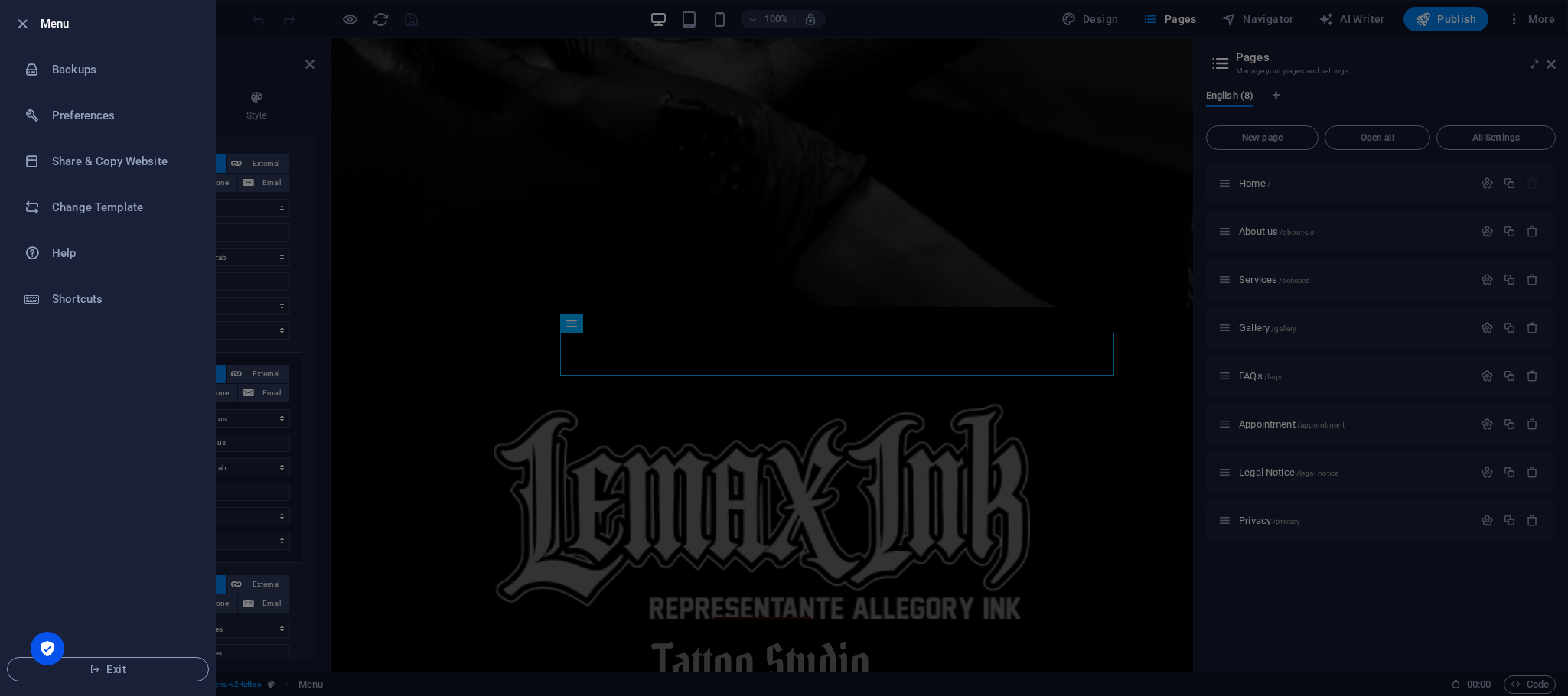 click at bounding box center [784, 348] 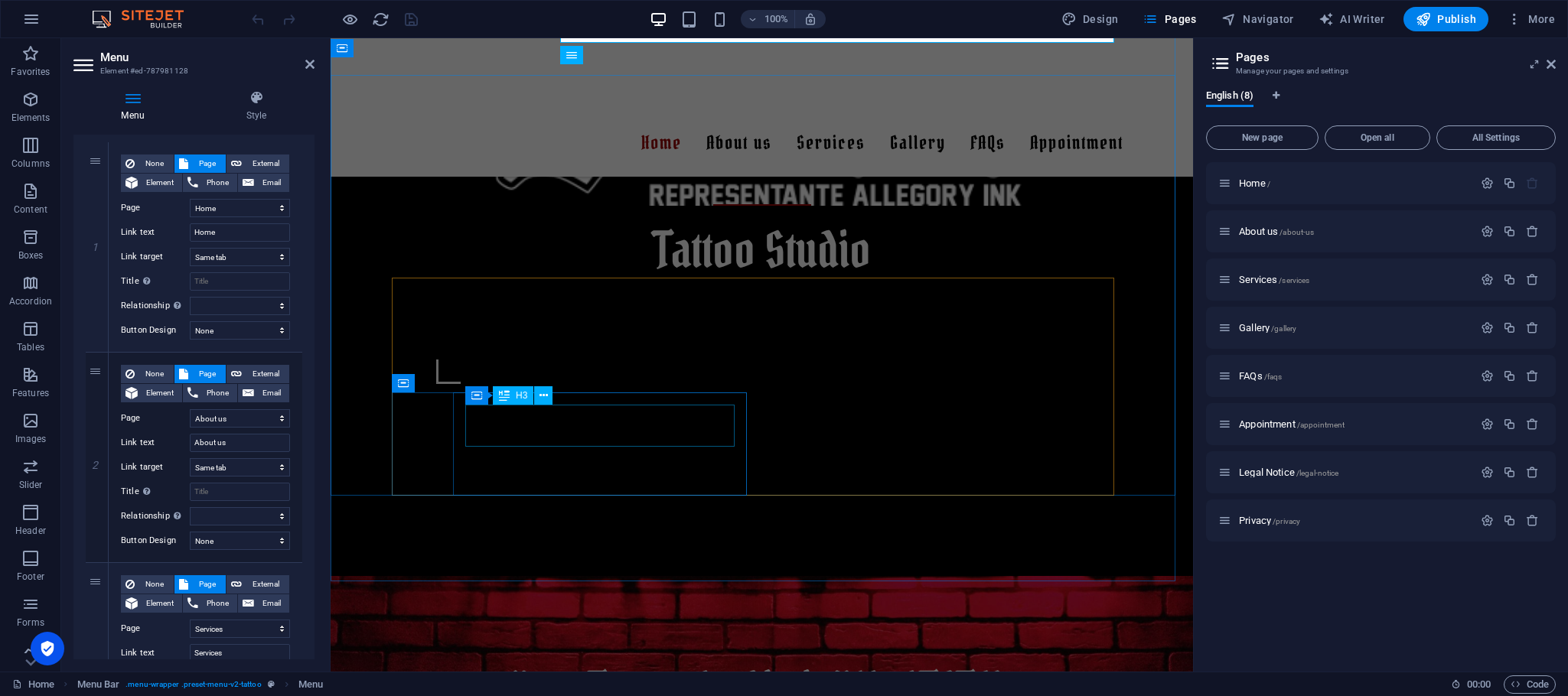 scroll, scrollTop: 640, scrollLeft: 0, axis: vertical 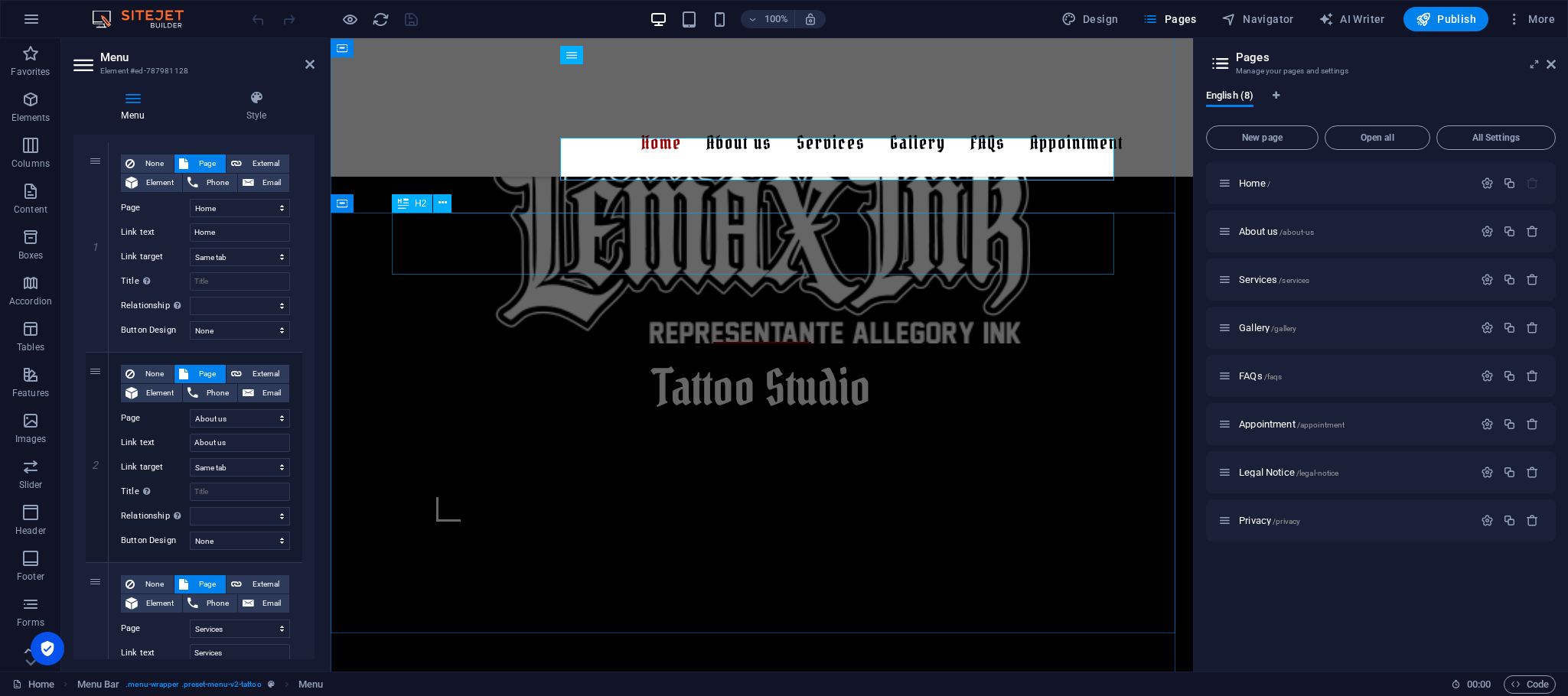 click on "Best Tattoo Studio in  New York, NY" at bounding box center [762, 858] 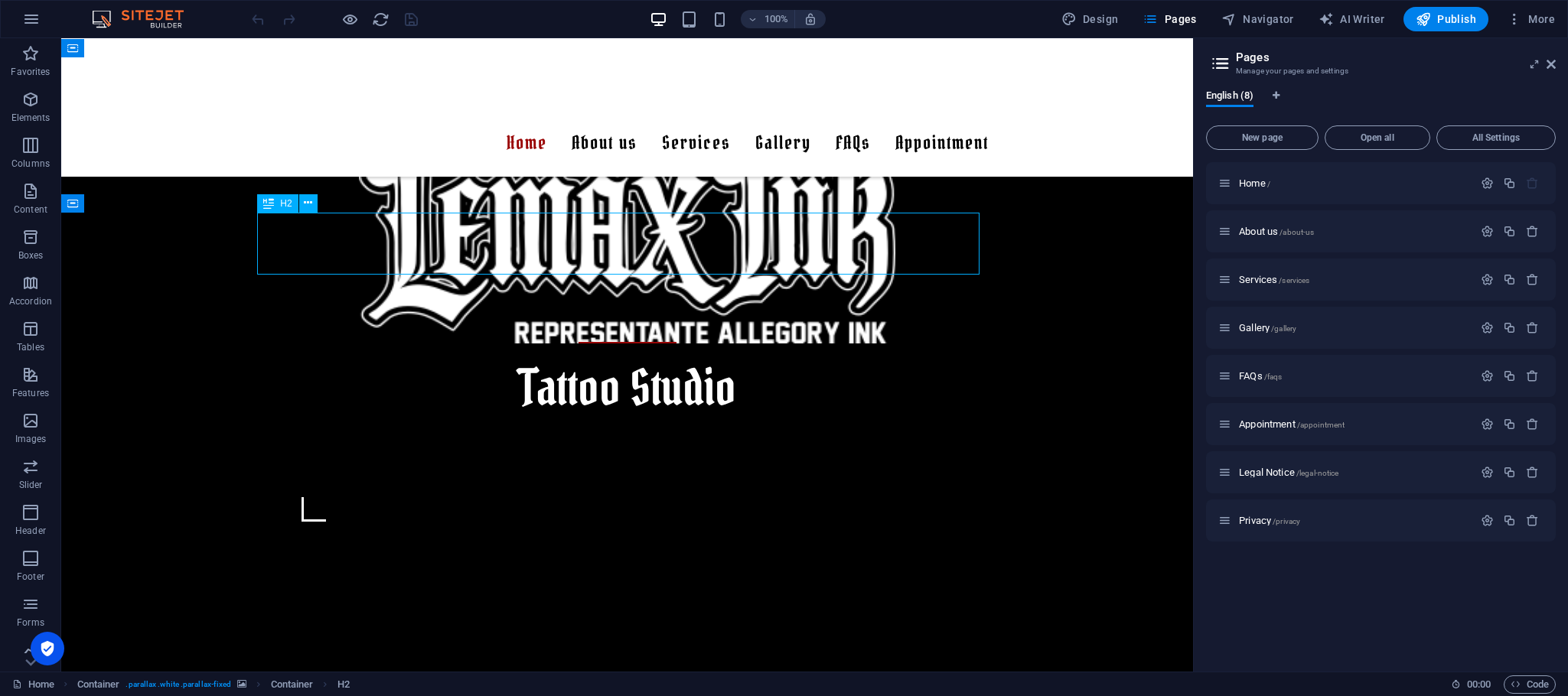click on "Best Tattoo Studio in  New York, NY" at bounding box center (628, 858) 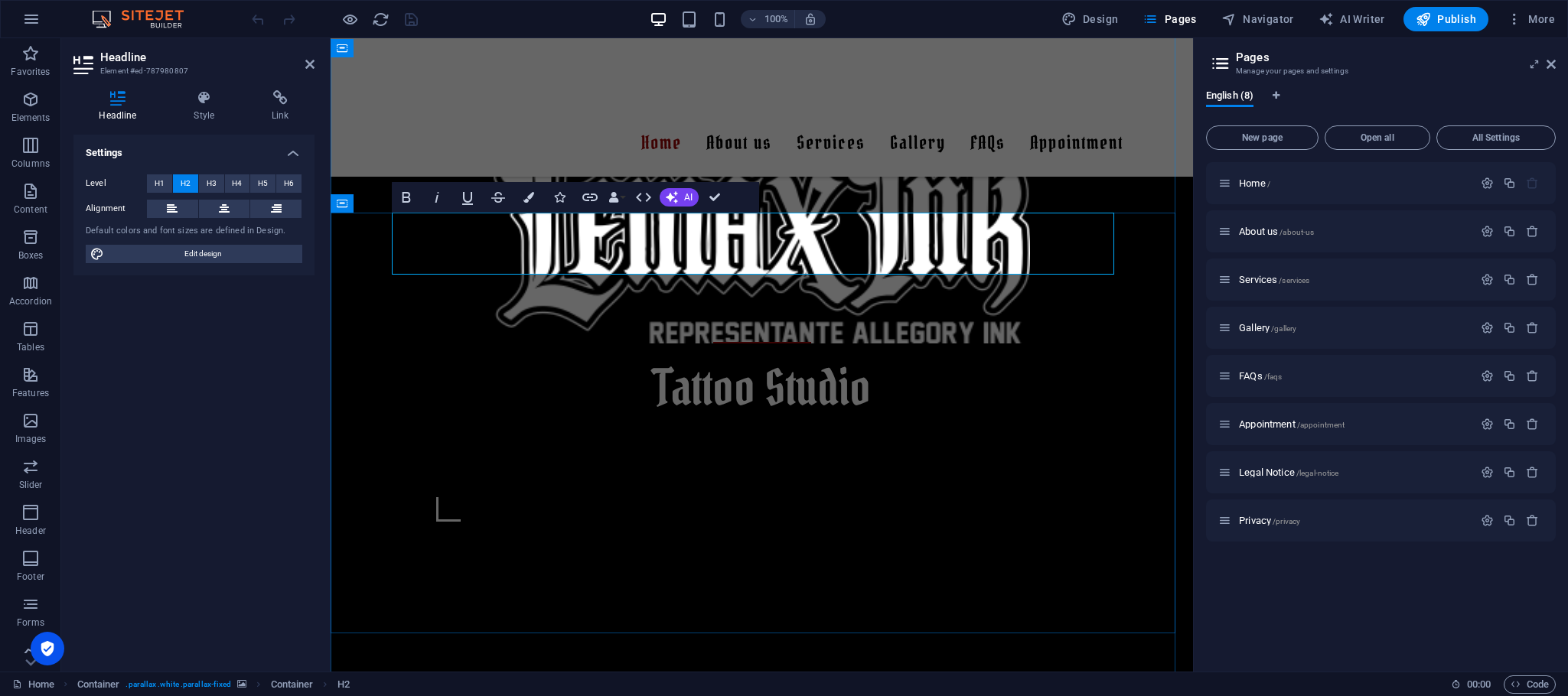 click on "[US_STATE], [GEOGRAPHIC_DATA]" at bounding box center [812, 854] 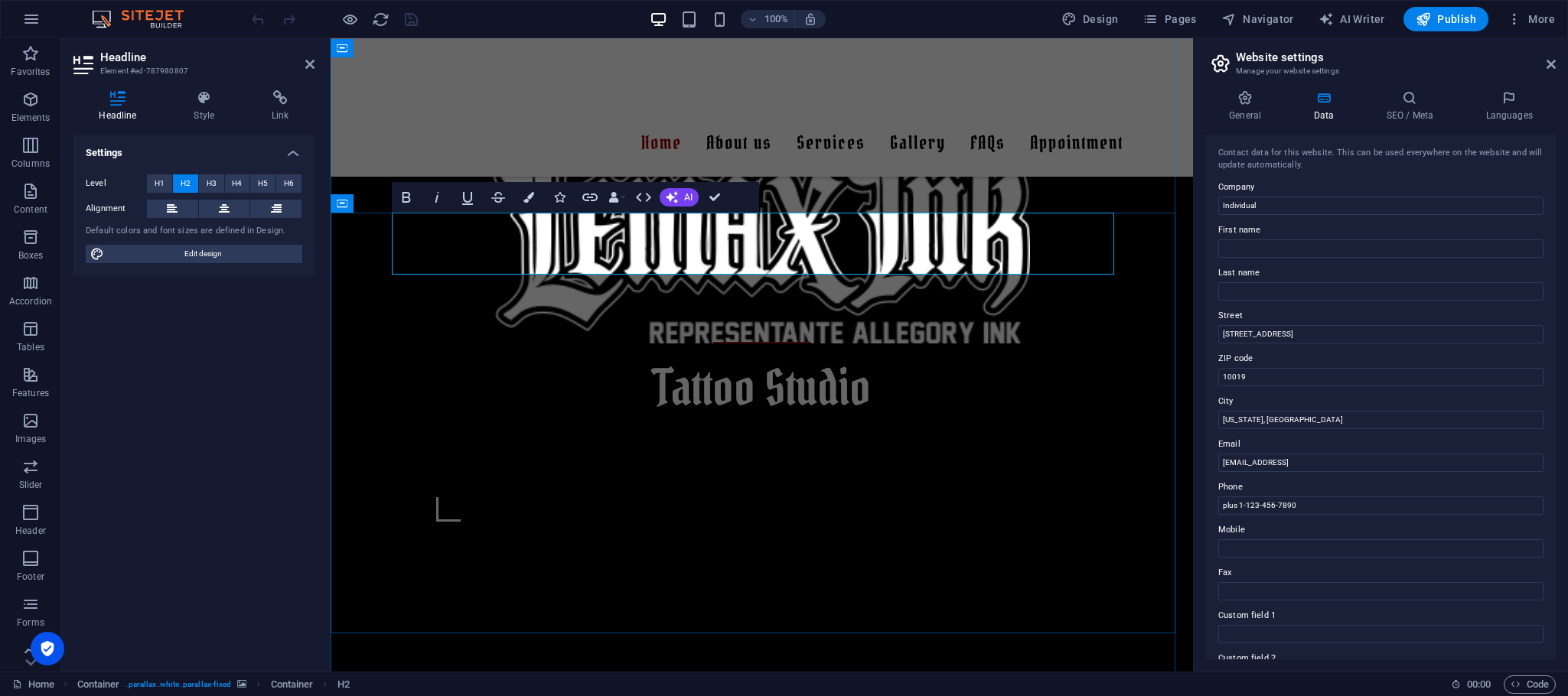 click on "[US_STATE], [GEOGRAPHIC_DATA]" at bounding box center (812, 854) 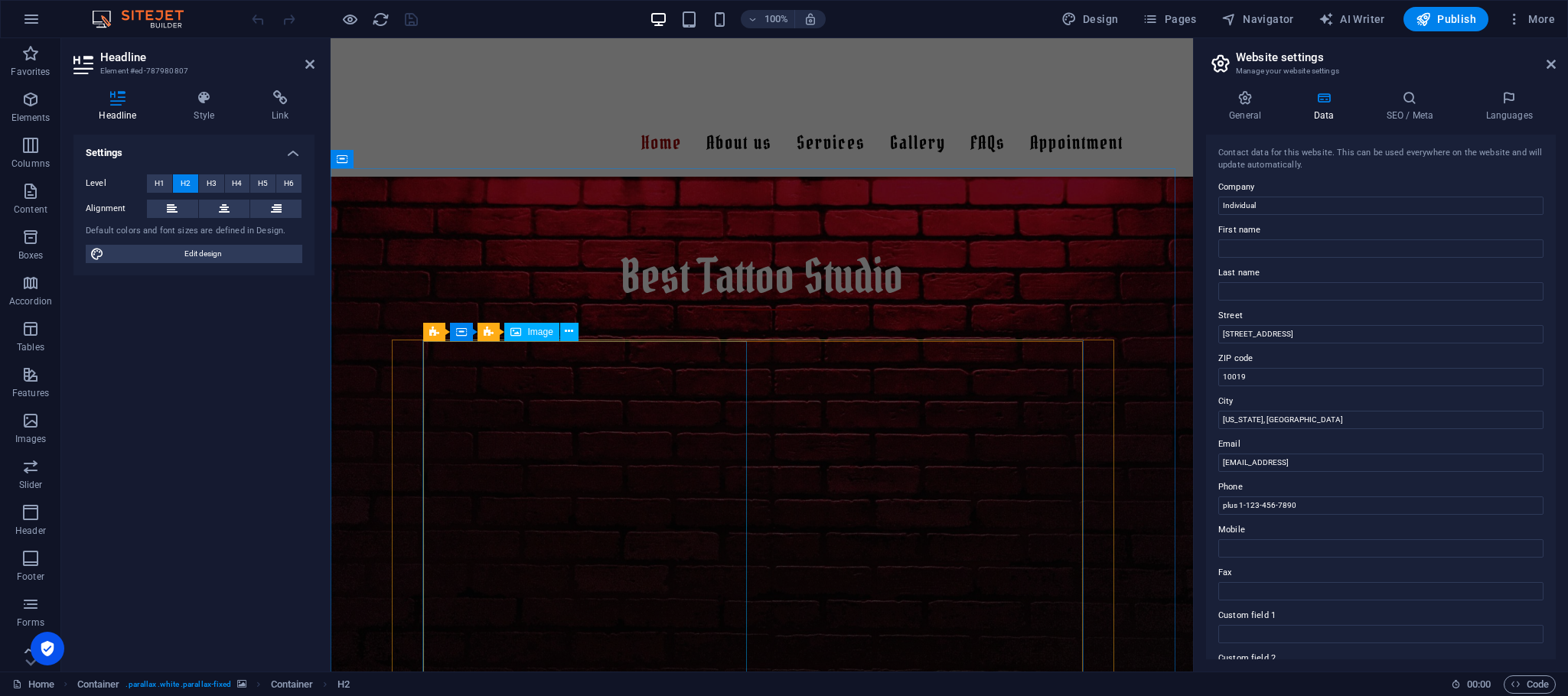 scroll, scrollTop: 916, scrollLeft: 0, axis: vertical 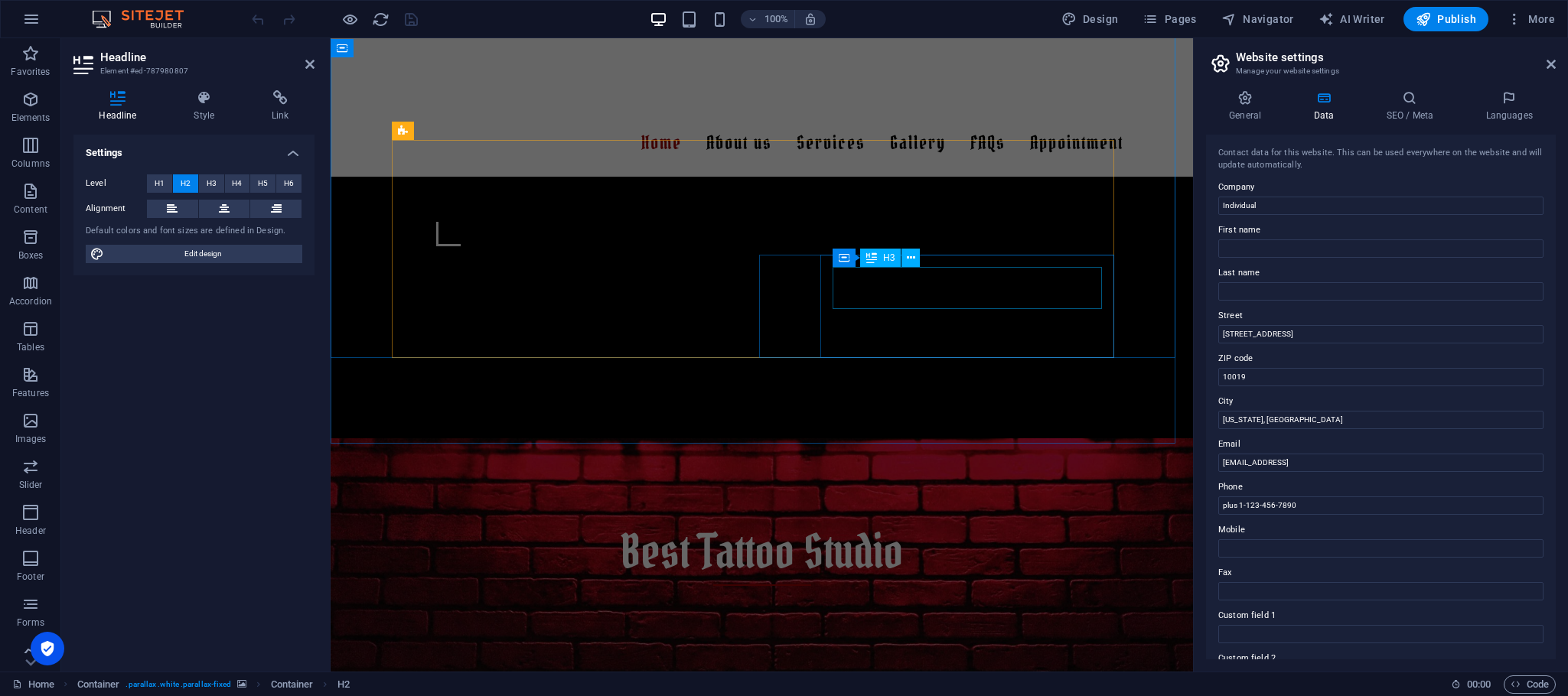 click on "Color Tattoo" at bounding box center (762, 1295) 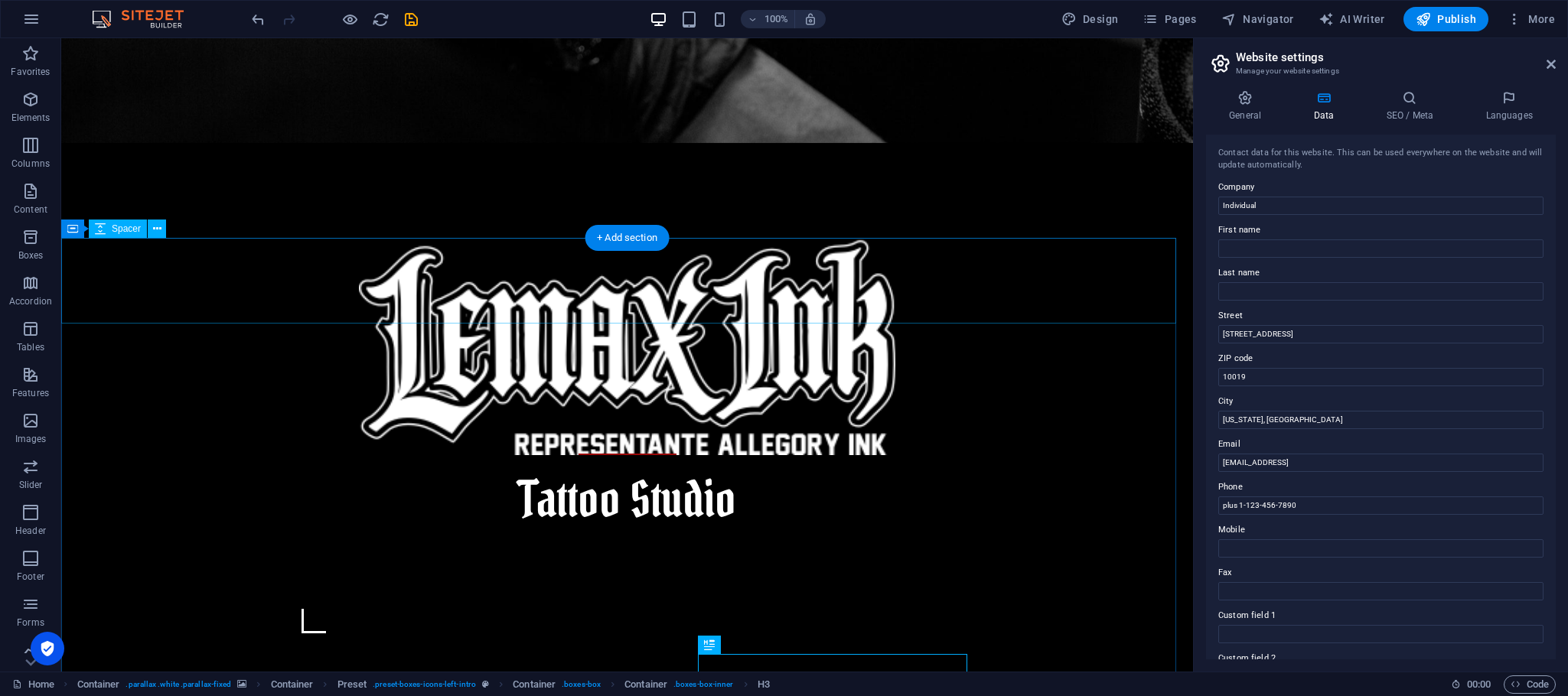 scroll, scrollTop: 804, scrollLeft: 0, axis: vertical 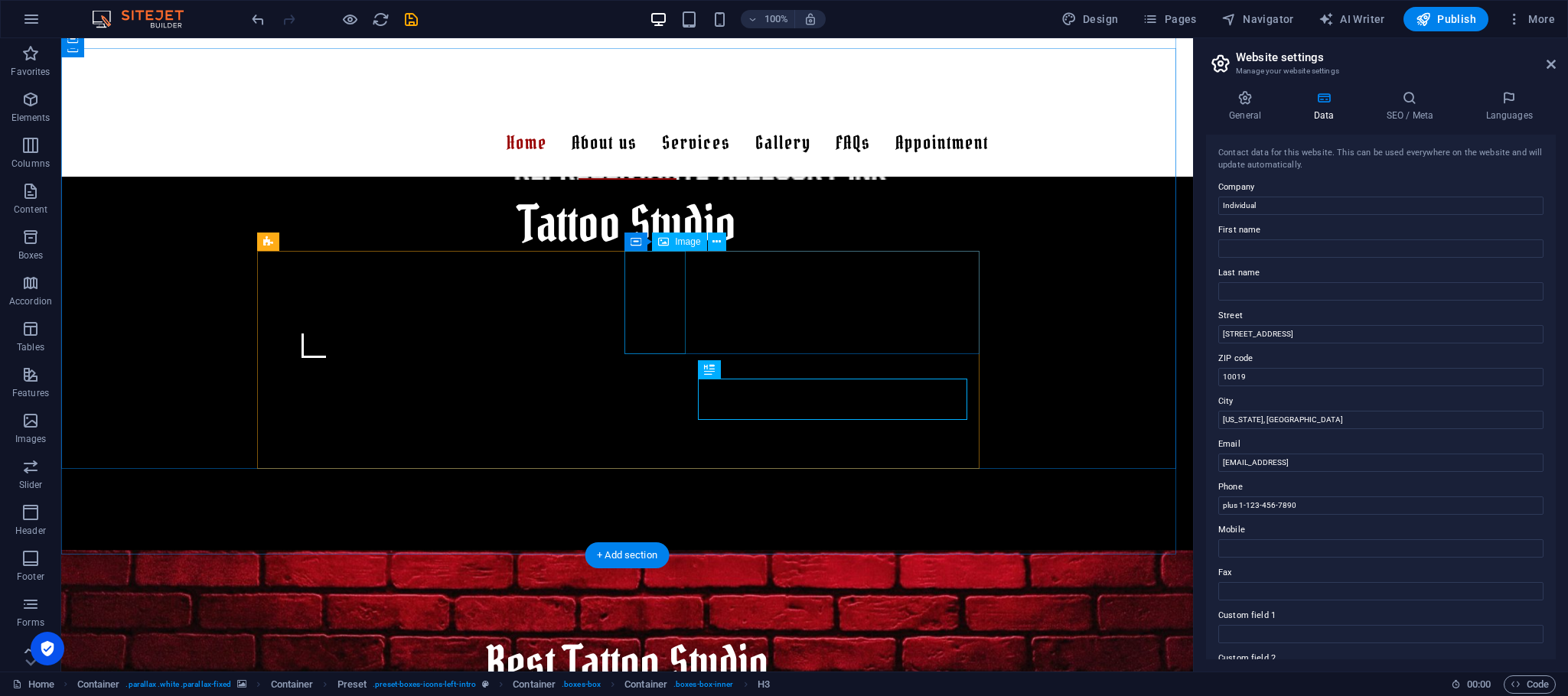 click at bounding box center (628, 1039) 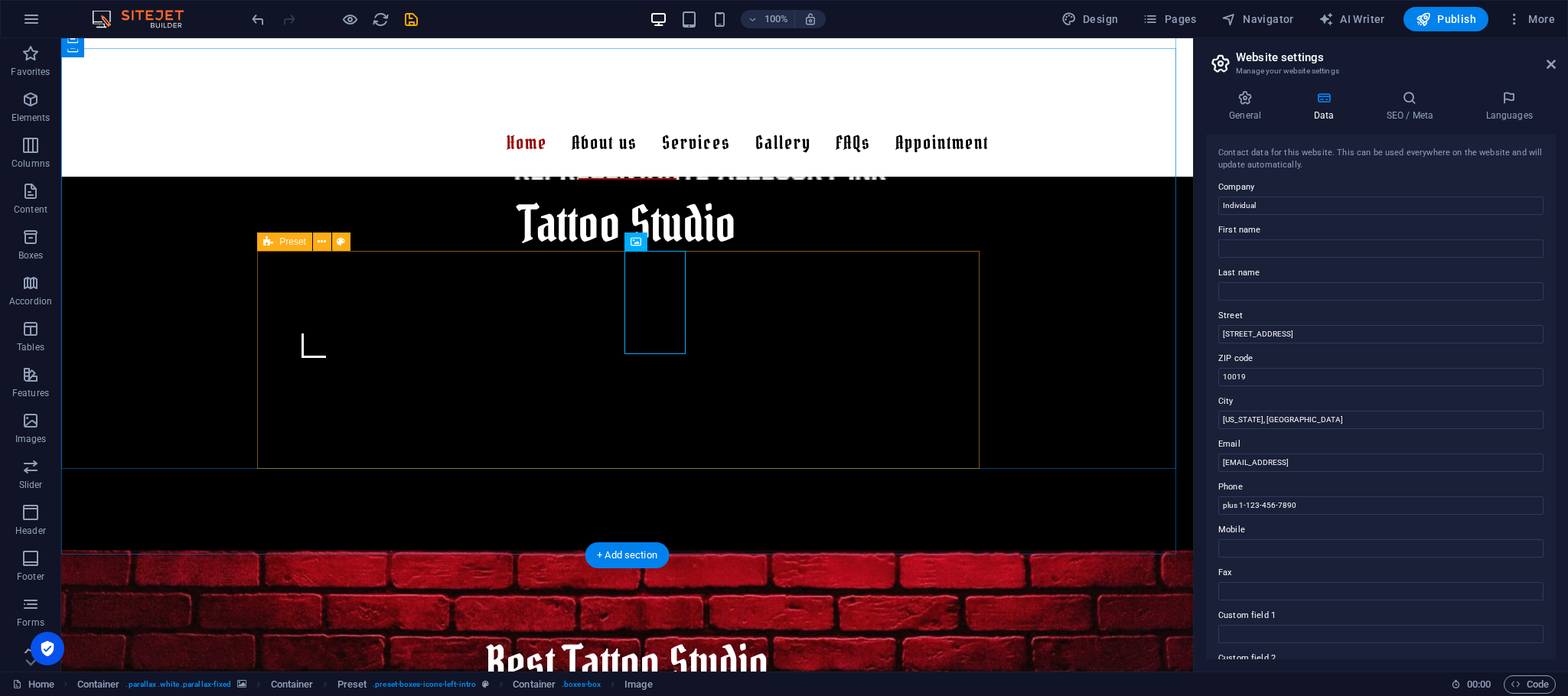 click on "Old School Tattoo Lorem ipsum dolor sit amet, consectetur adipisicing elit. Veritatis, dolorem! Tribal Tattoo Lorem ipsum dolor sit amet, consectetur adipisicing elit. Veritatis, dolorem! Modern Tattoo Lorem ipsum dolor sit amet, consectetur adipisicing elit. Veritatis, dolorem! Color Tattoo Lorem ipsum dolor sit amet, consectetur adipisicing elit. Veritatis, dolorem!" at bounding box center [628, 1157] 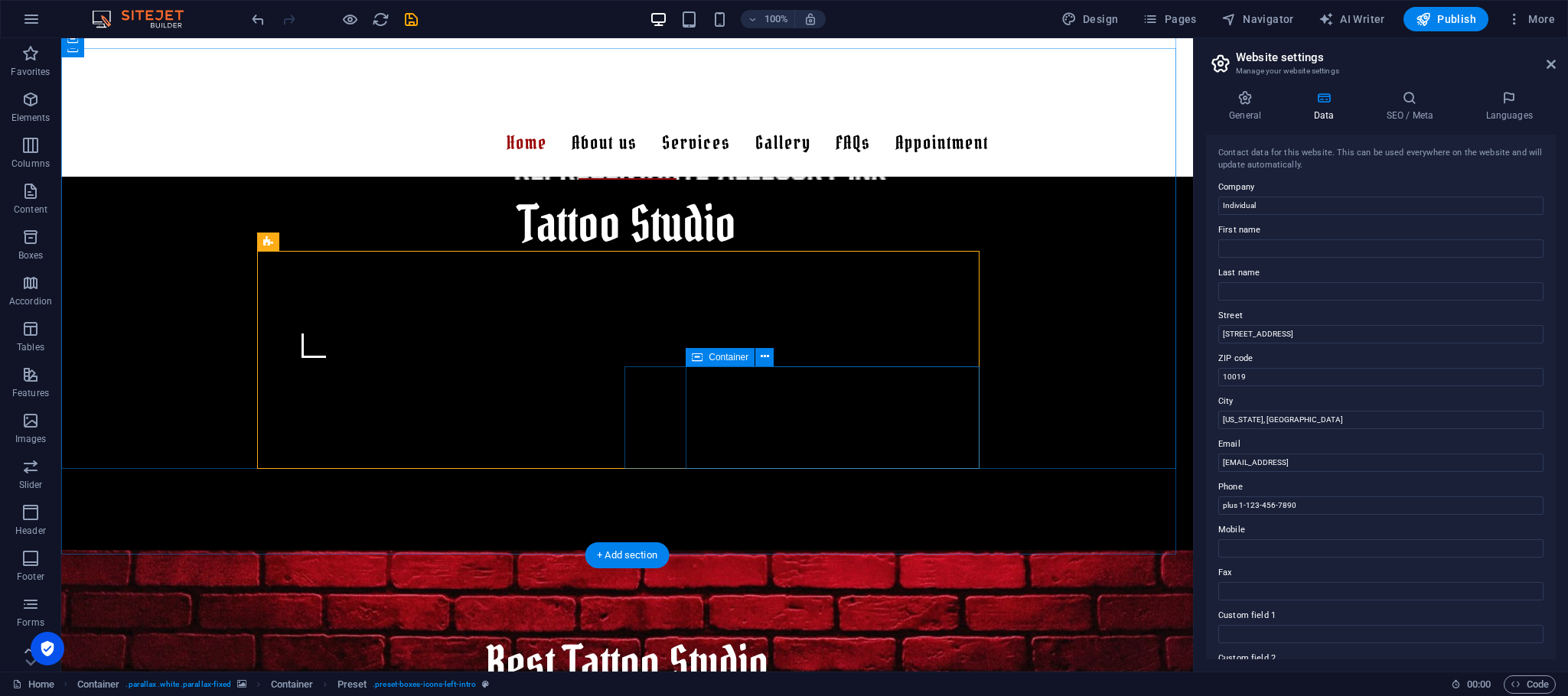 click on "Color Tattoo Lorem ipsum dolor sit amet, consectetur adipisicing elit. Veritatis, dolorem!" at bounding box center (628, 1416) 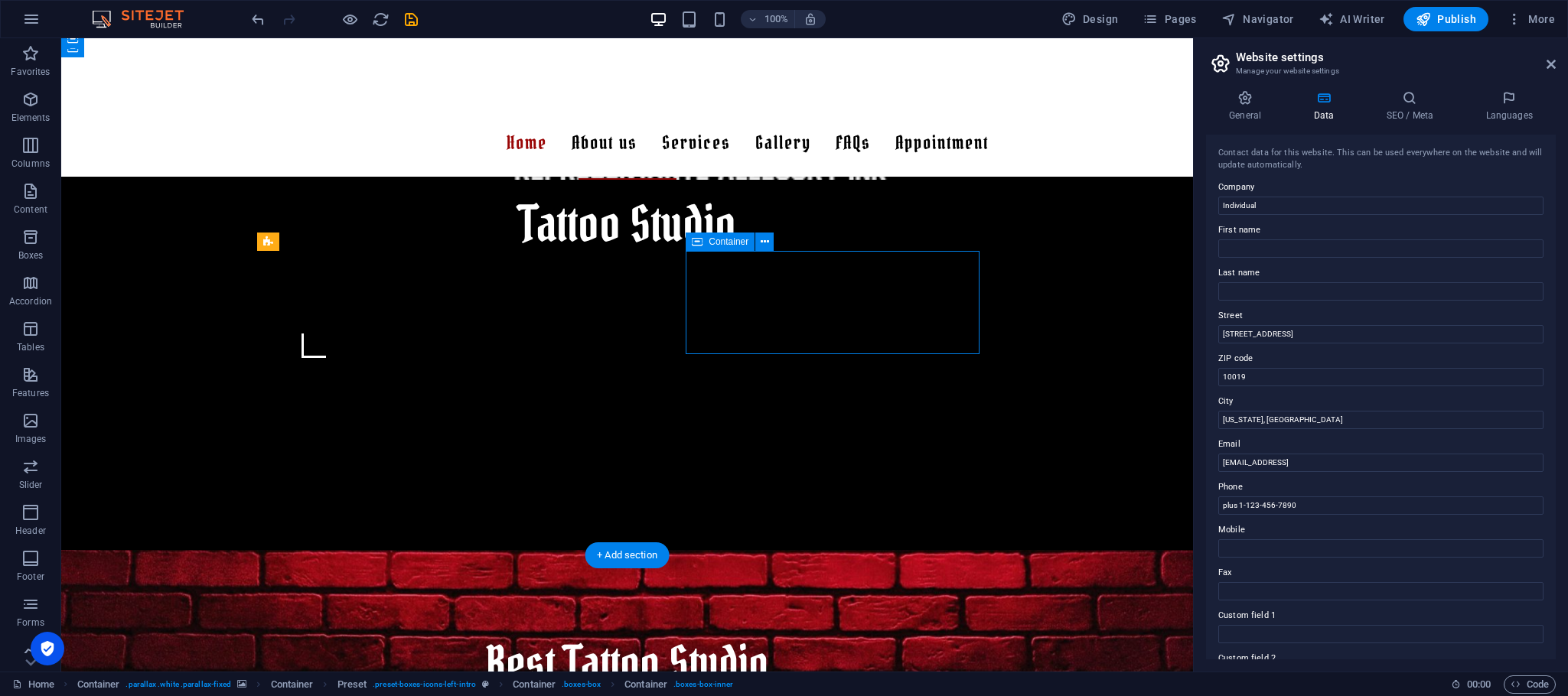 click on "Tribal Tattoo Lorem ipsum dolor sit amet, consectetur adipisicing elit. Veritatis, dolorem!" at bounding box center [628, 1112] 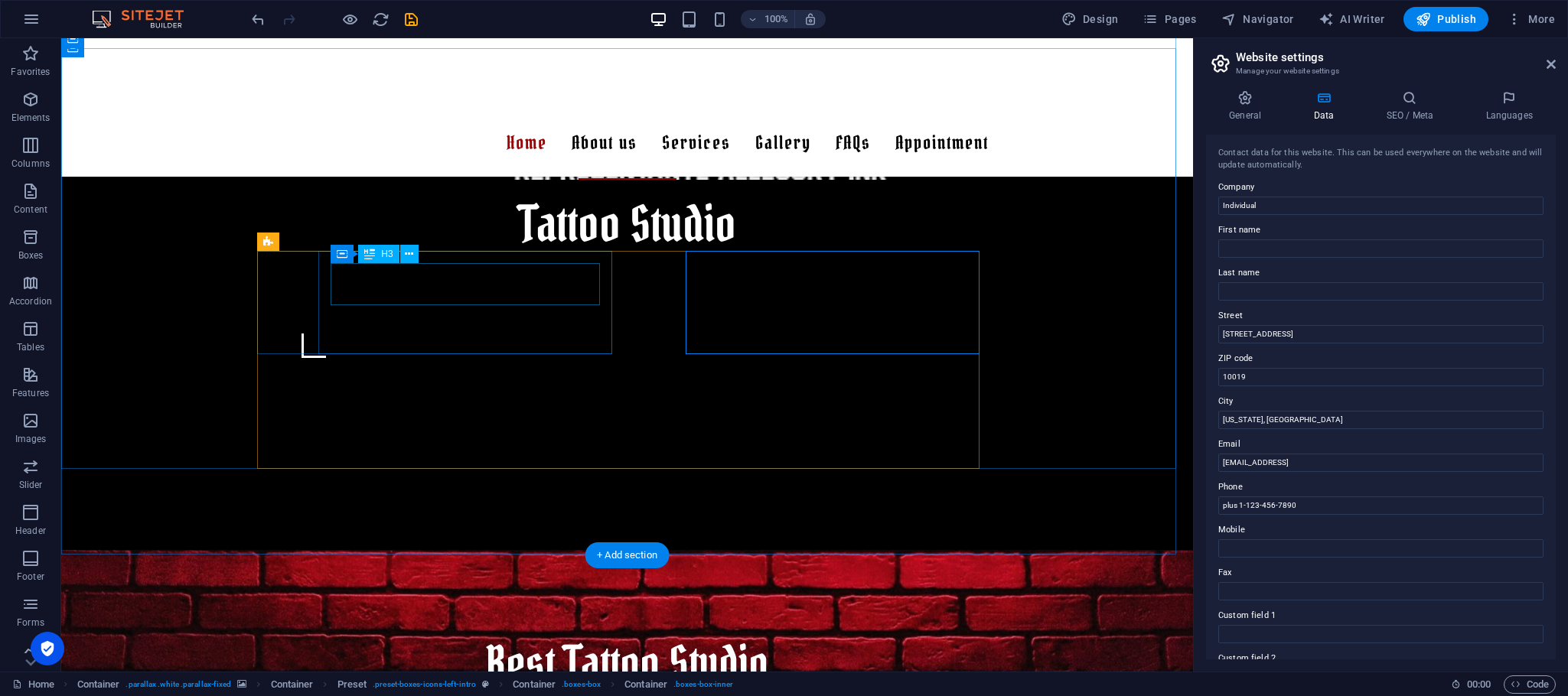 click on "Old School Tattoo" at bounding box center [628, 951] 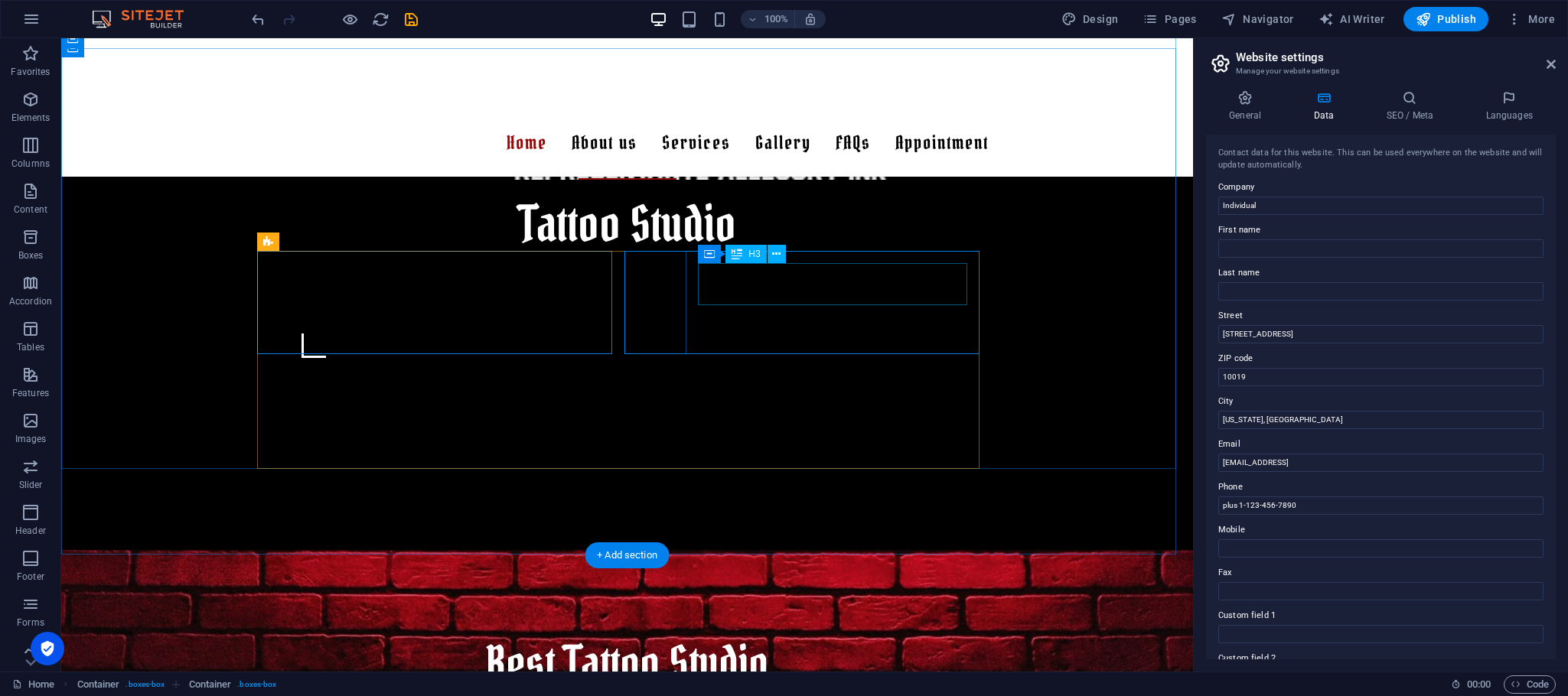 click on "Tribal Tattoo" at bounding box center [628, 1103] 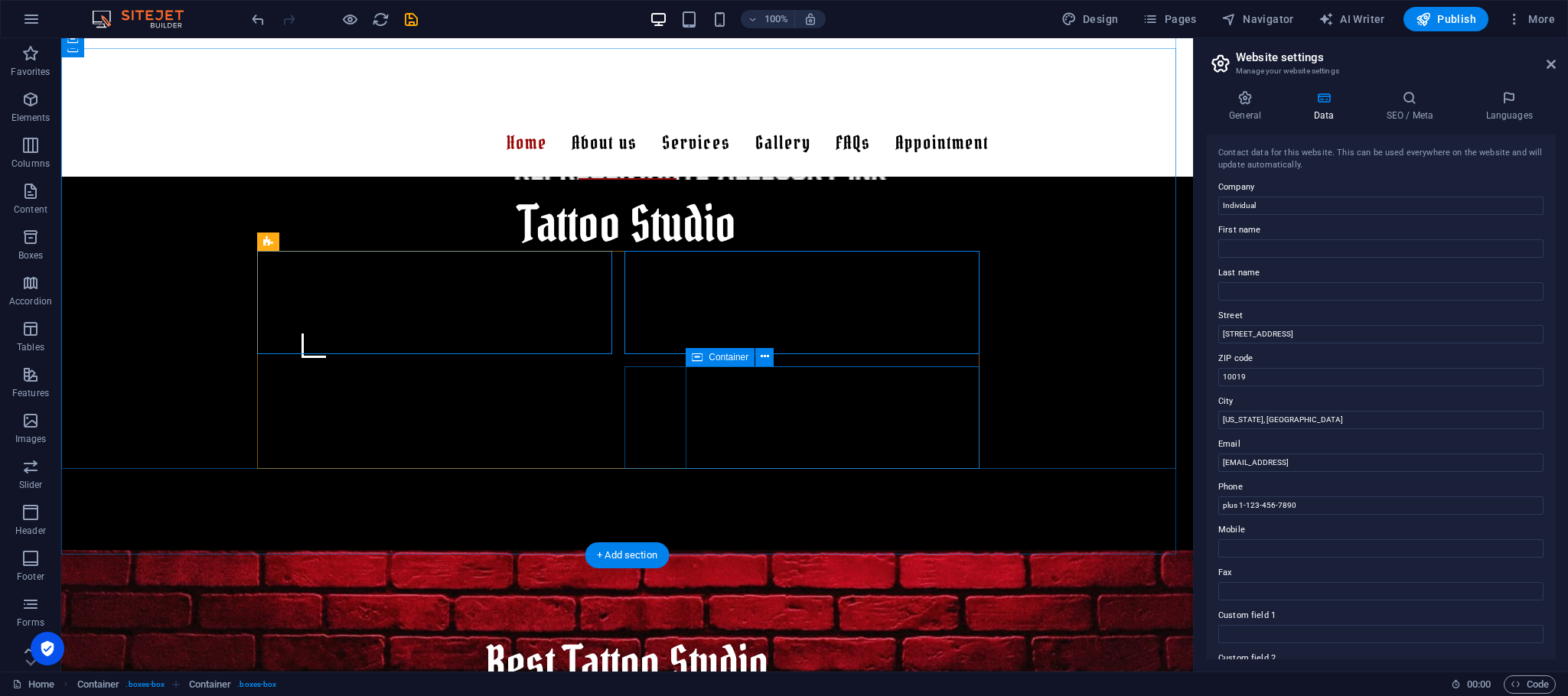 click on "Color Tattoo Lorem ipsum dolor sit amet, consectetur adipisicing elit. Veritatis, dolorem!" at bounding box center [628, 1416] 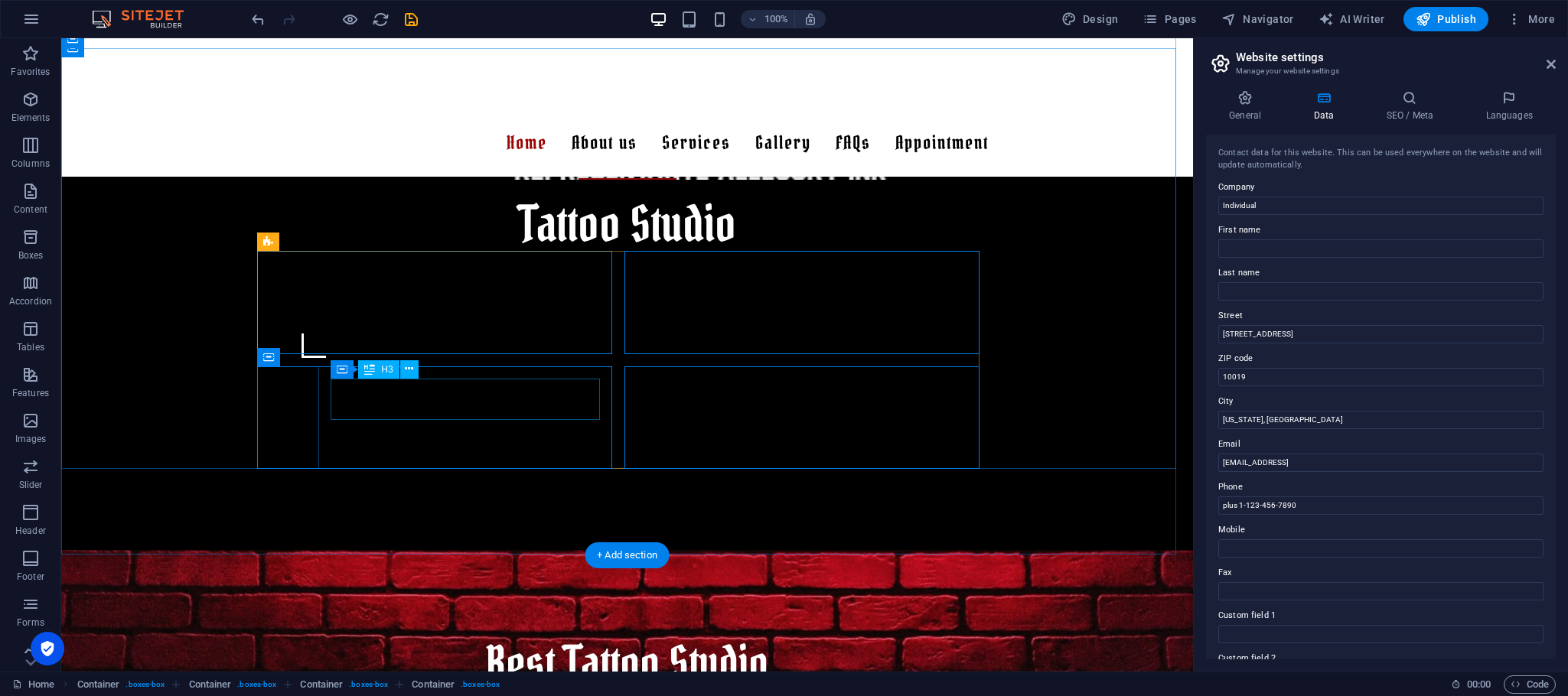 click on "Modern Tattoo" at bounding box center (628, 1254) 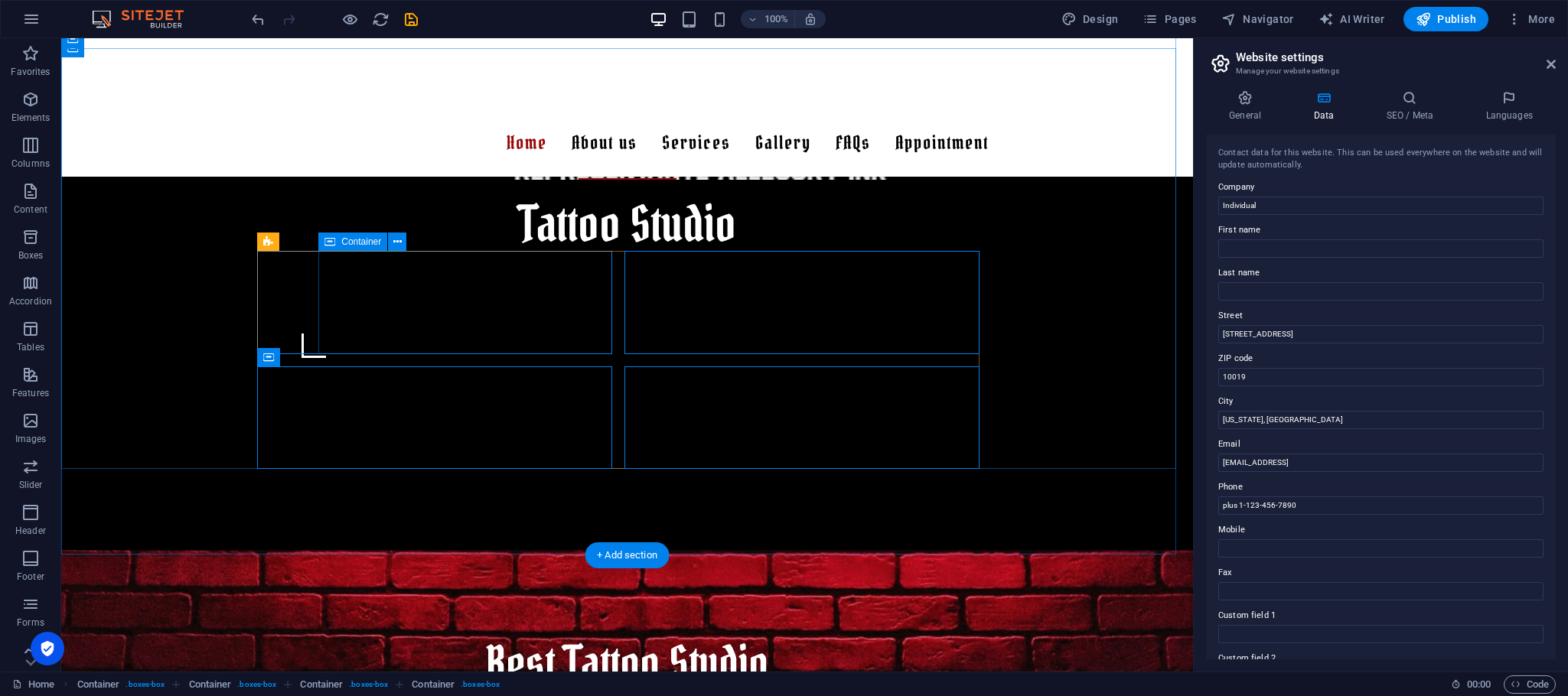 click on "Old School Tattoo Lorem ipsum dolor sit amet, consectetur adipisicing elit. Veritatis, dolorem!" at bounding box center (628, 960) 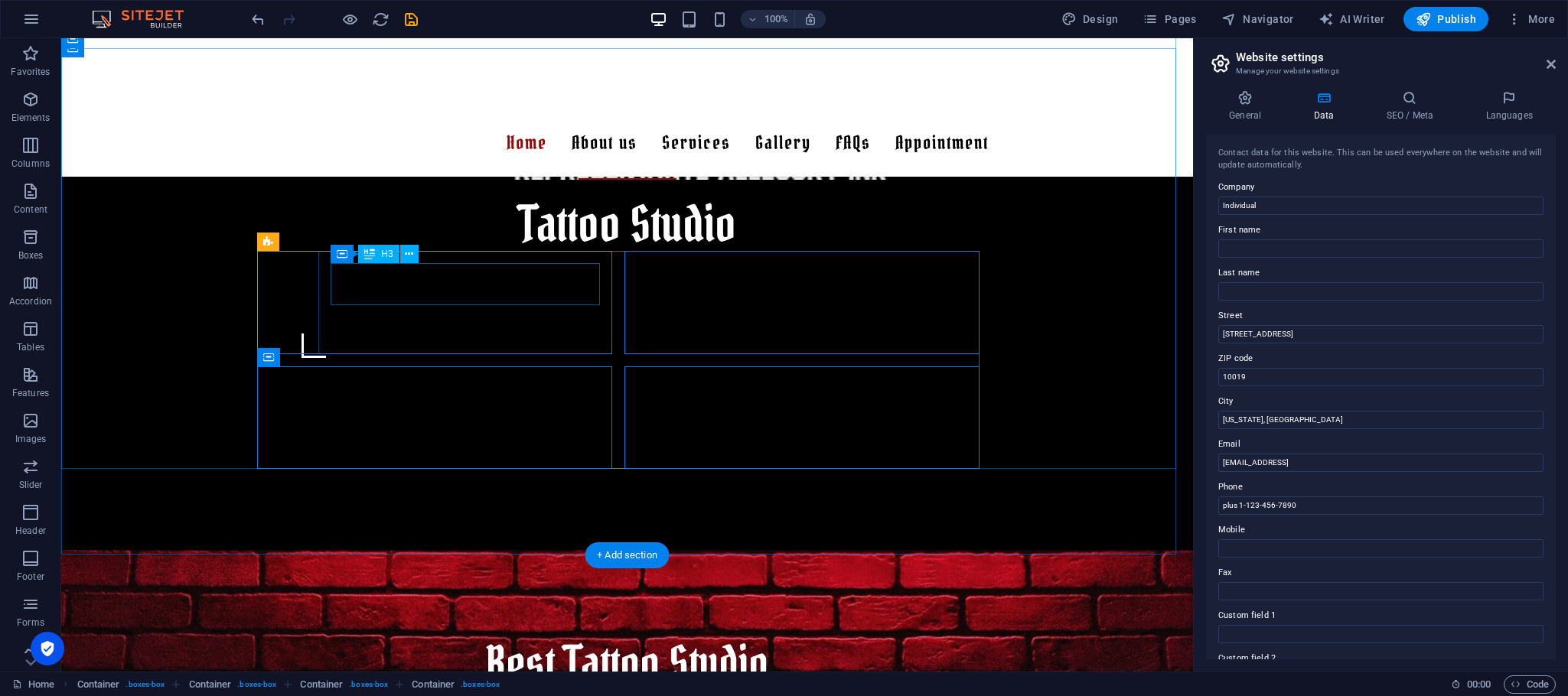click on "Old School Tattoo" at bounding box center (628, 951) 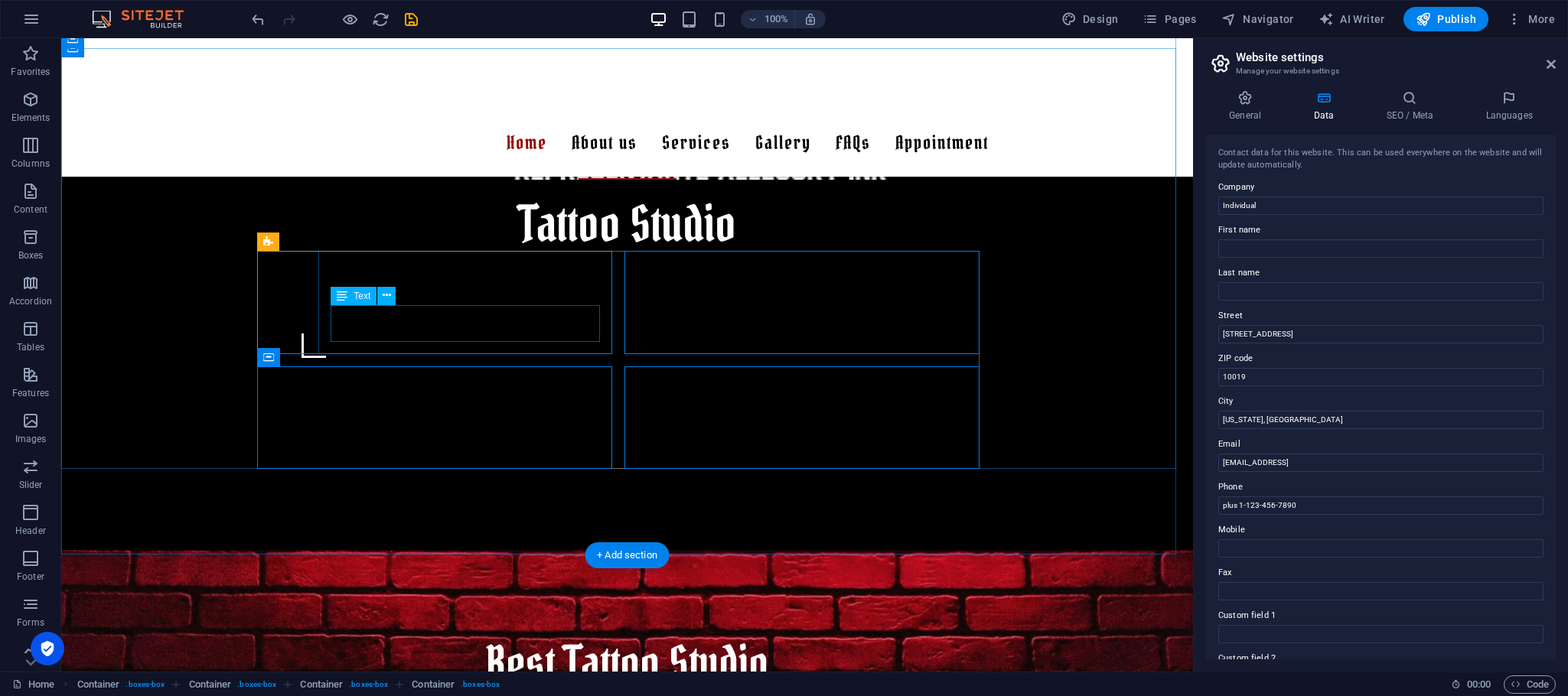 click on "Lorem ipsum dolor sit amet, consectetur adipisicing elit. Veritatis, dolorem!" at bounding box center [628, 981] 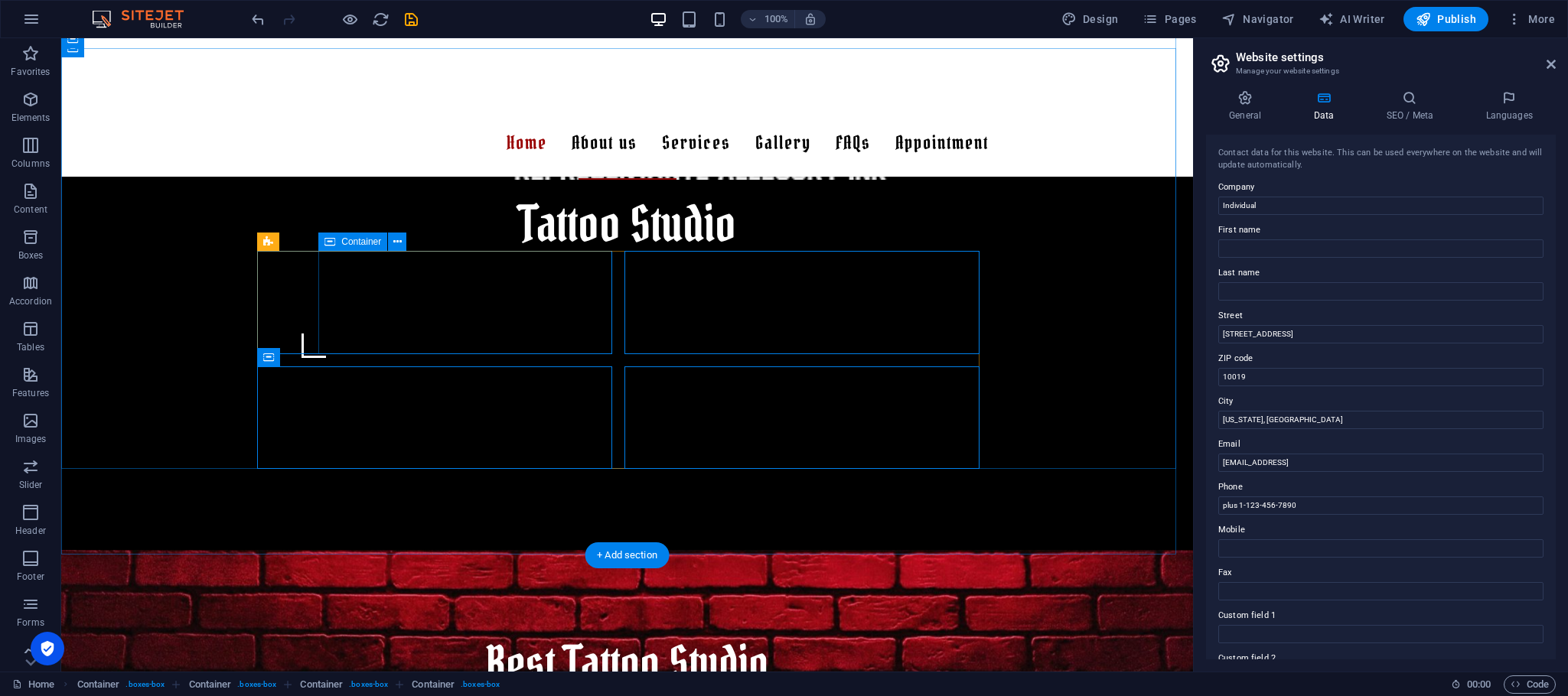 click on "Old School Tattoo Lorem ipsum dolor sit amet, consectetur adipisicing elit. Veritatis, dolorem!" at bounding box center [628, 960] 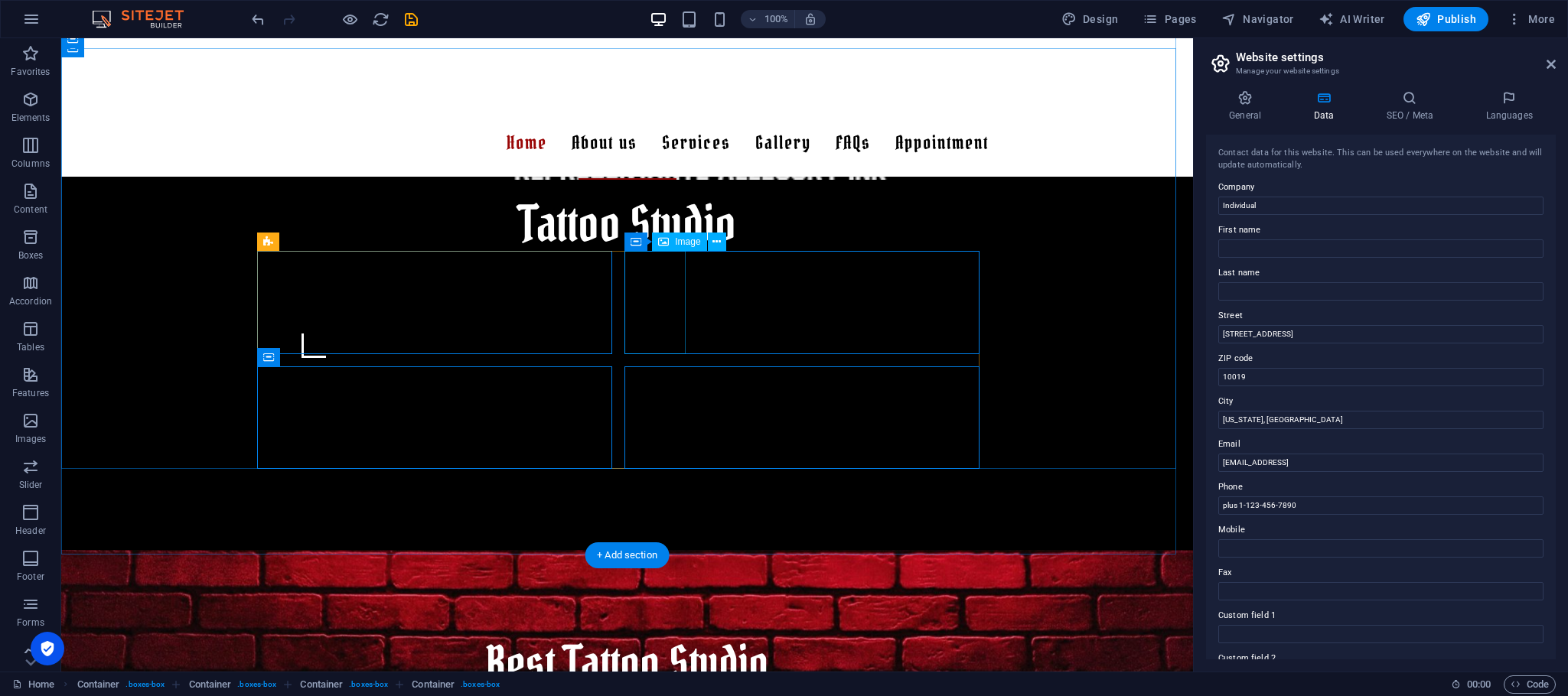 click at bounding box center [628, 1039] 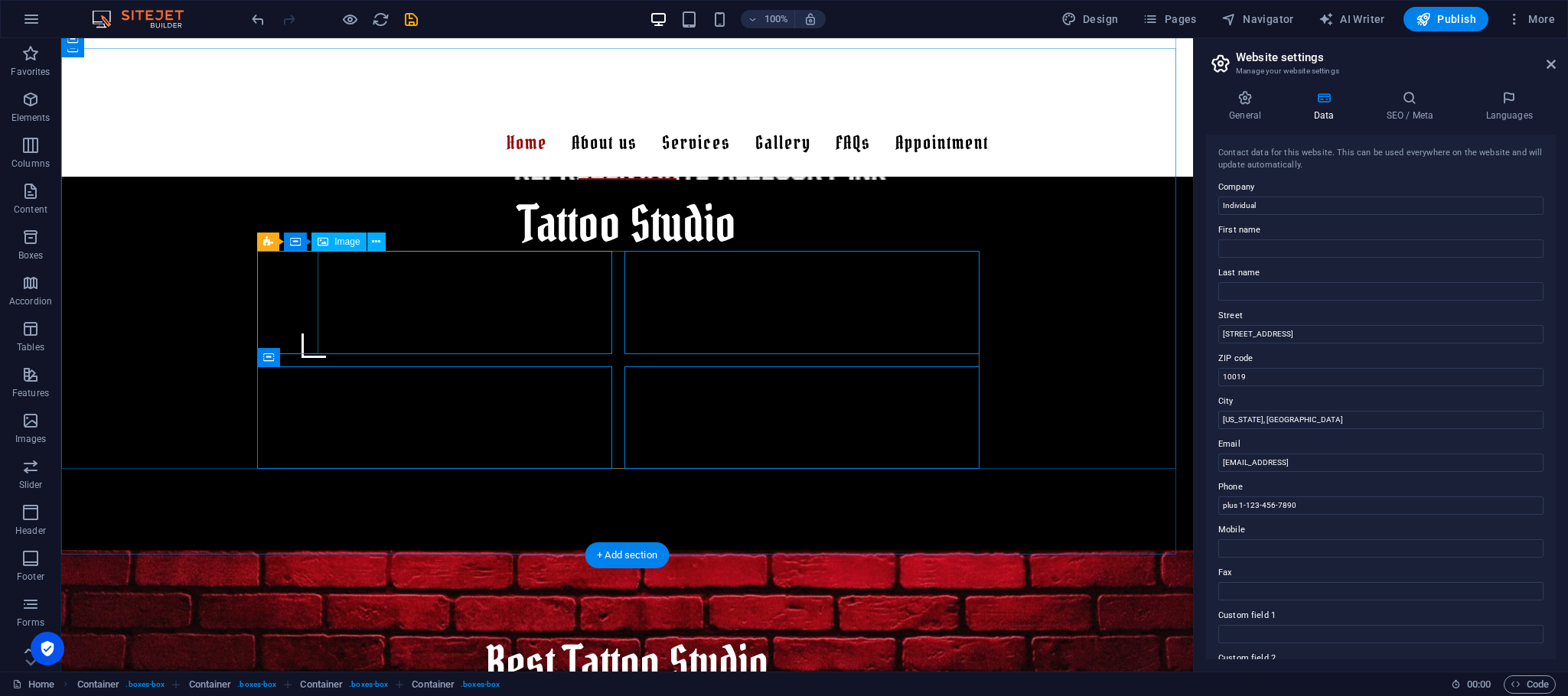 click at bounding box center (628, 887) 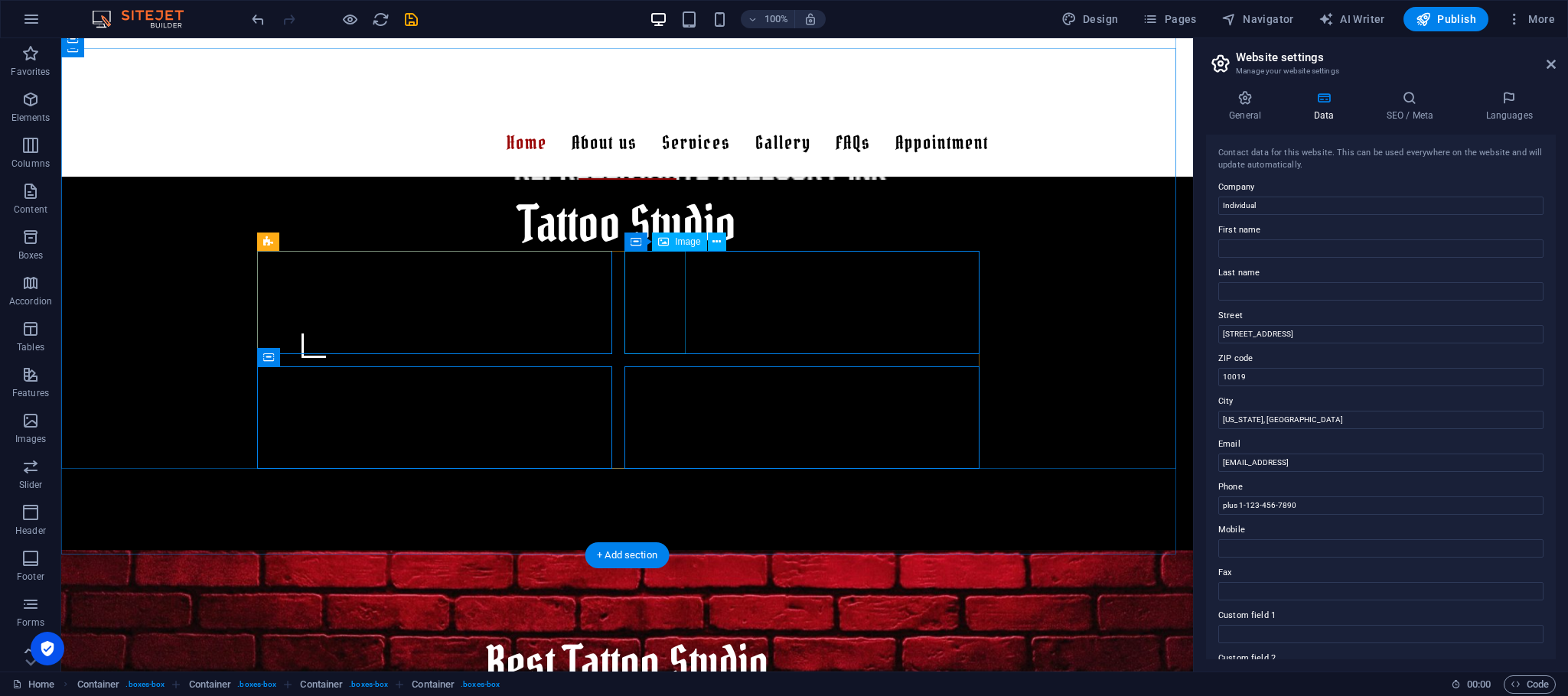 click at bounding box center (628, 1039) 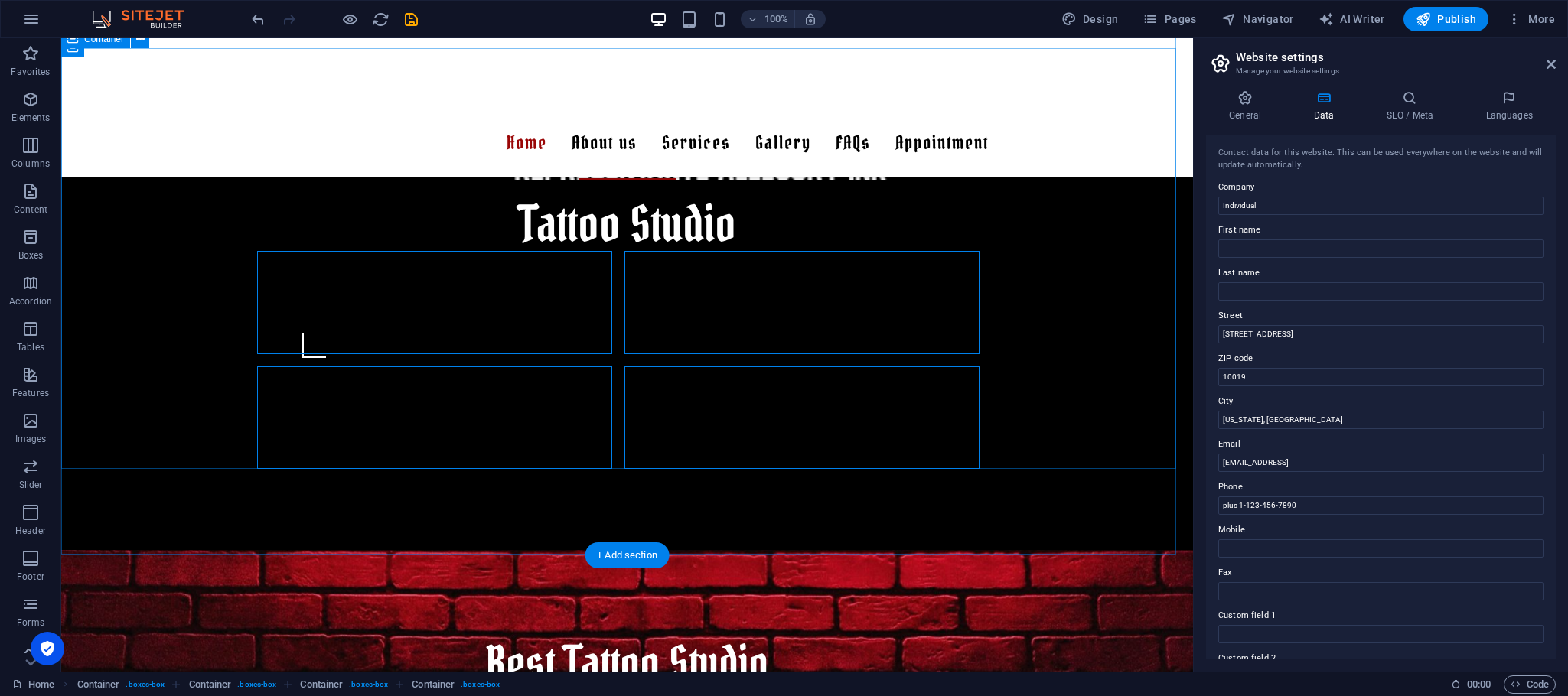 click on "Best Tattoo Studio Lorem ipsum dolor sit amet, consetetur sadipscing elitr, sed diam nonumy eirmod tempor invidunt ut labore et dolore magna aliquyam erat, sed diam voluptua. At vero eos et accusam et justo duo dolores et ea rebum. Stet clita kasd gubergren, no sea takimata sanctus est Lorem ipsum dolor sit amet. Lorem ipsum dolor sit amet, consetetur sadipscing elitr, sed diam nonumy eirmod tempor invidunt ut labore et dolore magna aliquyam erat, sed diam voluptua. At vero eos et accusam et justo duo dolores et ea rebum. Stet clita kasd gubergren, no sea takimata sanctus est Lorem ipsum dolor sit amet. Old School Tattoo Lorem ipsum dolor sit amet, consectetur adipisicing elit. Veritatis, dolorem! Tribal Tattoo Lorem ipsum dolor sit amet, consectetur adipisicing elit. Veritatis, dolorem! Modern Tattoo Lorem ipsum dolor sit amet, consectetur adipisicing elit. Veritatis, dolorem! Color Tattoo Lorem ipsum dolor sit amet, consectetur adipisicing elit. Veritatis, dolorem!" at bounding box center [627, 1046] 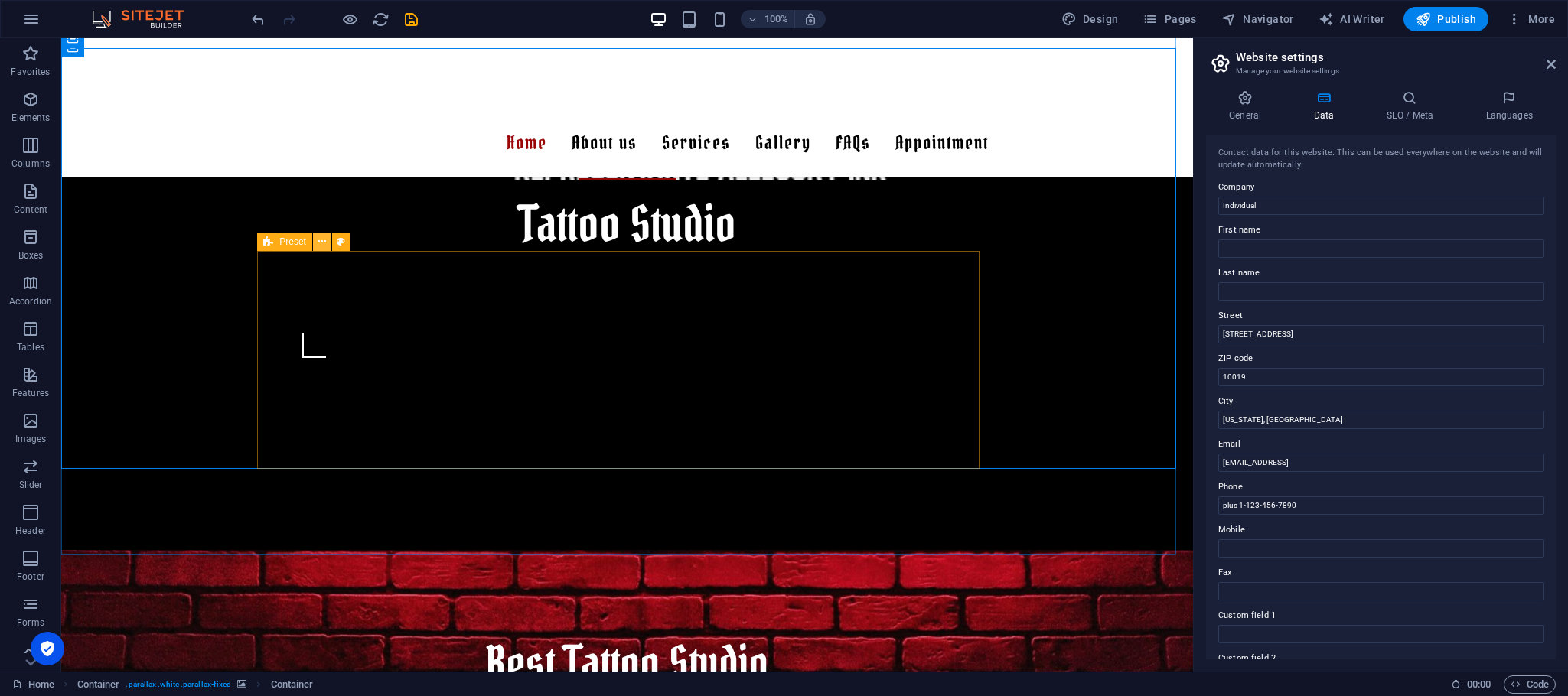 click at bounding box center (322, 242) 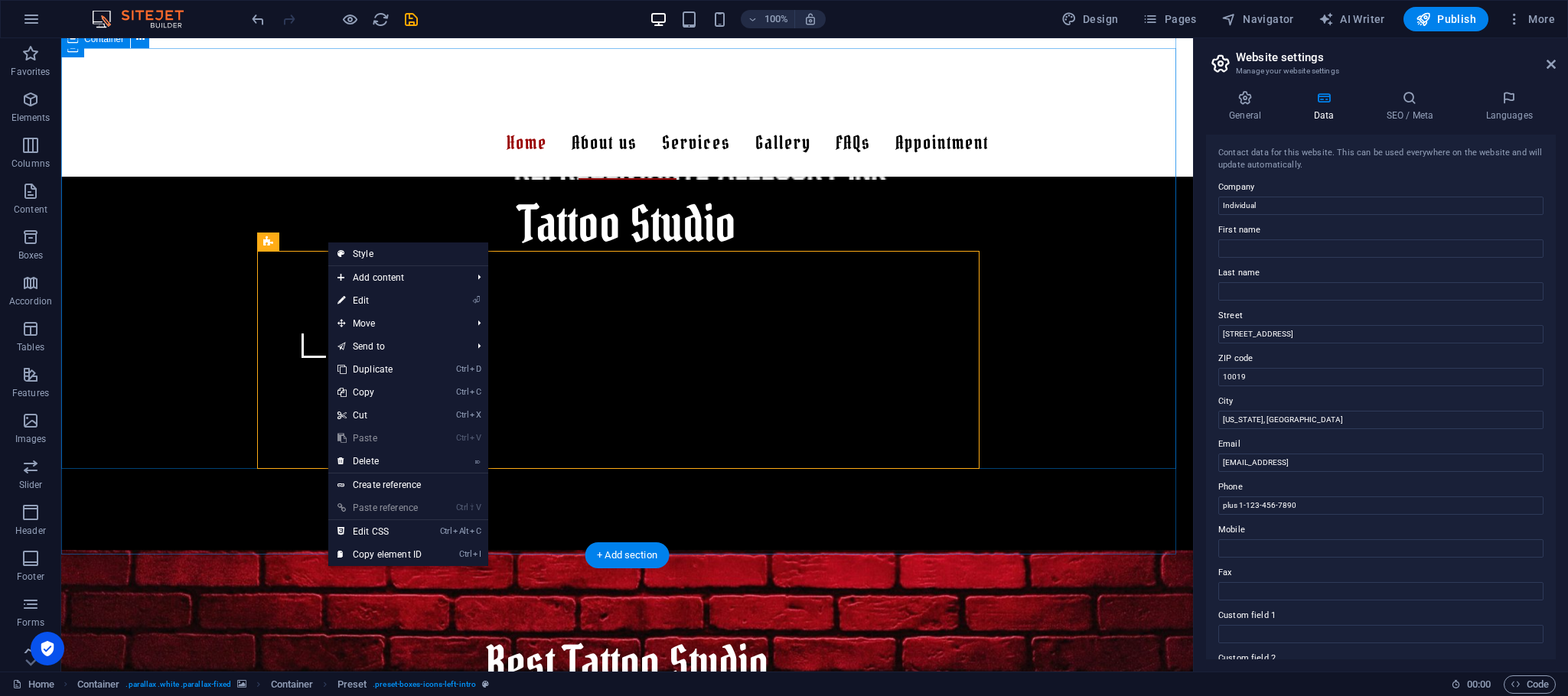 click on "Best Tattoo Studio Lorem ipsum dolor sit amet, consetetur sadipscing elitr, sed diam nonumy eirmod tempor invidunt ut labore et dolore magna aliquyam erat, sed diam voluptua. At vero eos et accusam et justo duo dolores et ea rebum. Stet clita kasd gubergren, no sea takimata sanctus est Lorem ipsum dolor sit amet. Lorem ipsum dolor sit amet, consetetur sadipscing elitr, sed diam nonumy eirmod tempor invidunt ut labore et dolore magna aliquyam erat, sed diam voluptua. At vero eos et accusam et justo duo dolores et ea rebum. Stet clita kasd gubergren, no sea takimata sanctus est Lorem ipsum dolor sit amet. Old School Tattoo Lorem ipsum dolor sit amet, consectetur adipisicing elit. Veritatis, dolorem! Tribal Tattoo Lorem ipsum dolor sit amet, consectetur adipisicing elit. Veritatis, dolorem! Modern Tattoo Lorem ipsum dolor sit amet, consectetur adipisicing elit. Veritatis, dolorem! Color Tattoo Lorem ipsum dolor sit amet, consectetur adipisicing elit. Veritatis, dolorem!" at bounding box center [627, 1046] 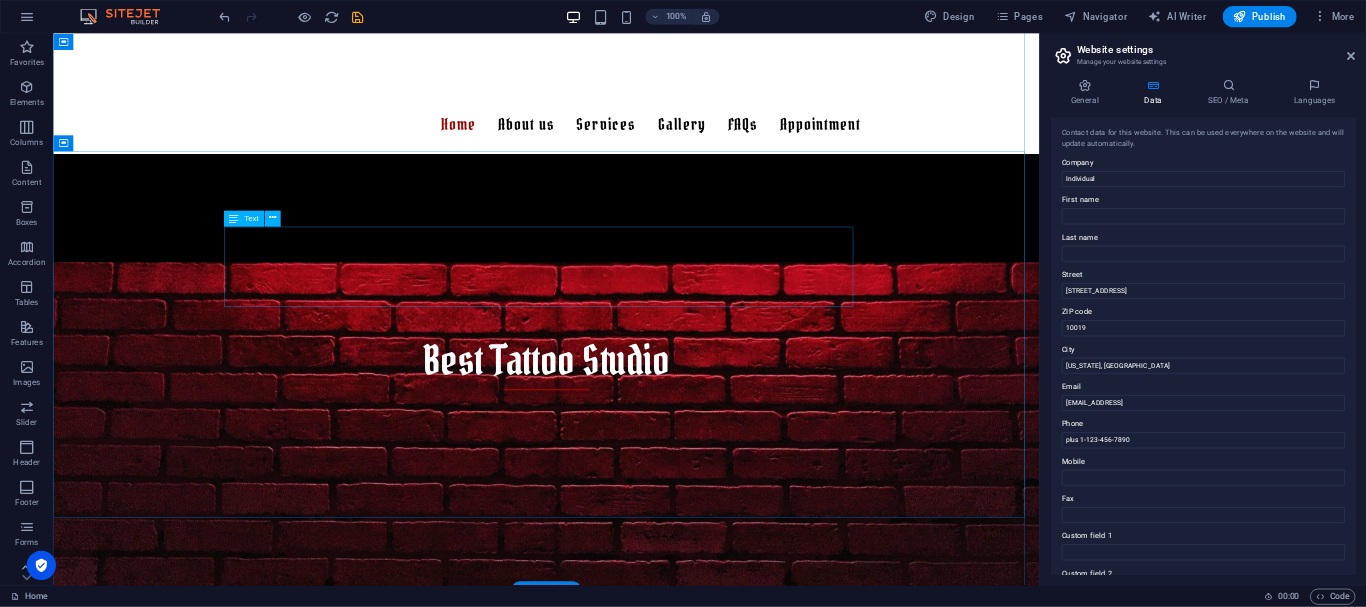 scroll, scrollTop: 0, scrollLeft: 0, axis: both 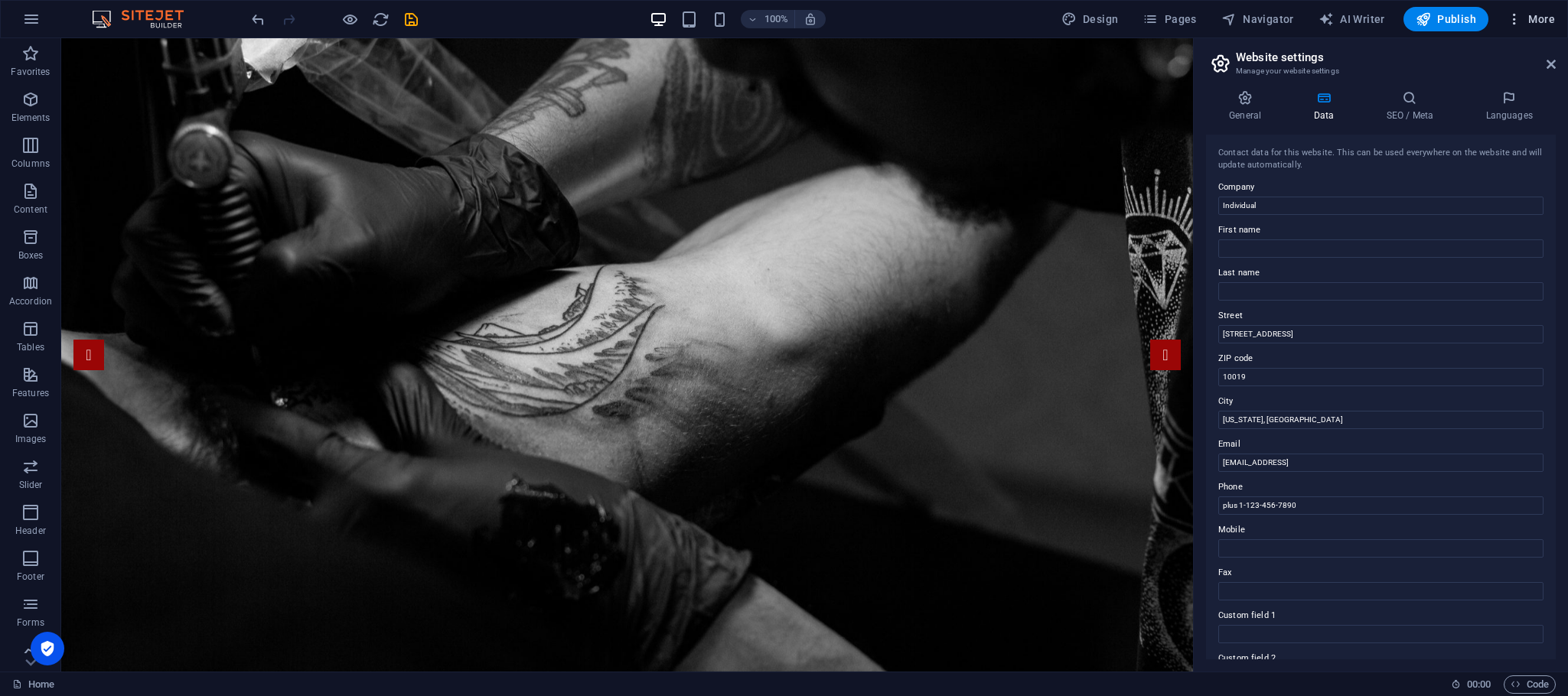 click at bounding box center (1514, 19) 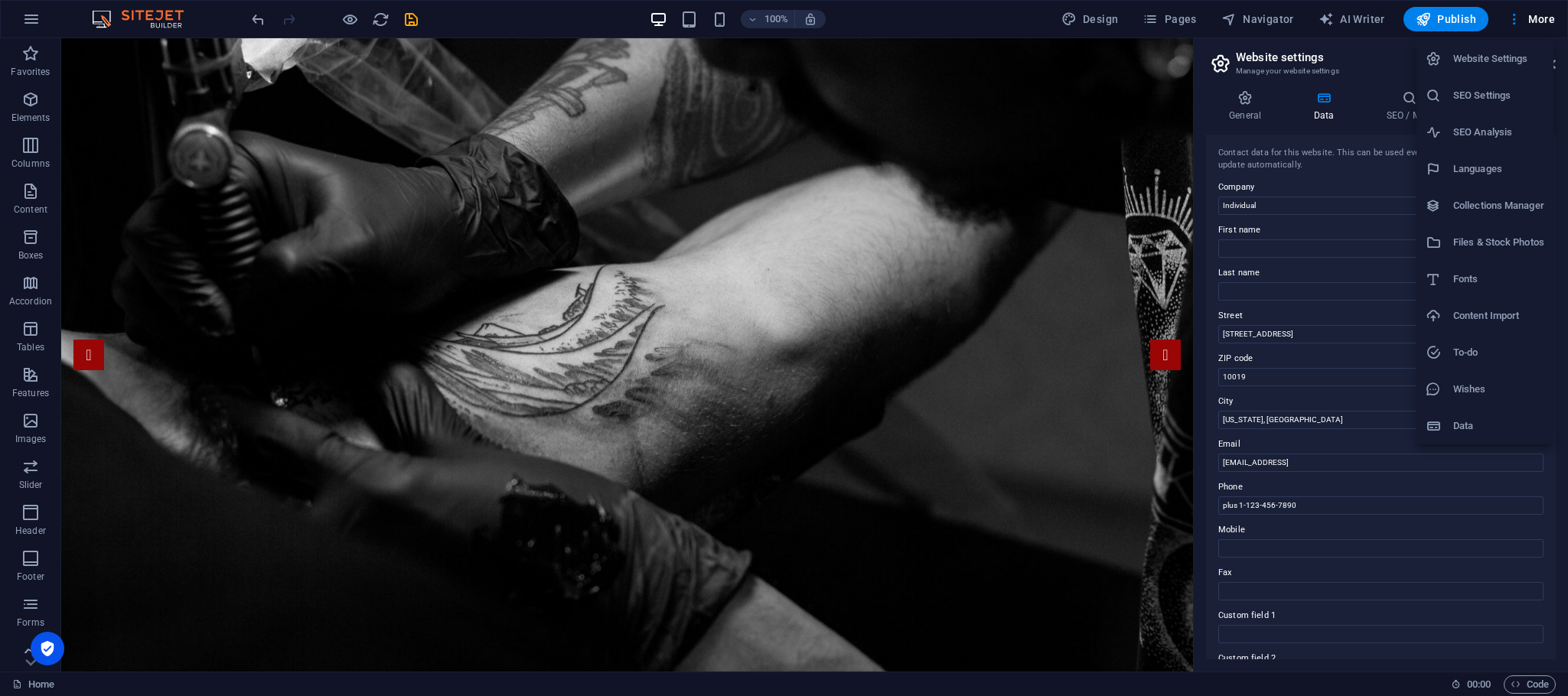 click on "Languages" at bounding box center (1498, 169) 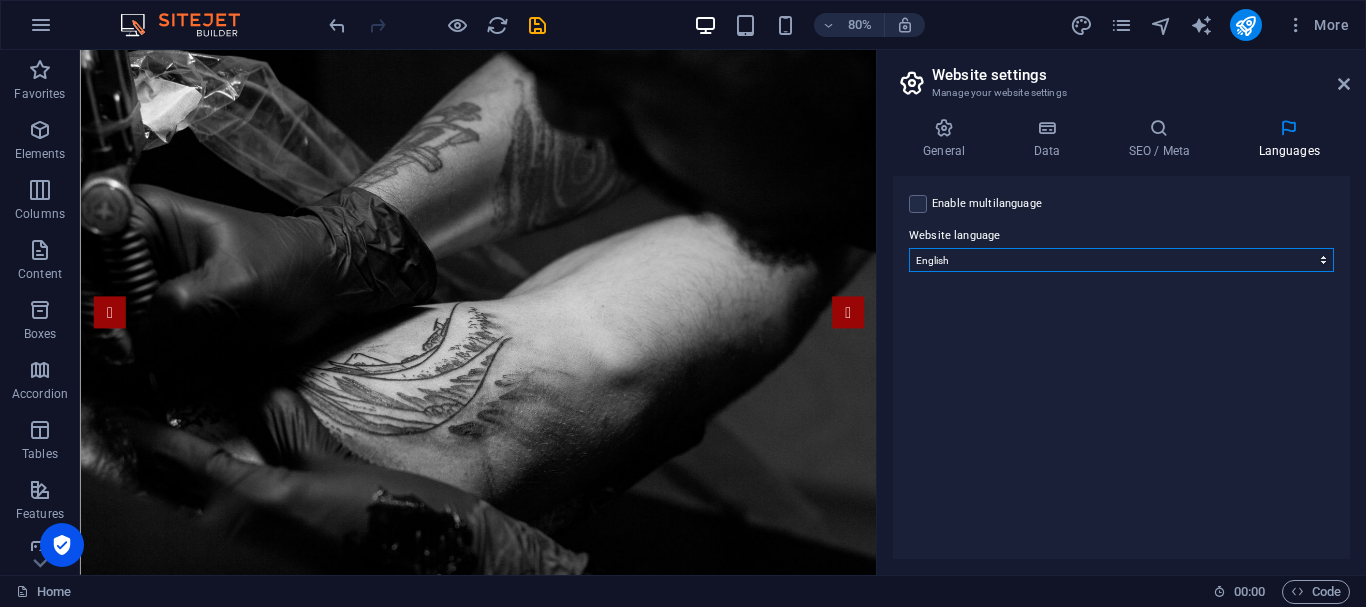 select on "148" 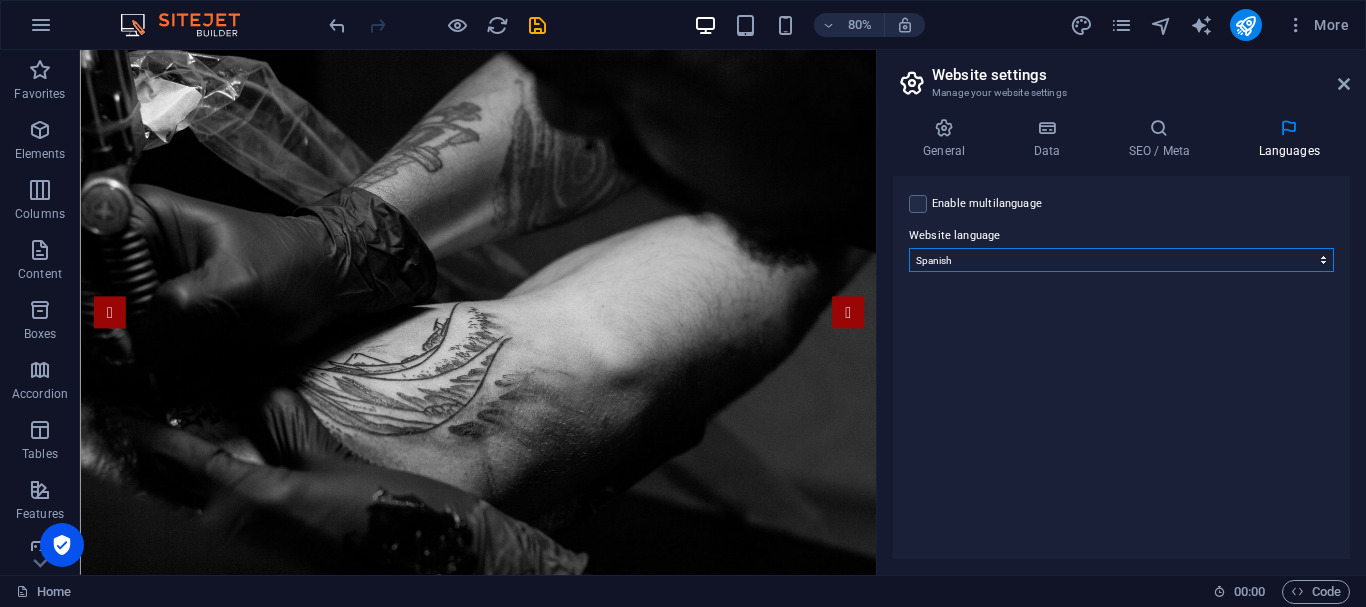 click on "Abkhazian Afar Afrikaans Akan Albanian Amharic Arabic Aragonese Armenian Assamese Avaric Avestan Aymara Azerbaijani Bambara Bashkir Basque Belarusian Bengali Bihari languages Bislama Bokmål Bosnian Breton Bulgarian Burmese Catalan Central Khmer Chamorro Chechen Chinese Church Slavic Chuvash Cornish Corsican Cree Croatian Czech Danish Dutch Dzongkha English Esperanto Estonian Ewe Faroese Farsi (Persian) Fijian Finnish French Fulah Gaelic Galician Ganda Georgian German Greek Greenlandic Guaraní Gujarati Haitian Creole Hausa Hebrew Herero Hindi Hiri Motu Hungarian Icelandic Ido Igbo Indonesian Interlingua Interlingue Inuktitut Inupiaq Irish Italian Japanese Javanese Kannada Kanuri Kashmiri Kazakh Kikuyu Kinyarwanda Komi Kongo Korean Kurdish Kwanyama Kyrgyz Lao Latin Latvian Limburgish Lingala Lithuanian Luba-Katanga Luxembourgish Macedonian Malagasy Malay Malayalam Maldivian Maltese Manx Maori Marathi Marshallese Mongolian Nauru Navajo Ndonga Nepali North Ndebele Northern Sami Norwegian Norwegian Nynorsk Nuosu" at bounding box center (1121, 260) 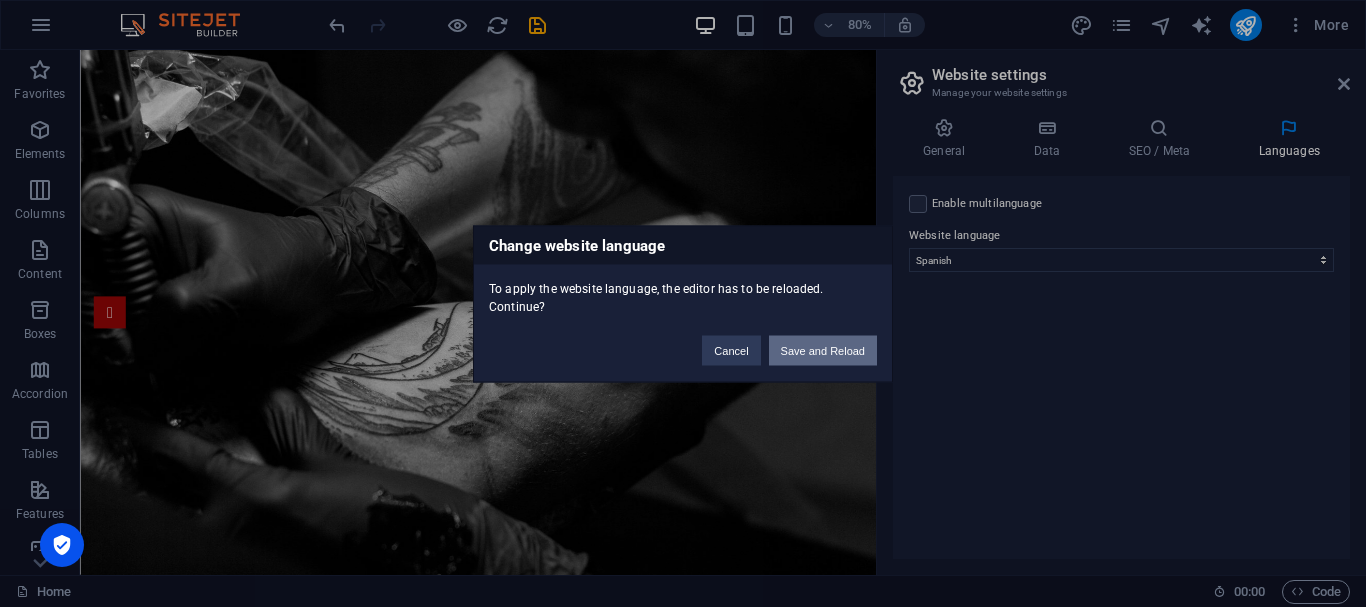 click on "Save and Reload" at bounding box center [823, 350] 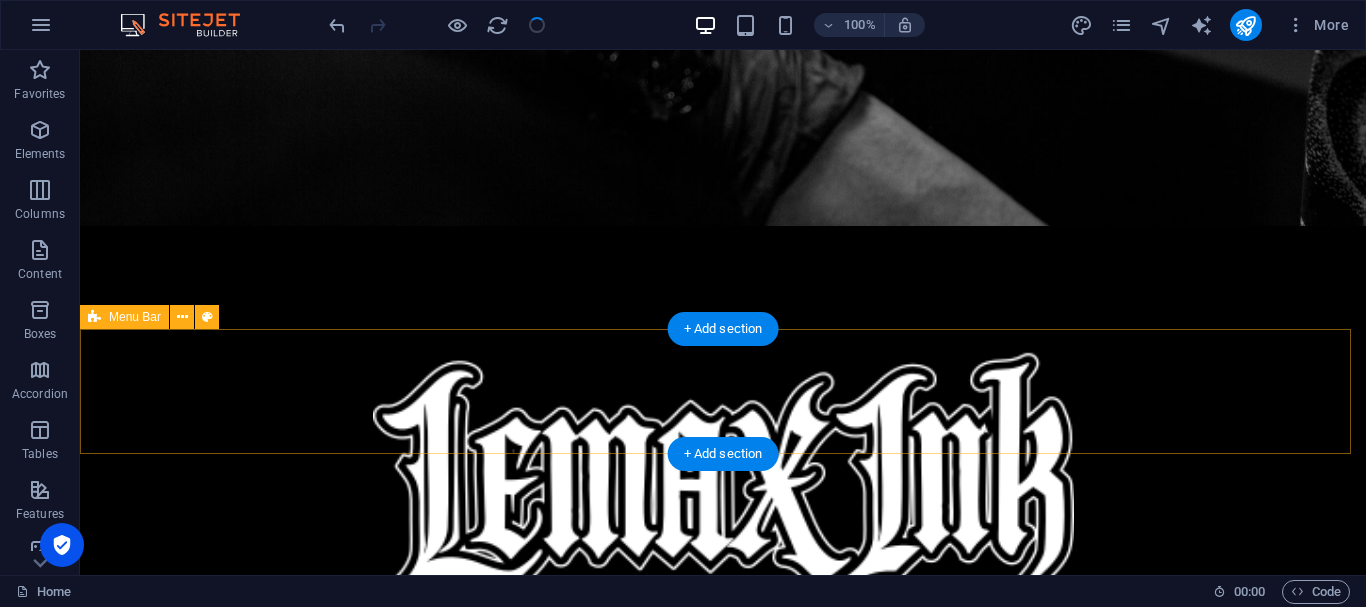 scroll, scrollTop: 600, scrollLeft: 0, axis: vertical 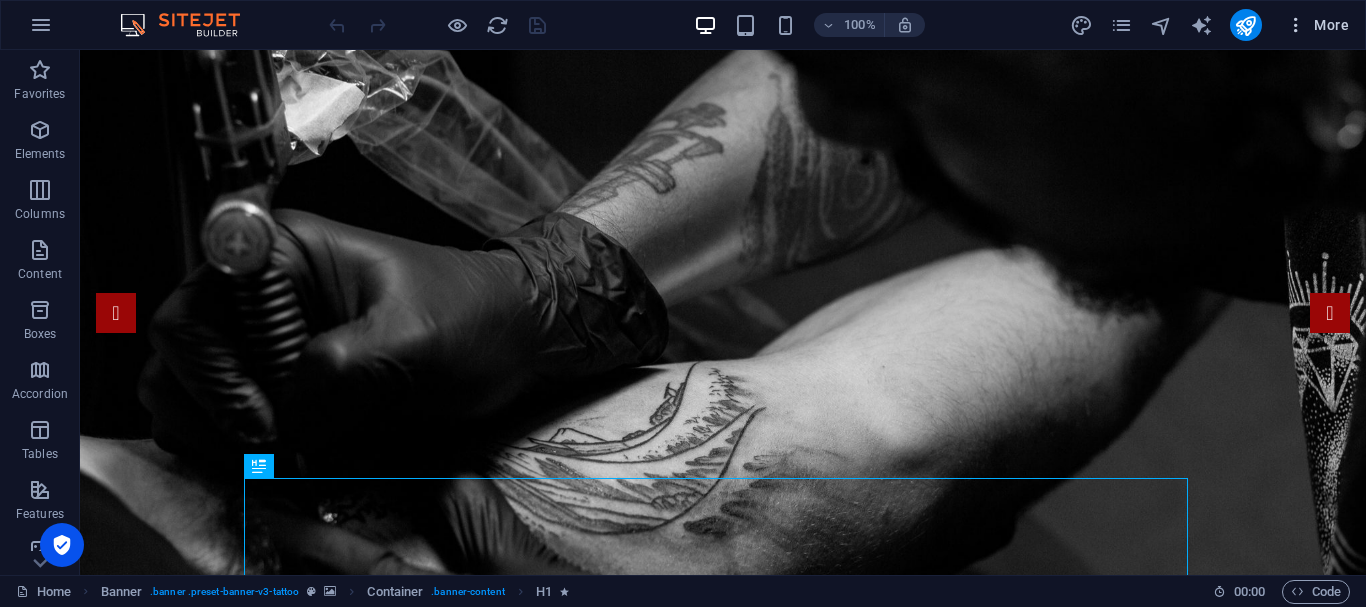 click on "More" at bounding box center (1317, 25) 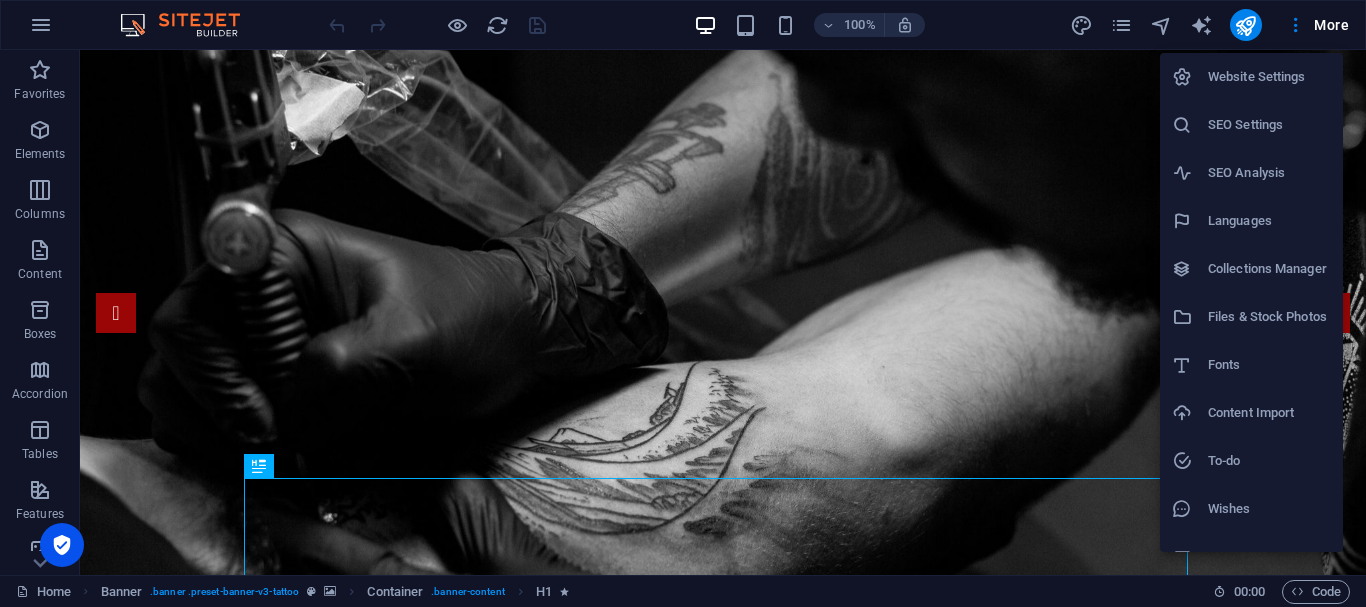 click on "Website Settings" at bounding box center [1269, 77] 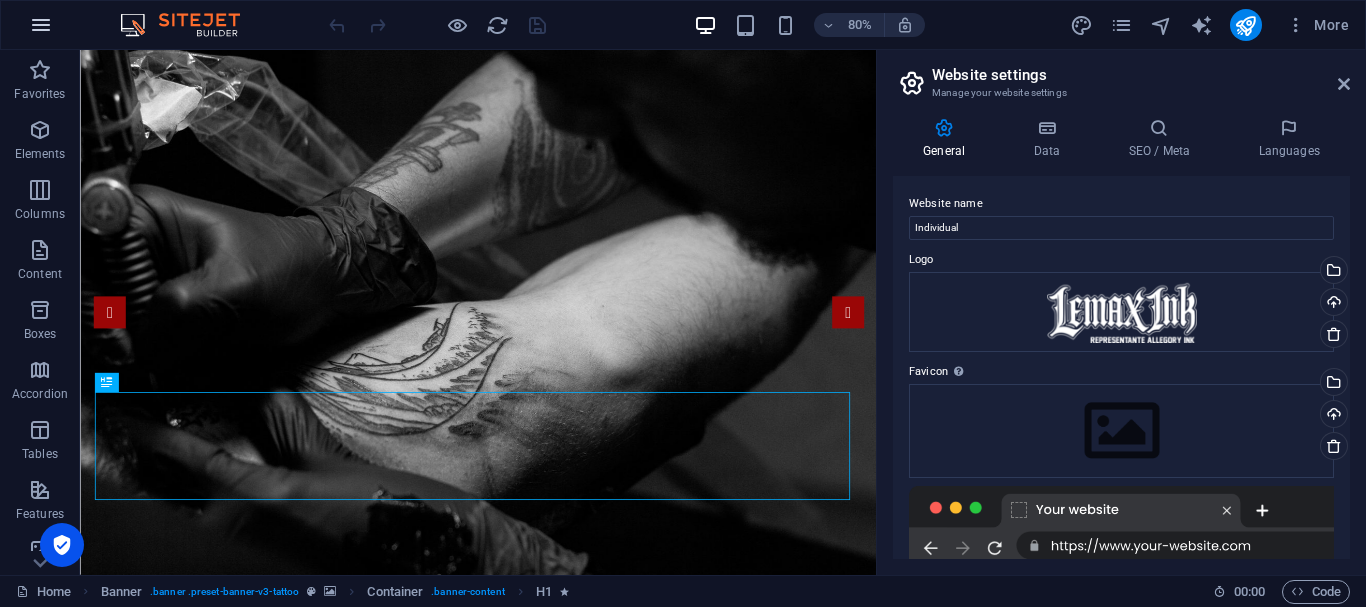 click at bounding box center (41, 25) 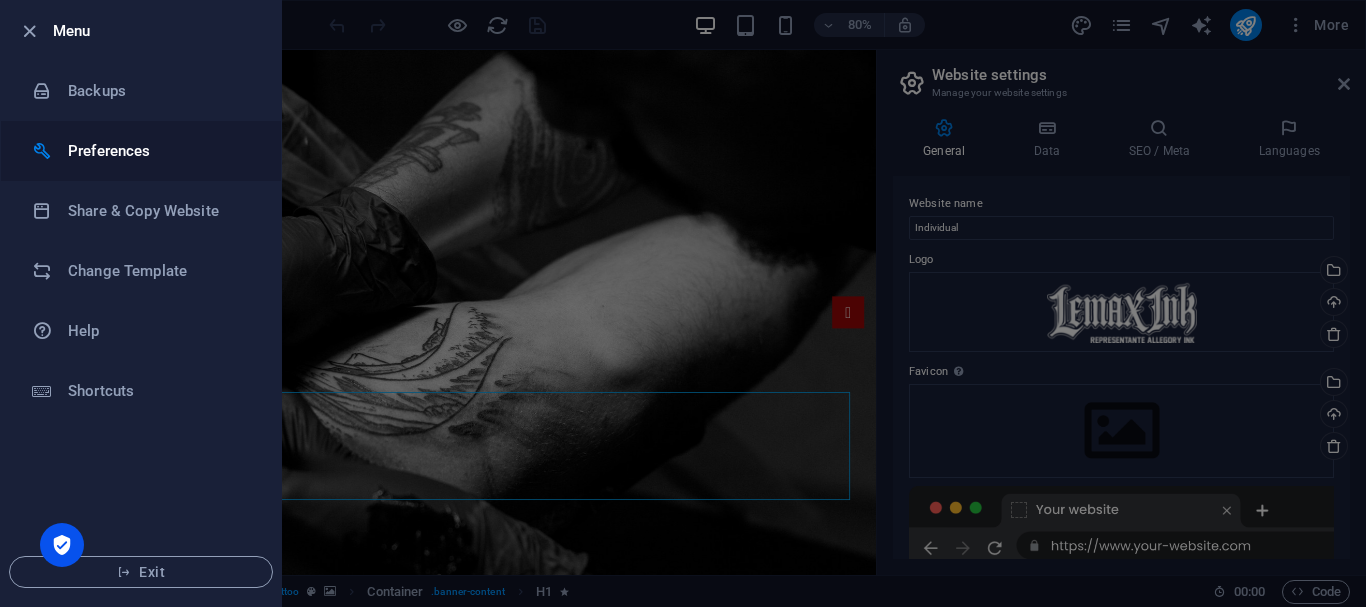 click on "Preferences" at bounding box center [160, 151] 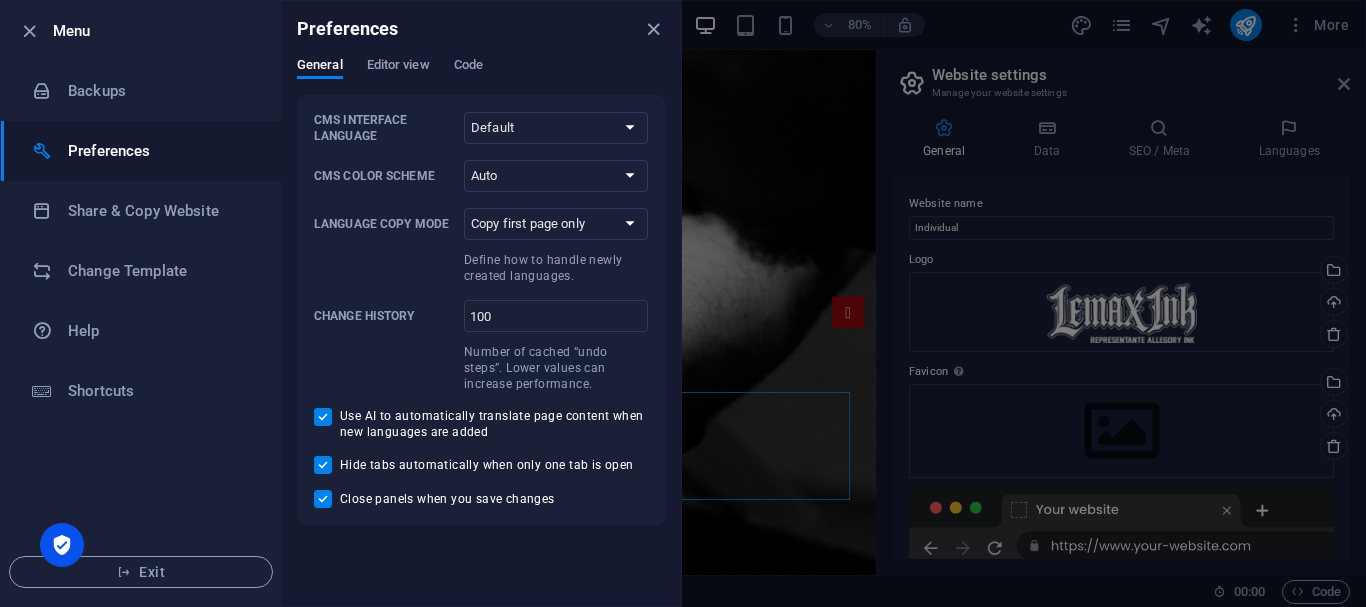 click on "Menu" at bounding box center (159, 31) 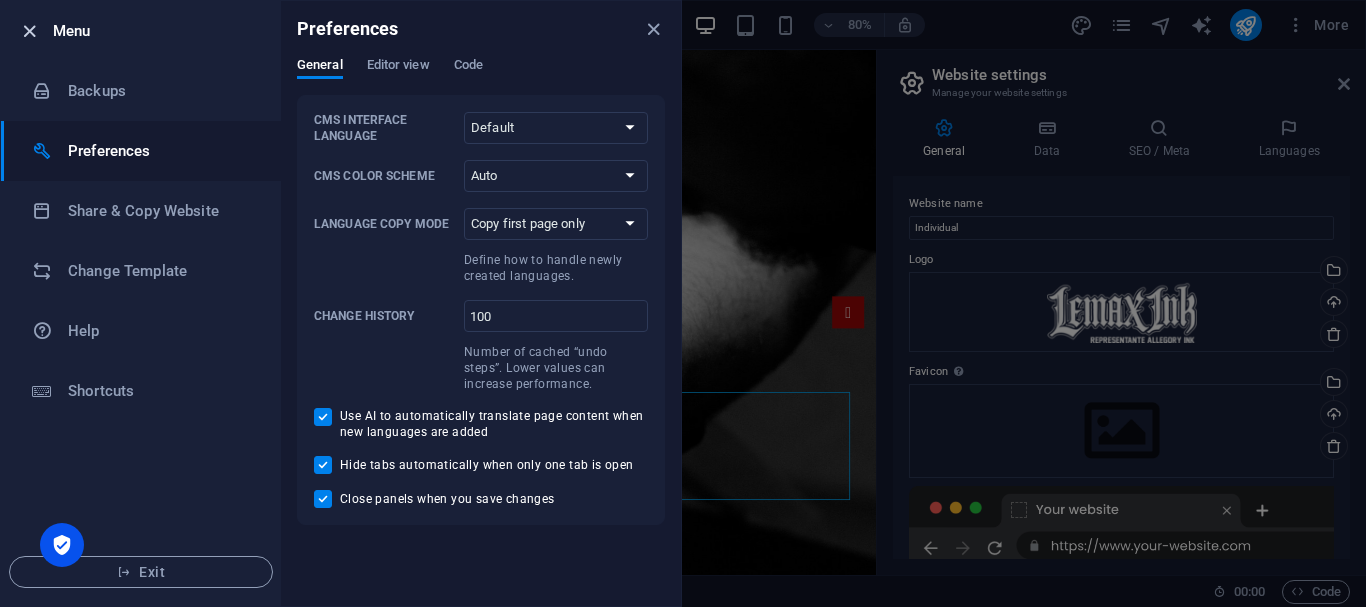 click at bounding box center [29, 31] 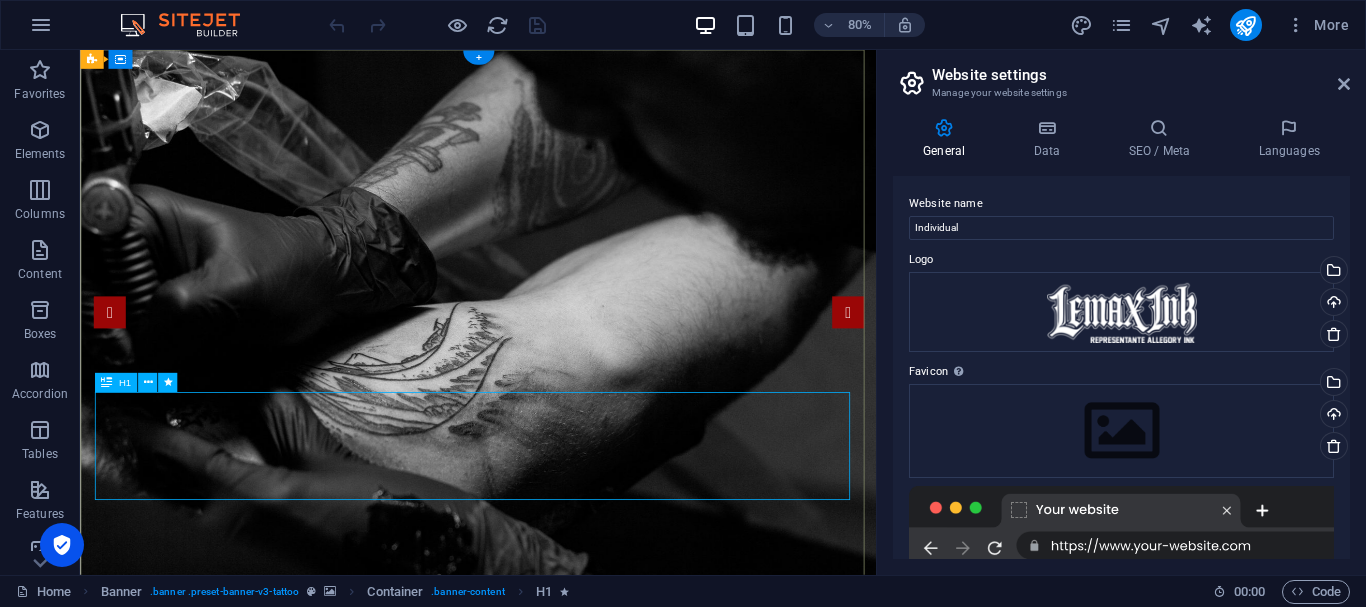 click on "Tattoo Studio" at bounding box center [578, 1348] 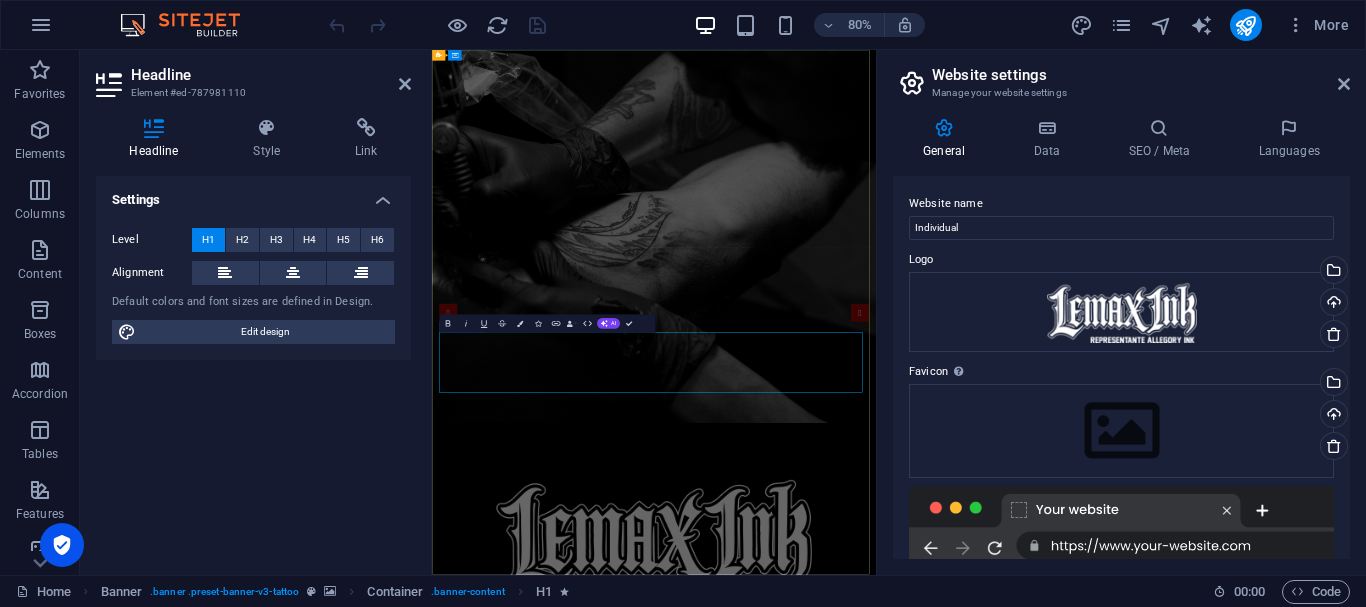 click on "Tattoo Studio" at bounding box center [926, 1344] 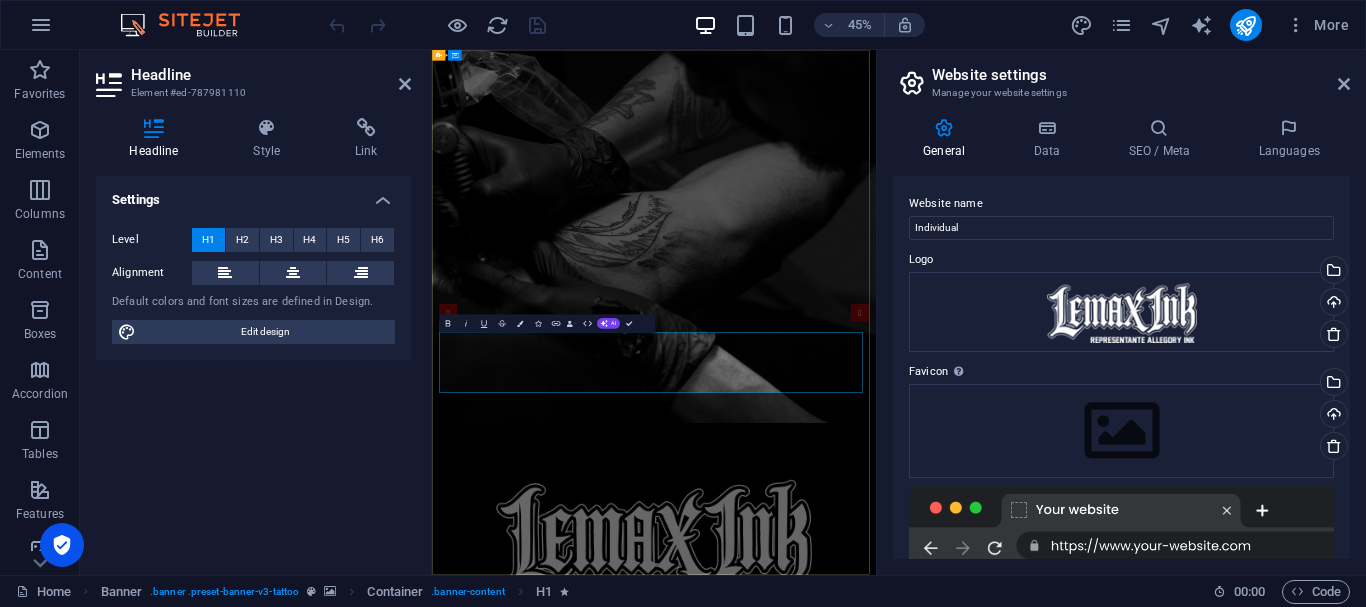 click on "Tattoo Studio" at bounding box center (926, 1348) 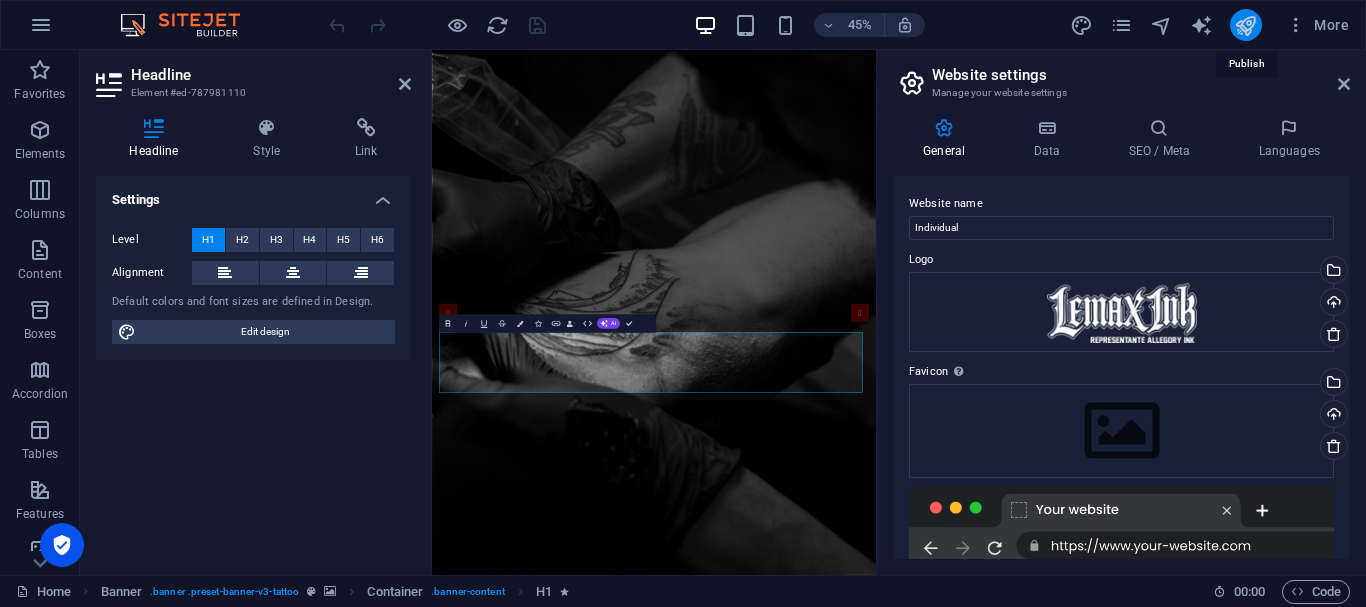 drag, startPoint x: 655, startPoint y: 147, endPoint x: 1255, endPoint y: 27, distance: 611.8823 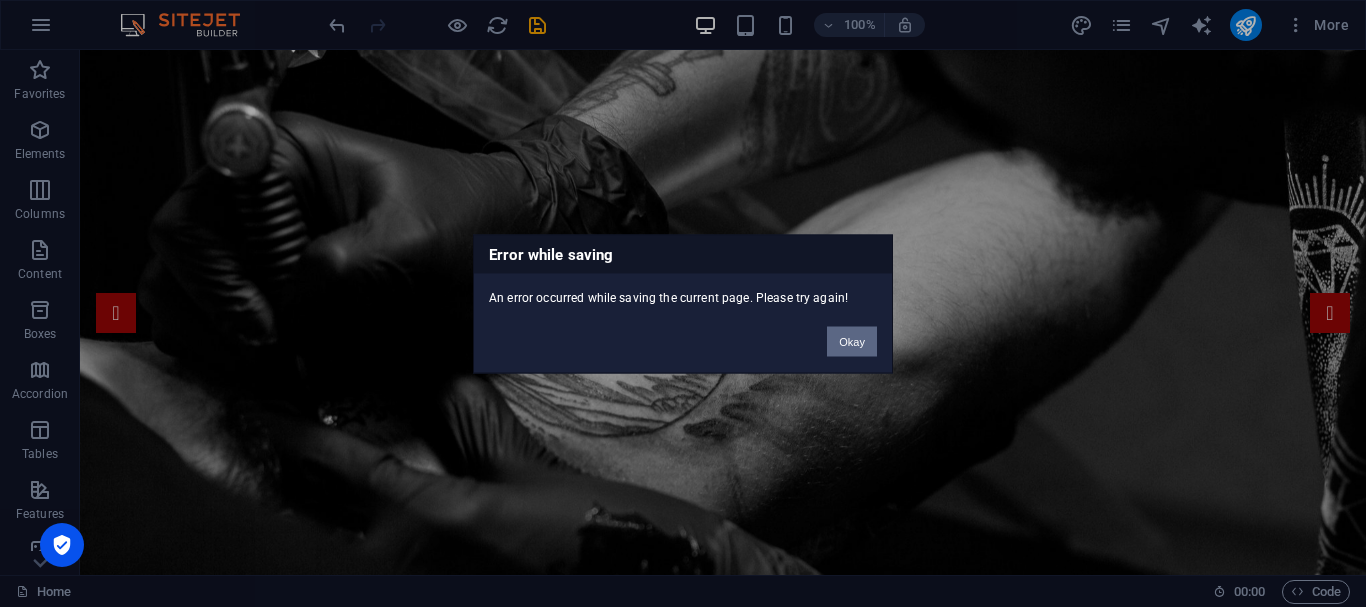 click on "Okay" at bounding box center [852, 341] 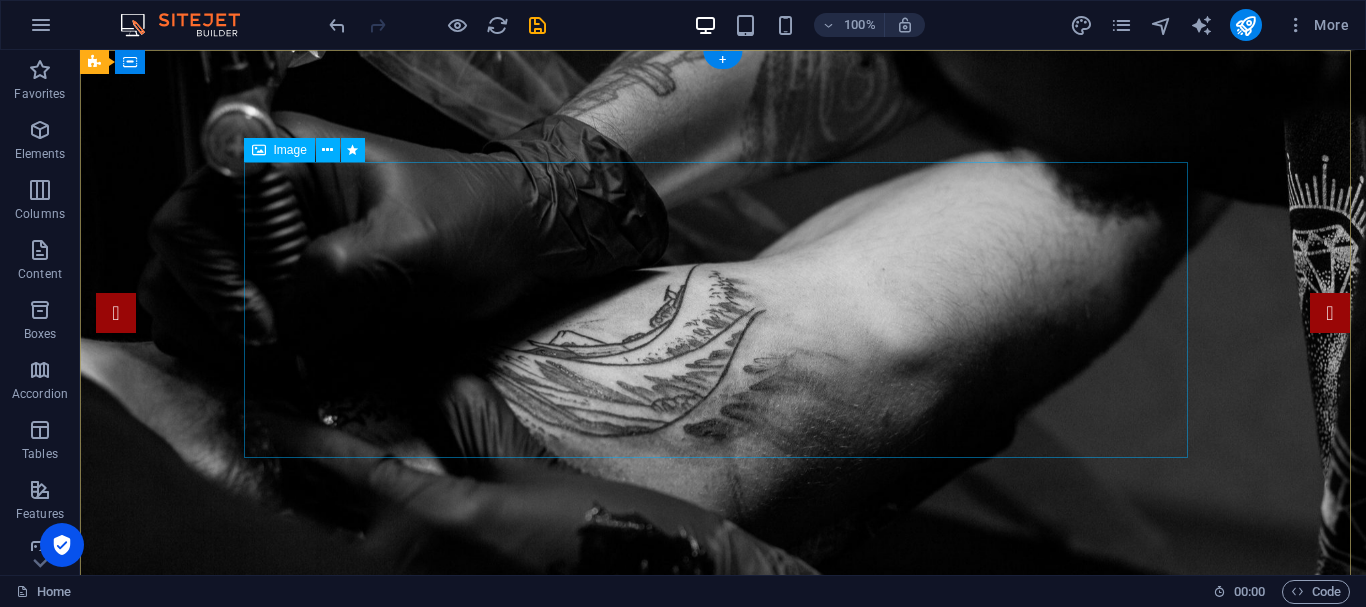 scroll, scrollTop: 240, scrollLeft: 0, axis: vertical 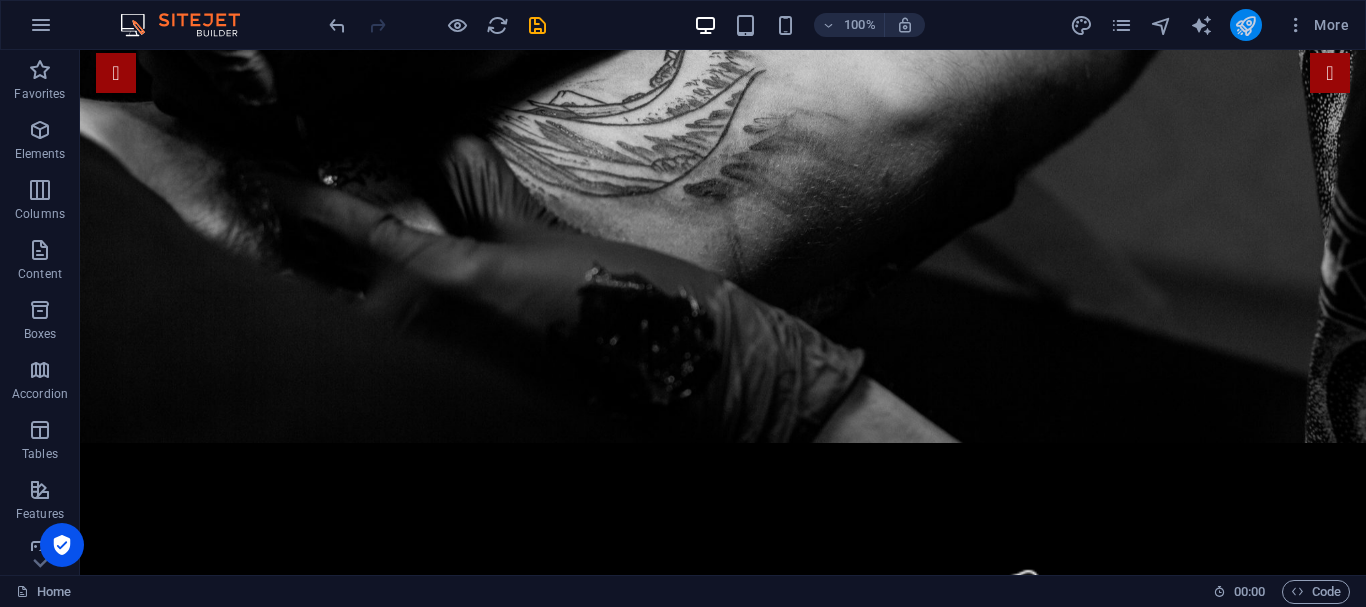 click at bounding box center (1245, 25) 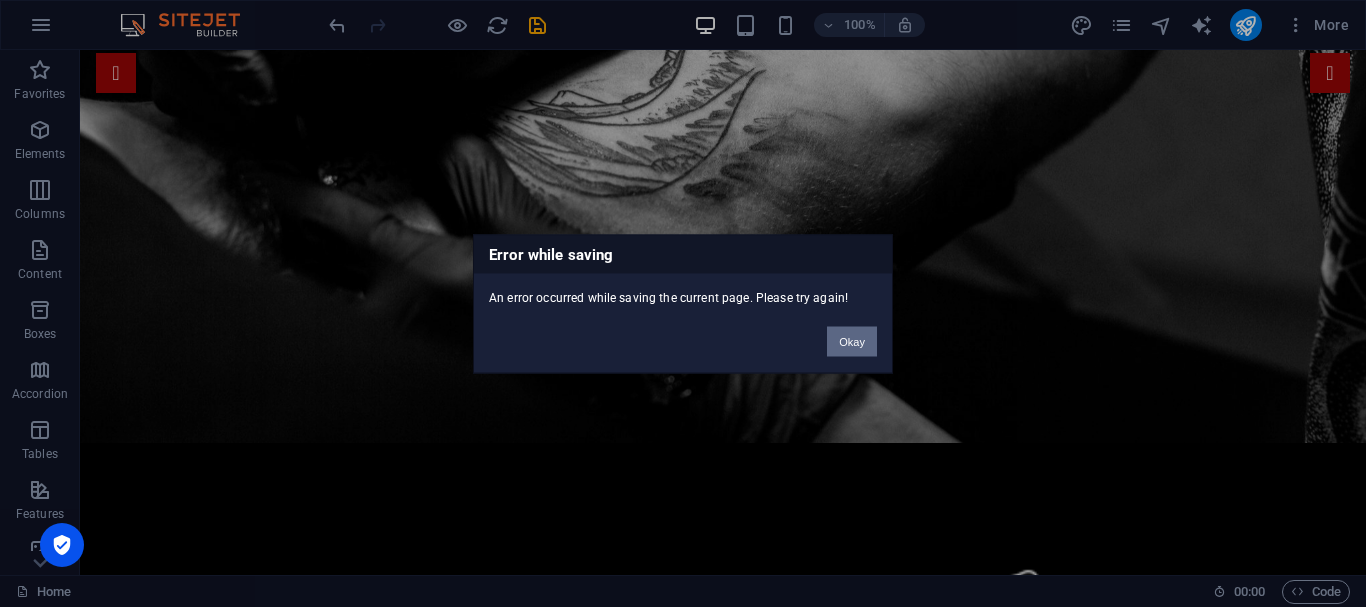 click on "Okay" at bounding box center (852, 341) 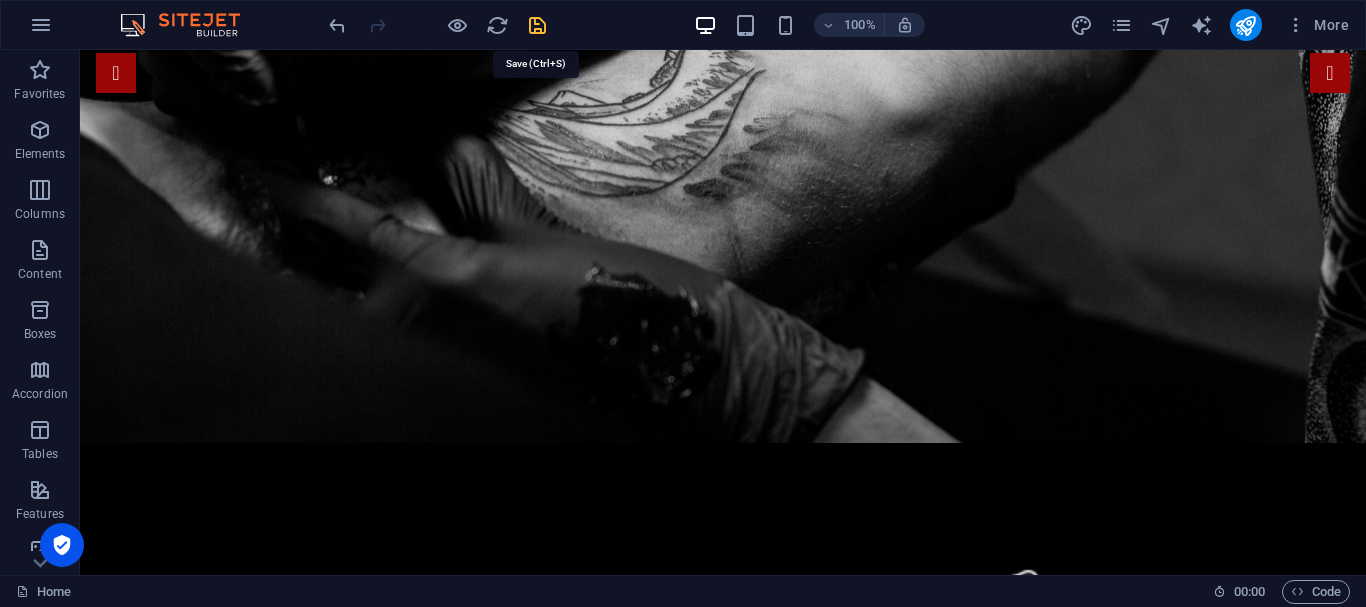 drag, startPoint x: 539, startPoint y: 19, endPoint x: 547, endPoint y: 65, distance: 46.69047 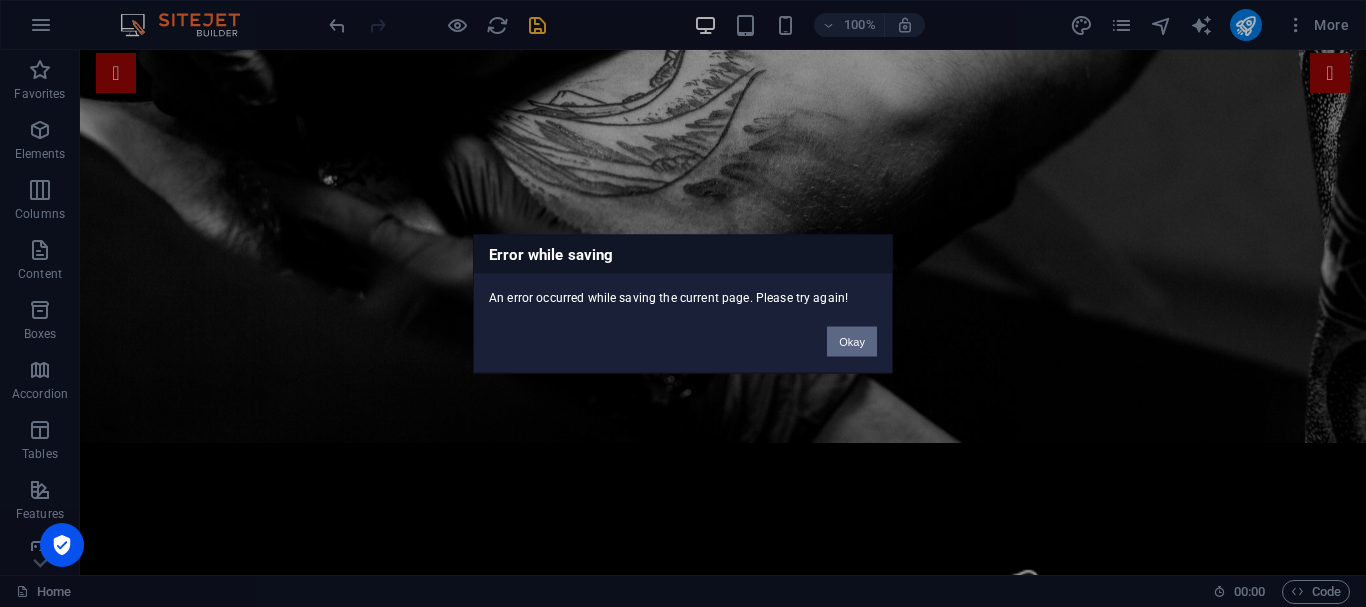 click on "Okay" at bounding box center (852, 341) 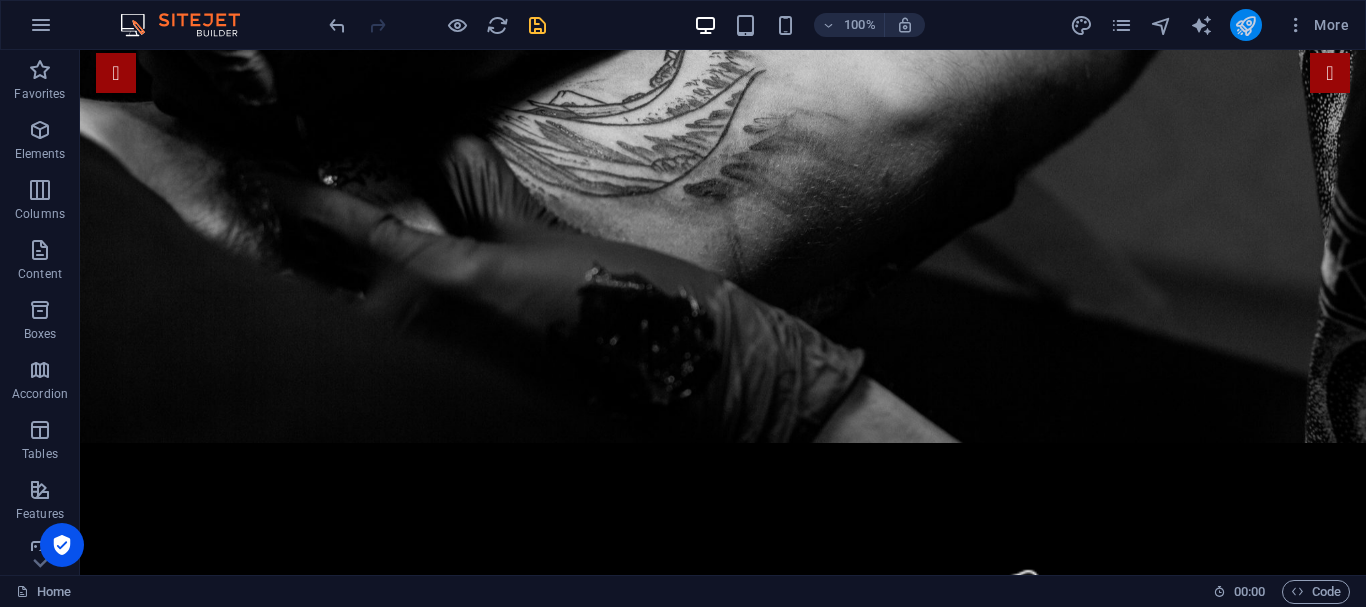 click at bounding box center [1245, 25] 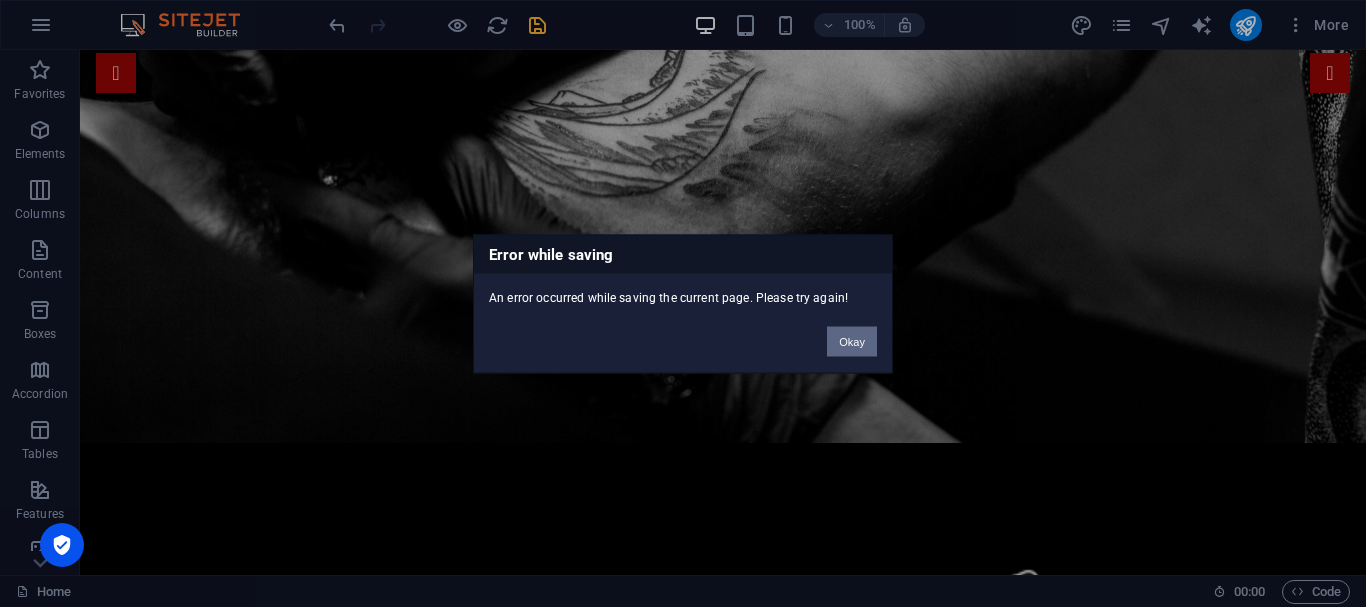 drag, startPoint x: 858, startPoint y: 349, endPoint x: 451, endPoint y: 147, distance: 454.371 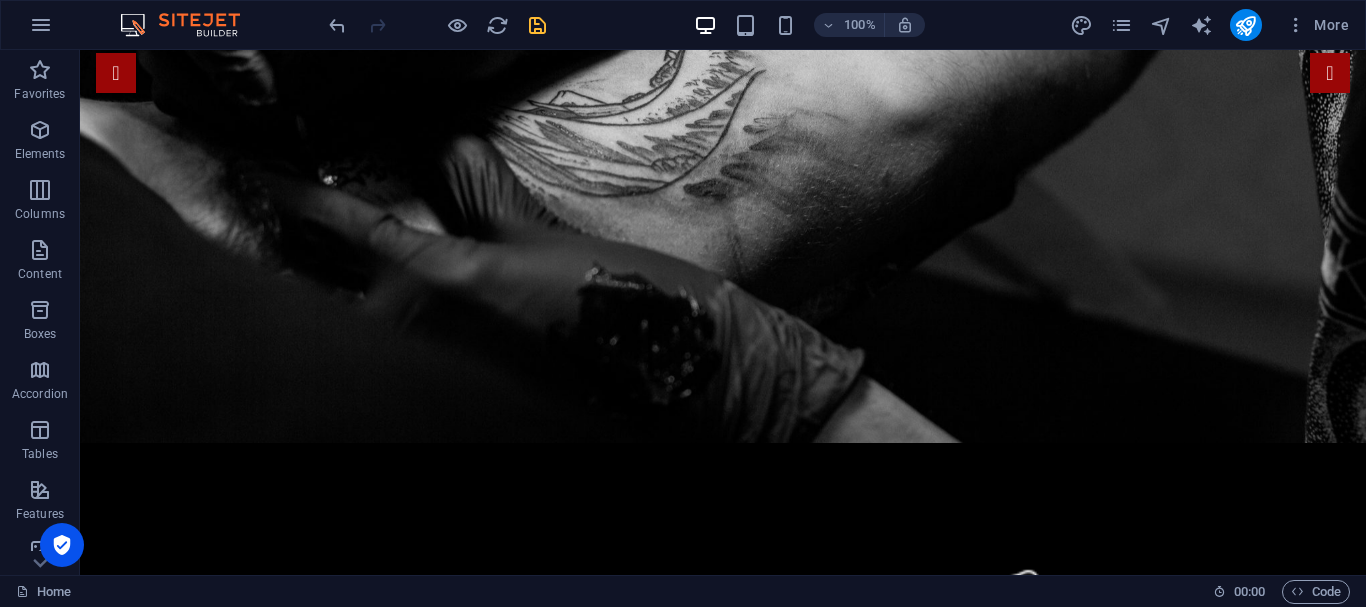 click at bounding box center (537, 25) 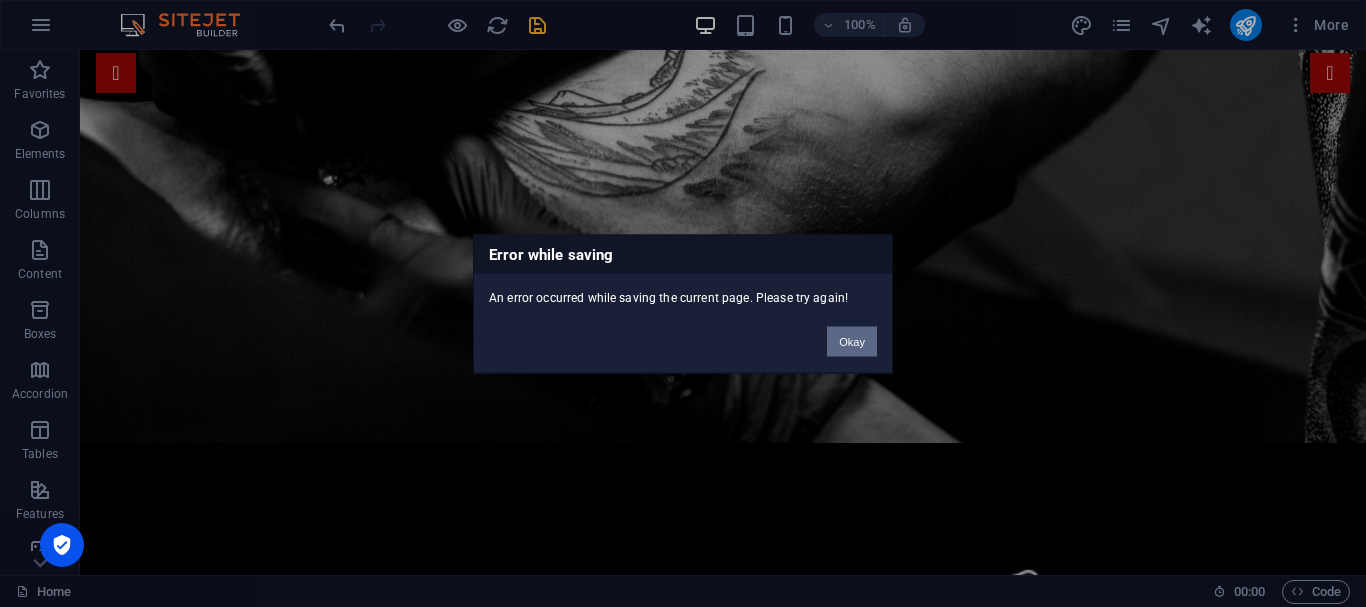 click on "Okay" at bounding box center (852, 341) 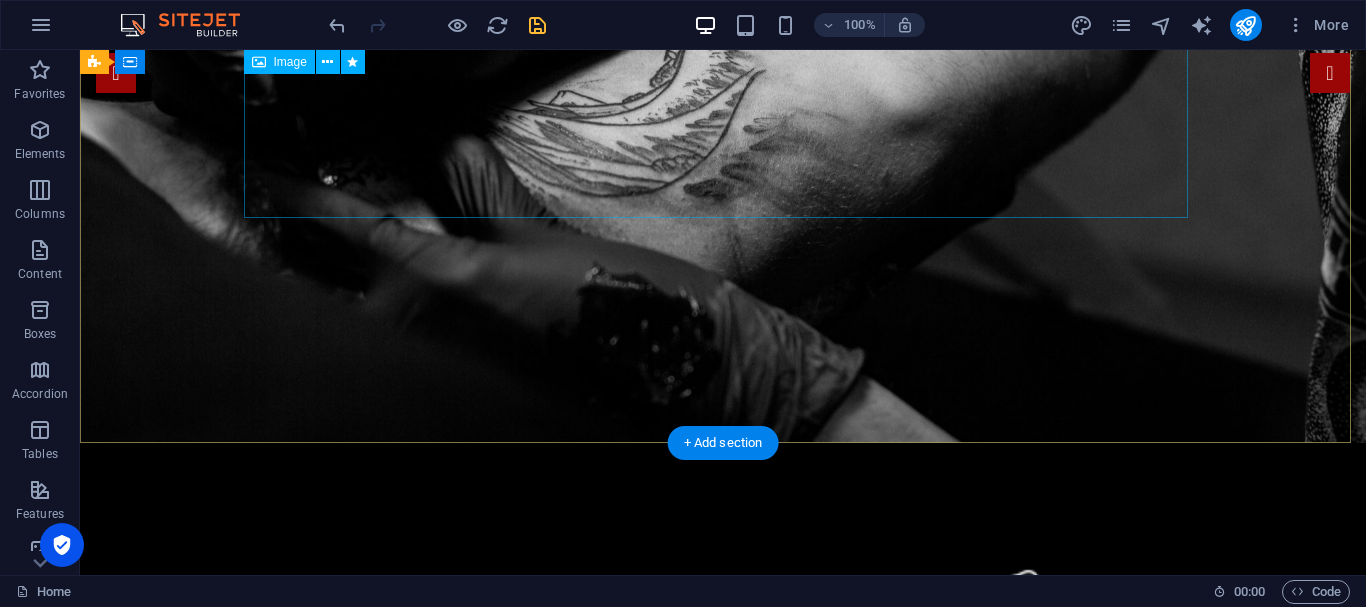click at bounding box center [723, 703] 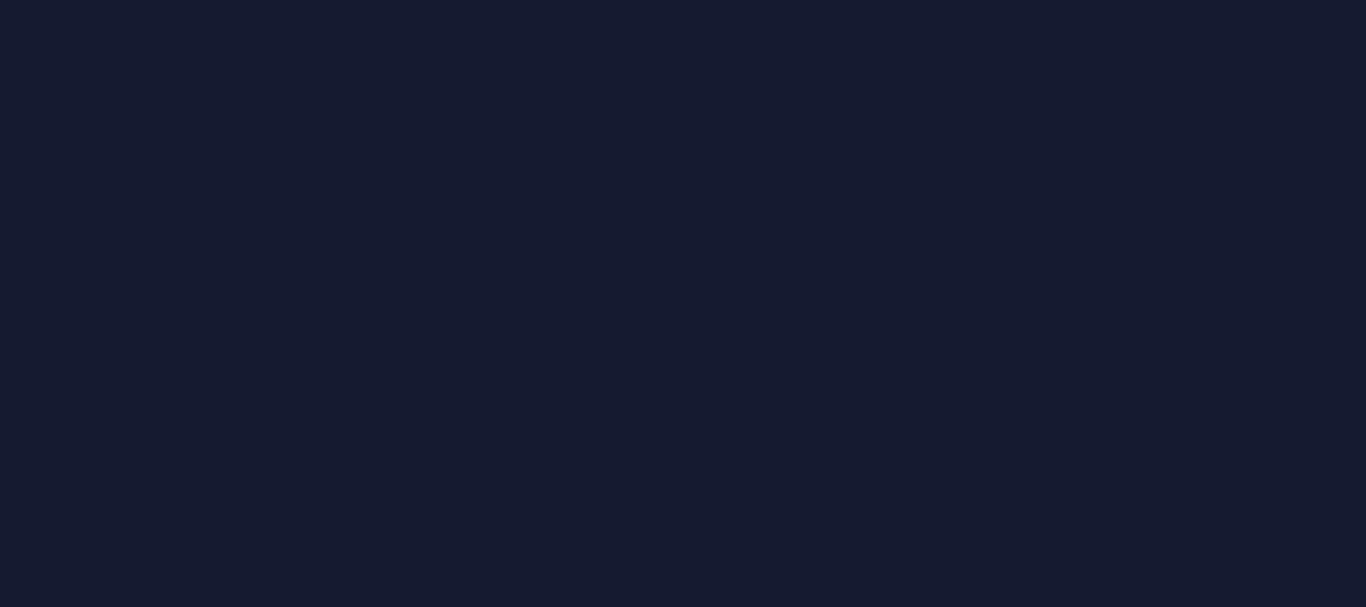 scroll, scrollTop: 0, scrollLeft: 0, axis: both 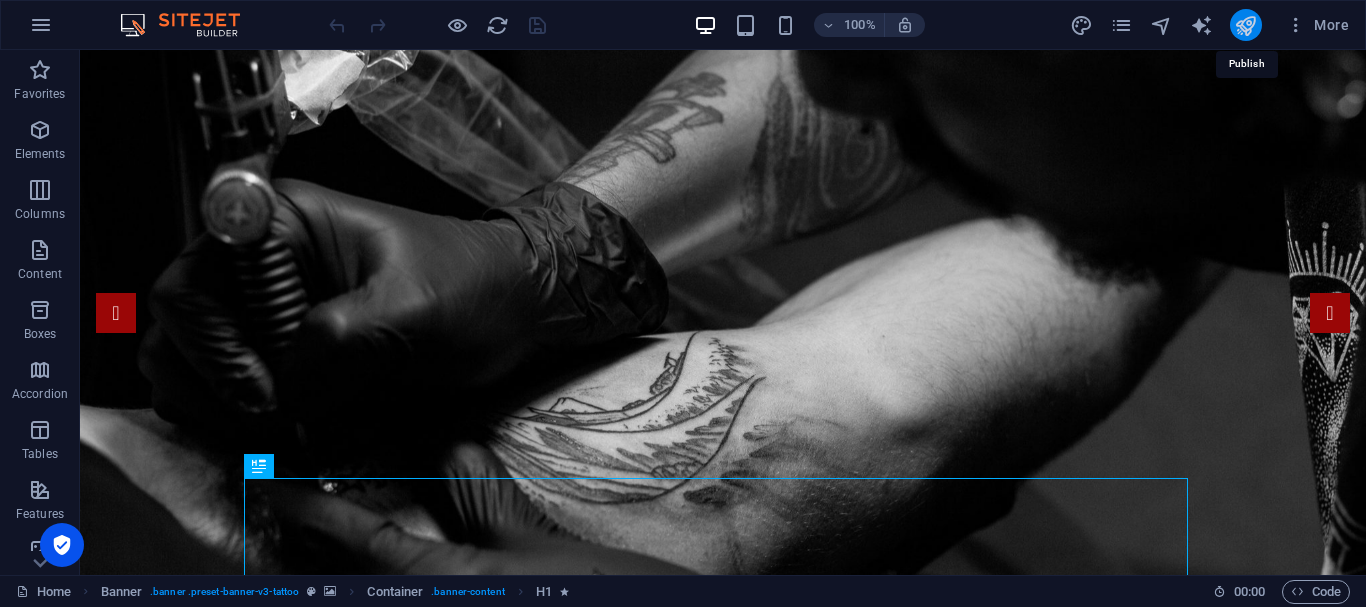 click at bounding box center [1245, 25] 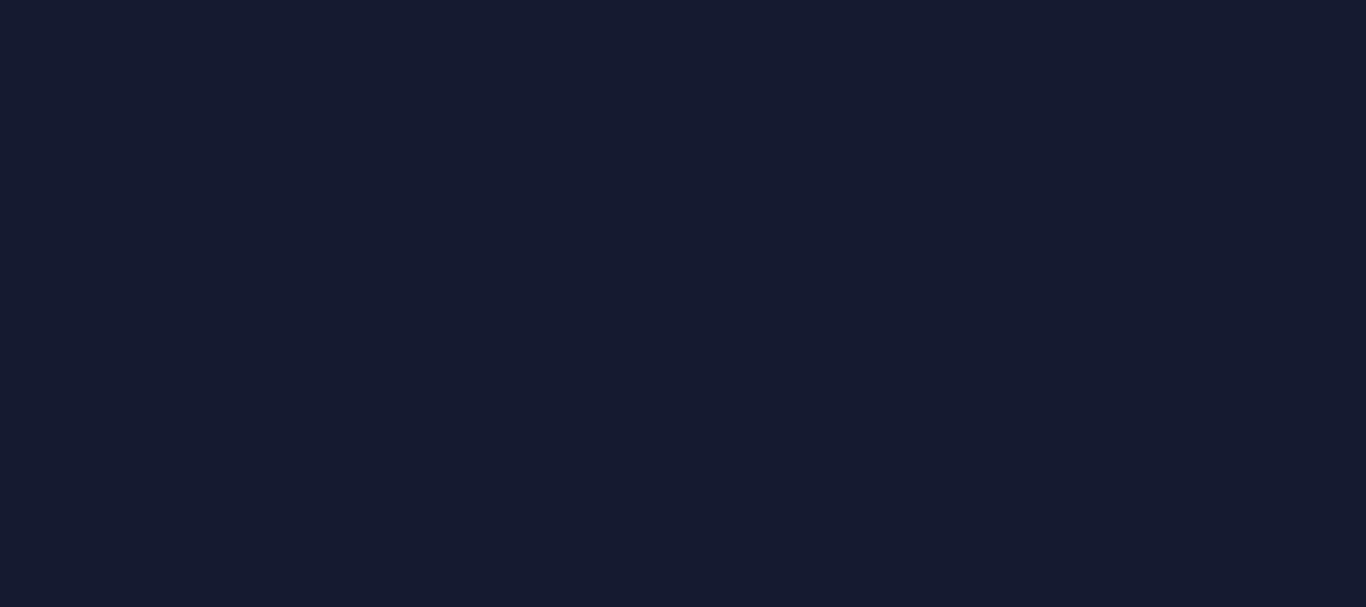 scroll, scrollTop: 0, scrollLeft: 0, axis: both 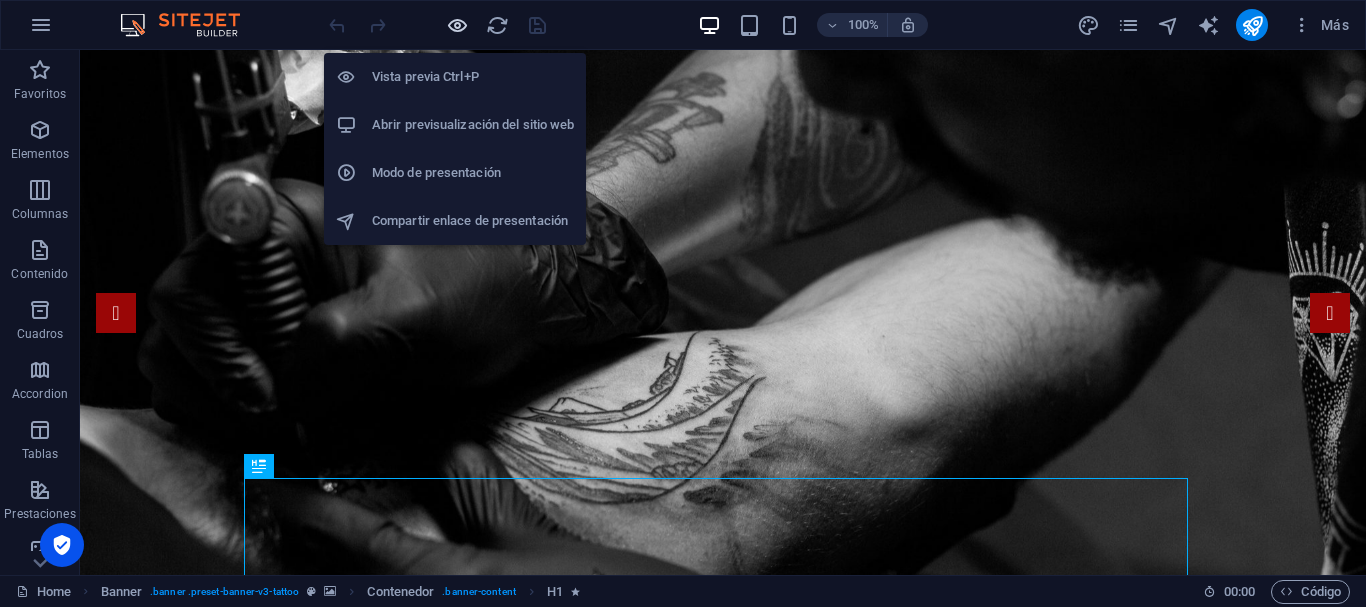 click at bounding box center (457, 25) 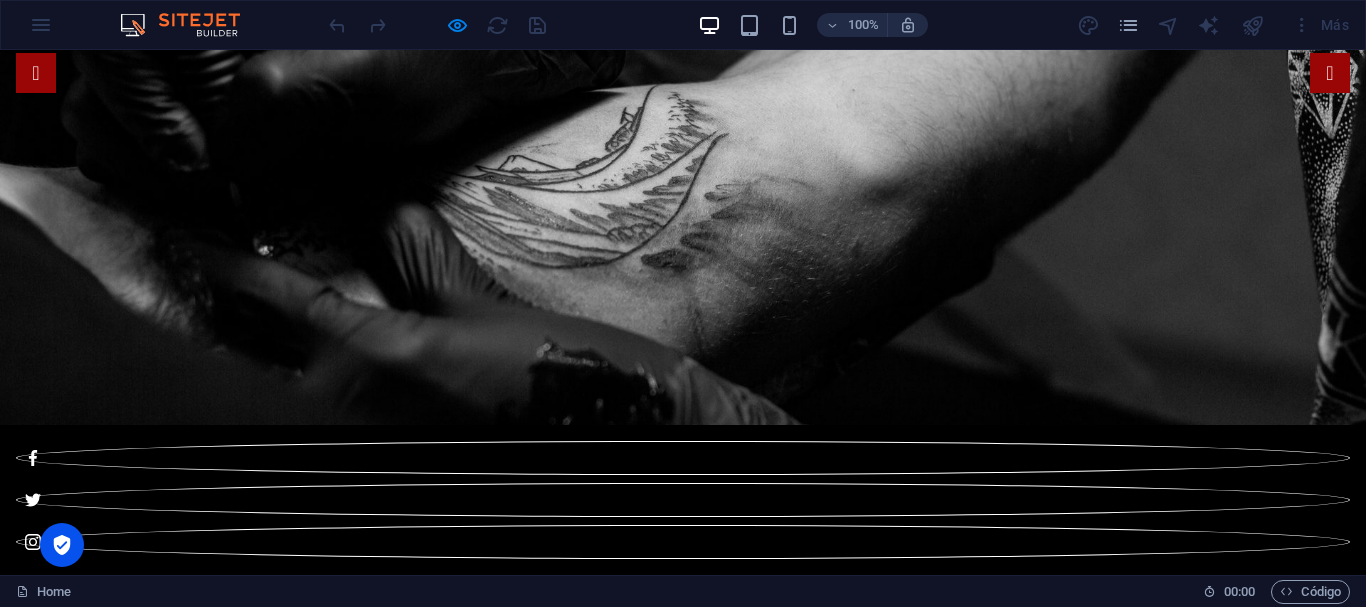 scroll, scrollTop: 0, scrollLeft: 0, axis: both 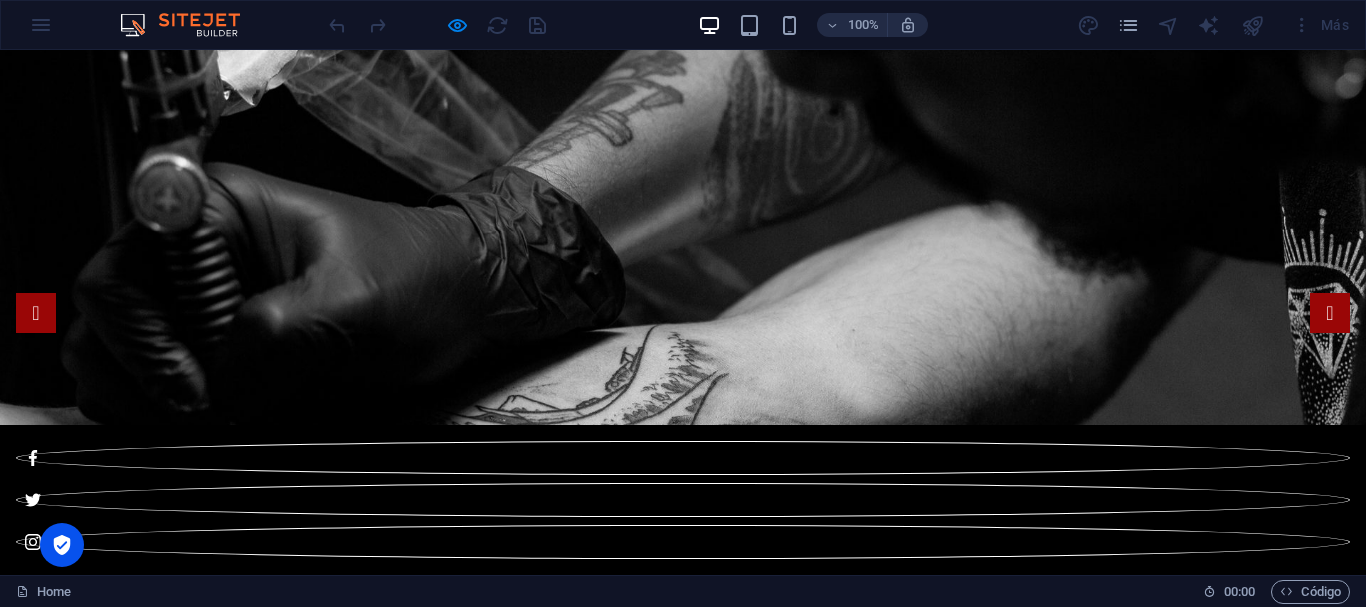 click at bounding box center (437, 25) 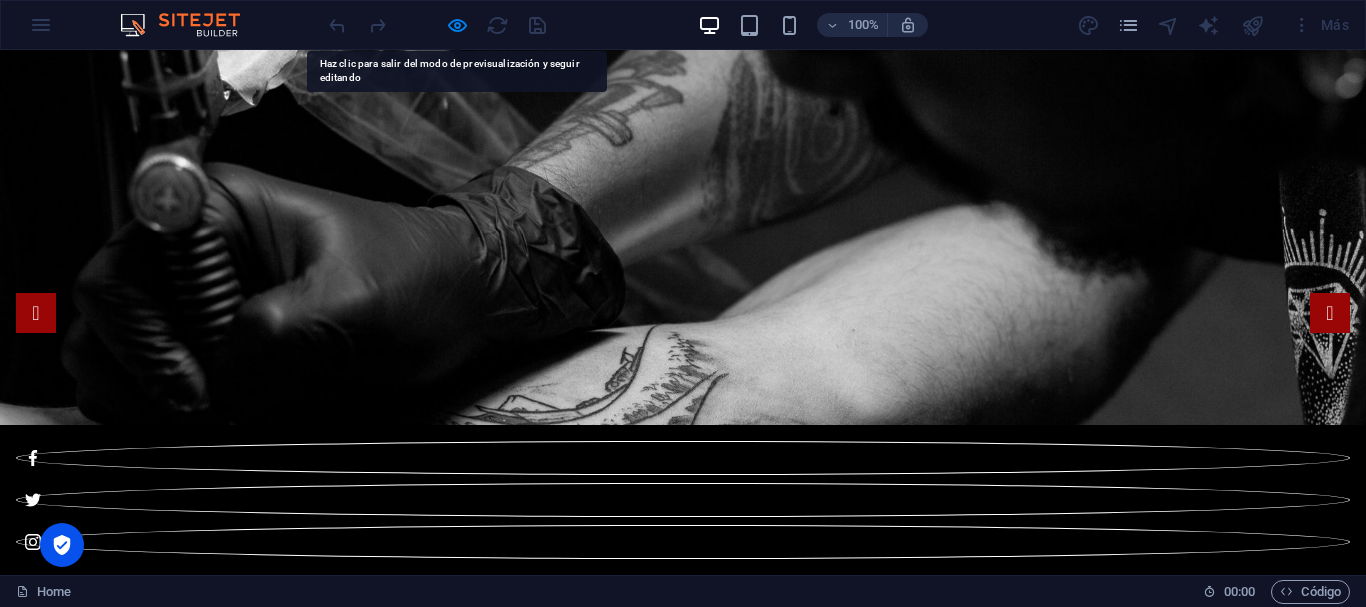 click at bounding box center (1252, 25) 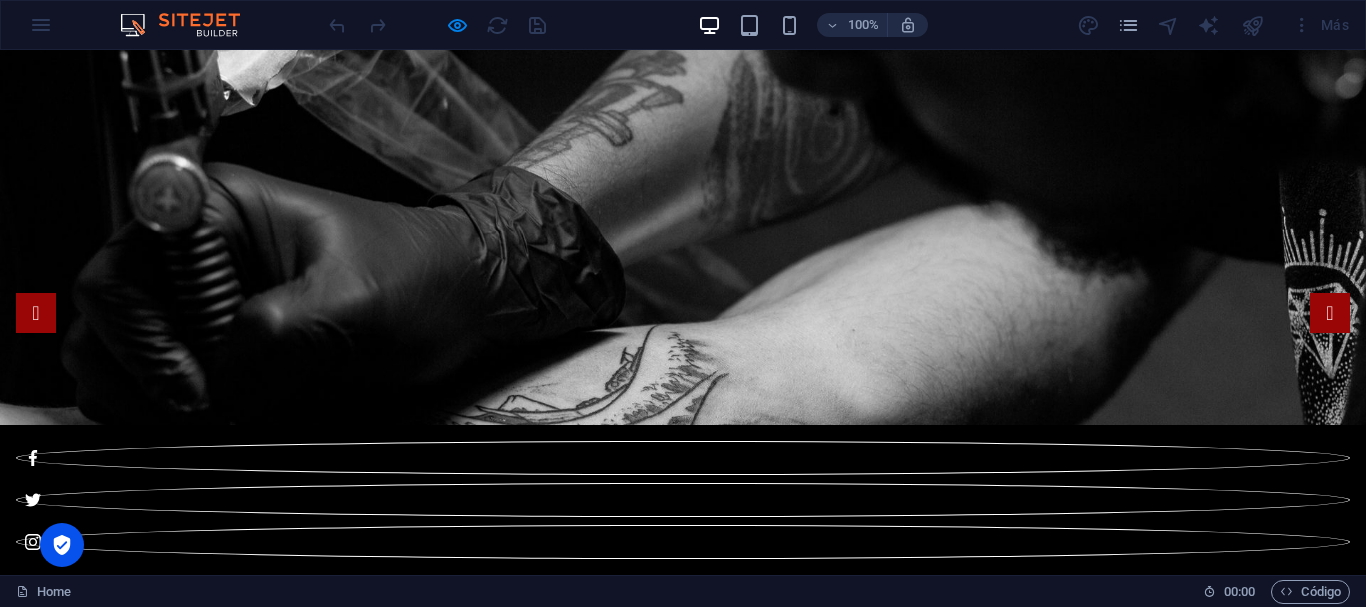 scroll, scrollTop: 240, scrollLeft: 0, axis: vertical 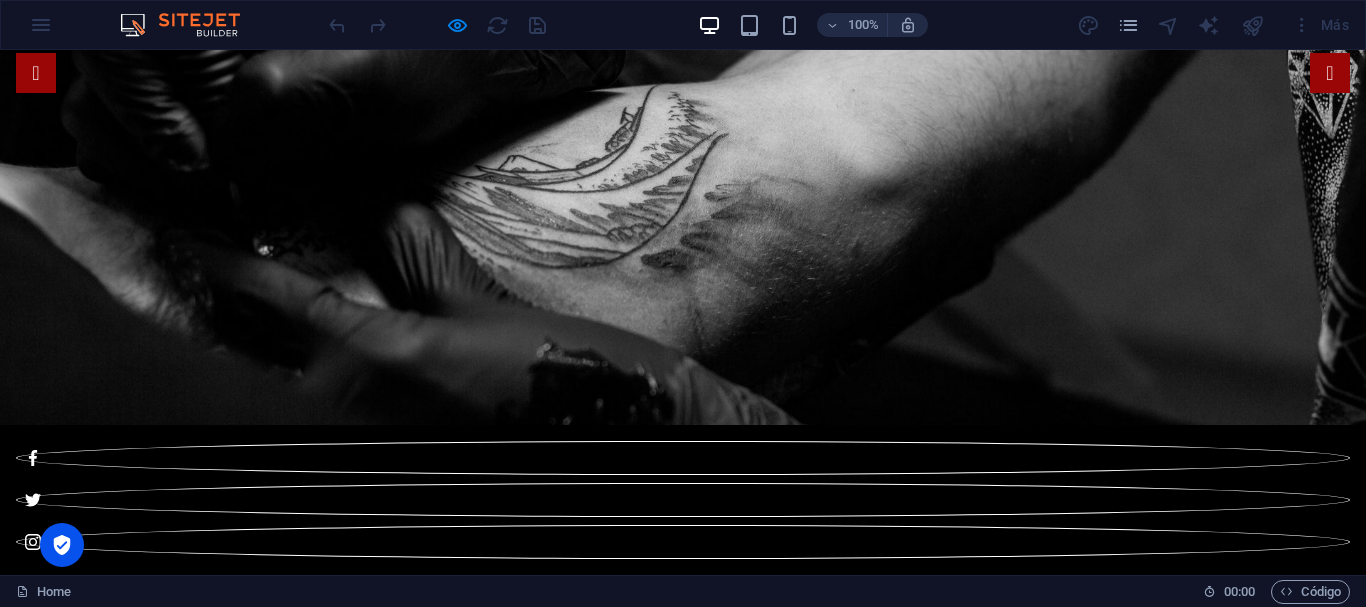 click on "Tattoo Studio" at bounding box center [683, 1043] 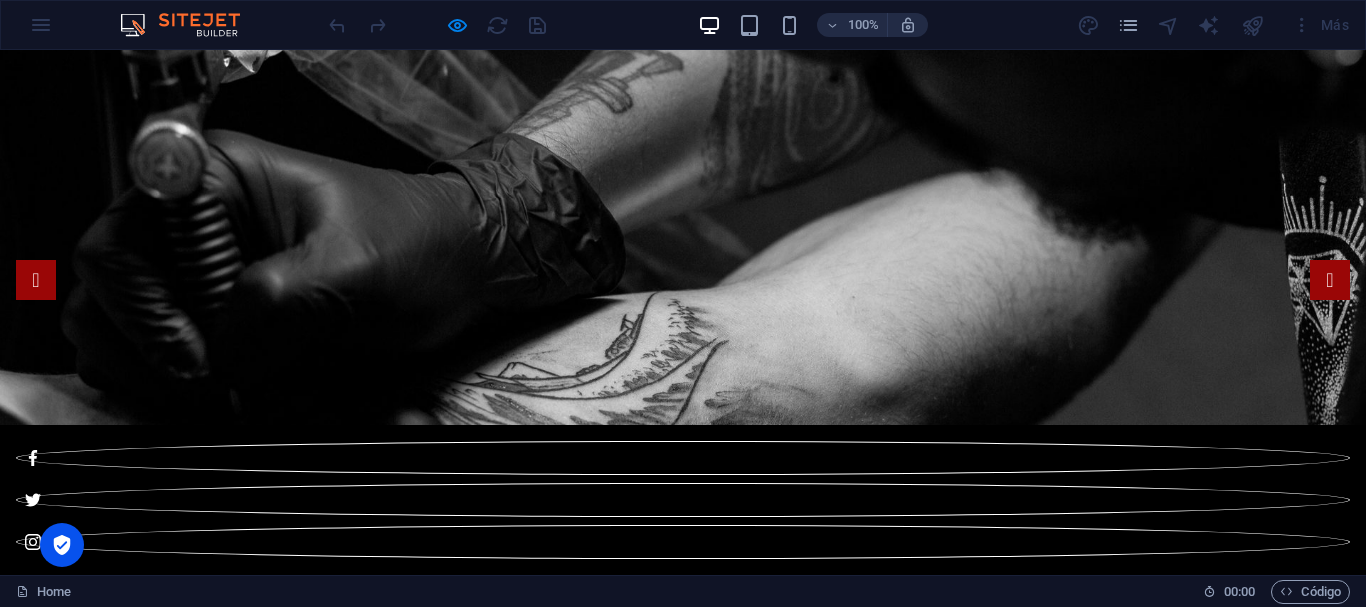 scroll, scrollTop: 0, scrollLeft: 0, axis: both 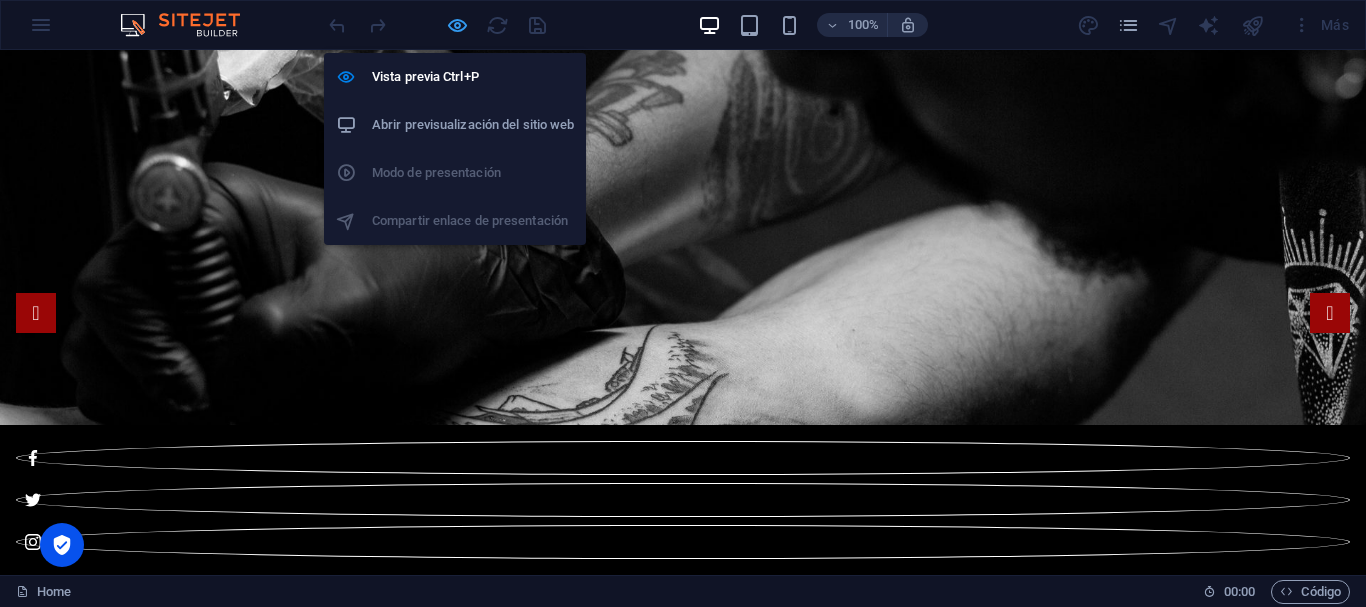 click at bounding box center (457, 25) 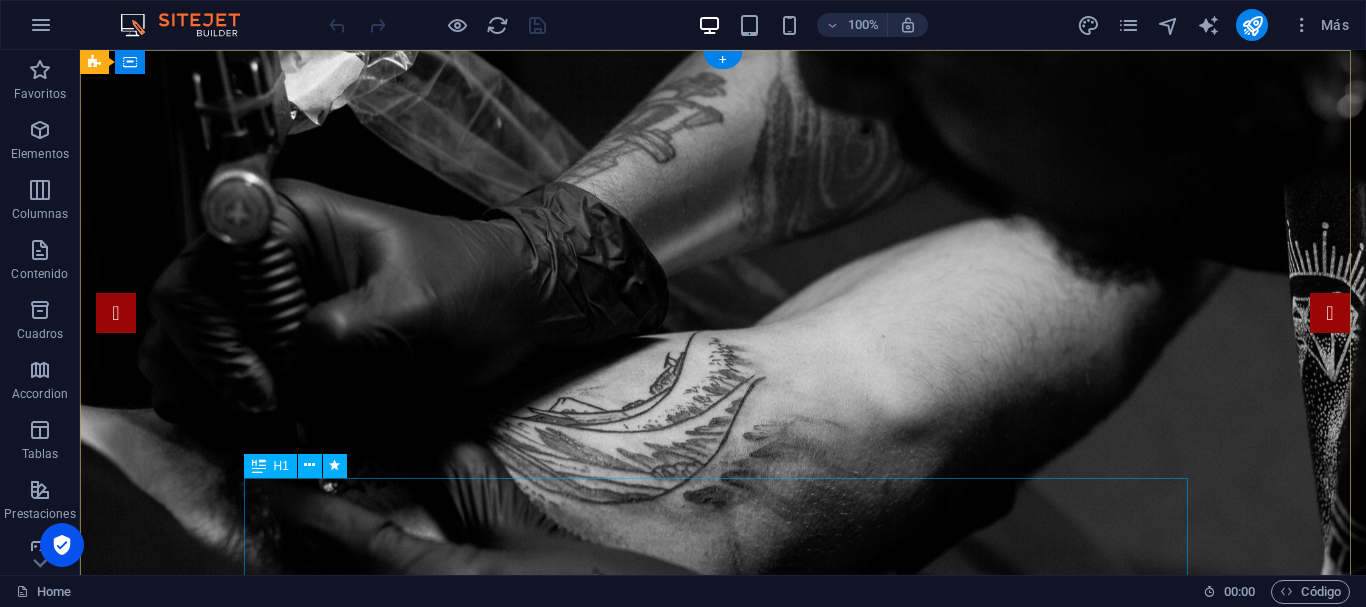 click on "Tattoo Studio" at bounding box center (723, 1287) 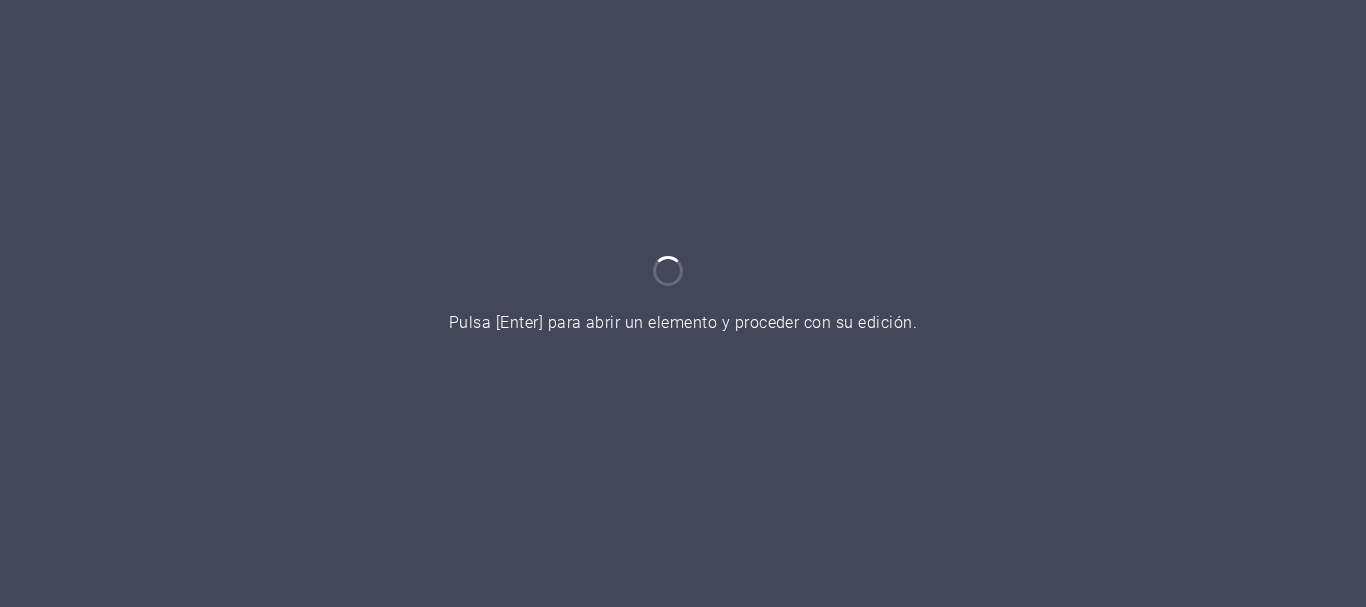 scroll, scrollTop: 0, scrollLeft: 0, axis: both 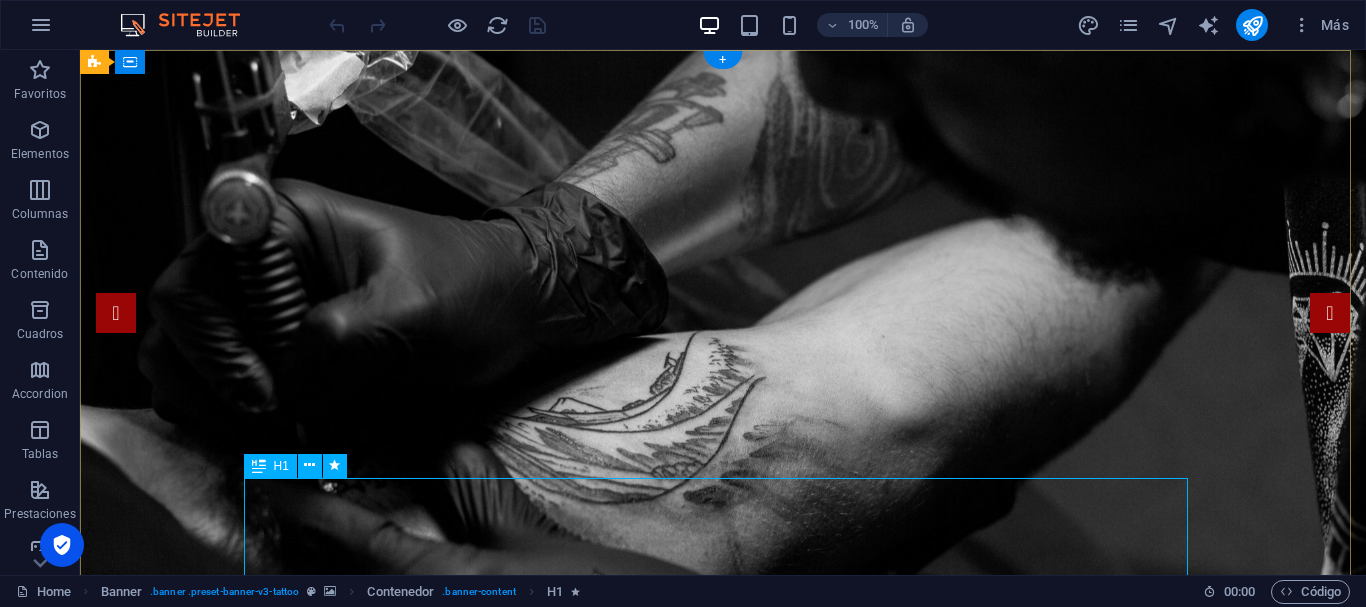 click on "Tattoo Studio" at bounding box center (723, 1287) 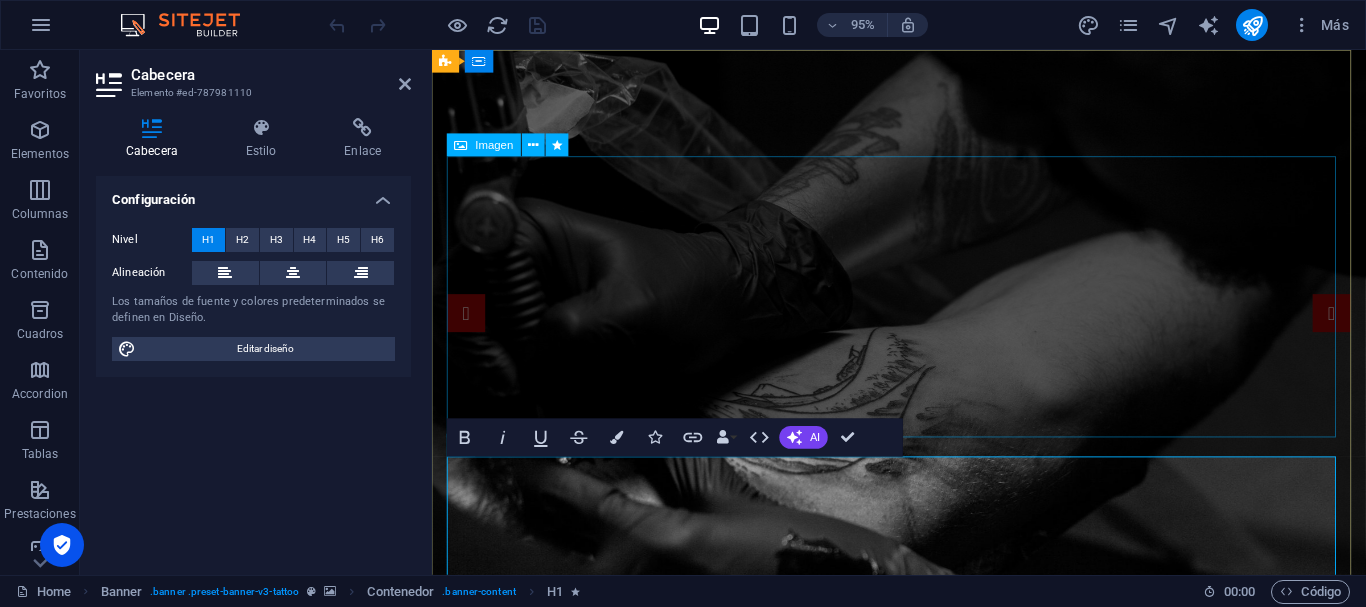 click at bounding box center [924, 1077] 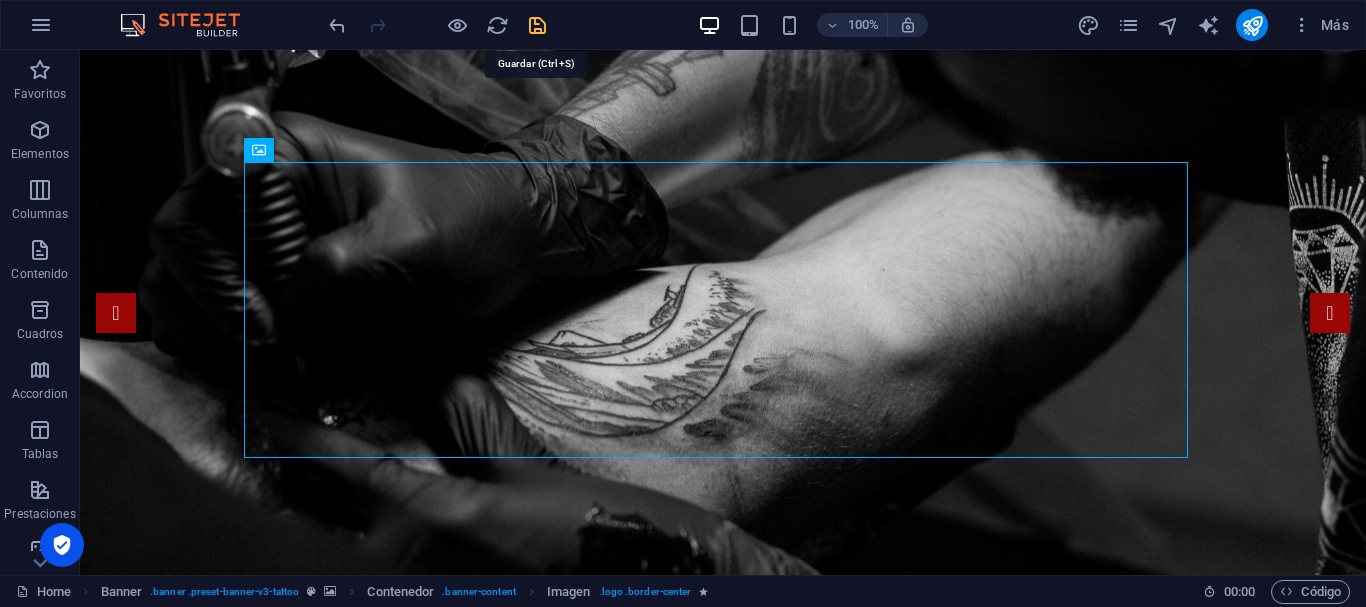 click at bounding box center (537, 25) 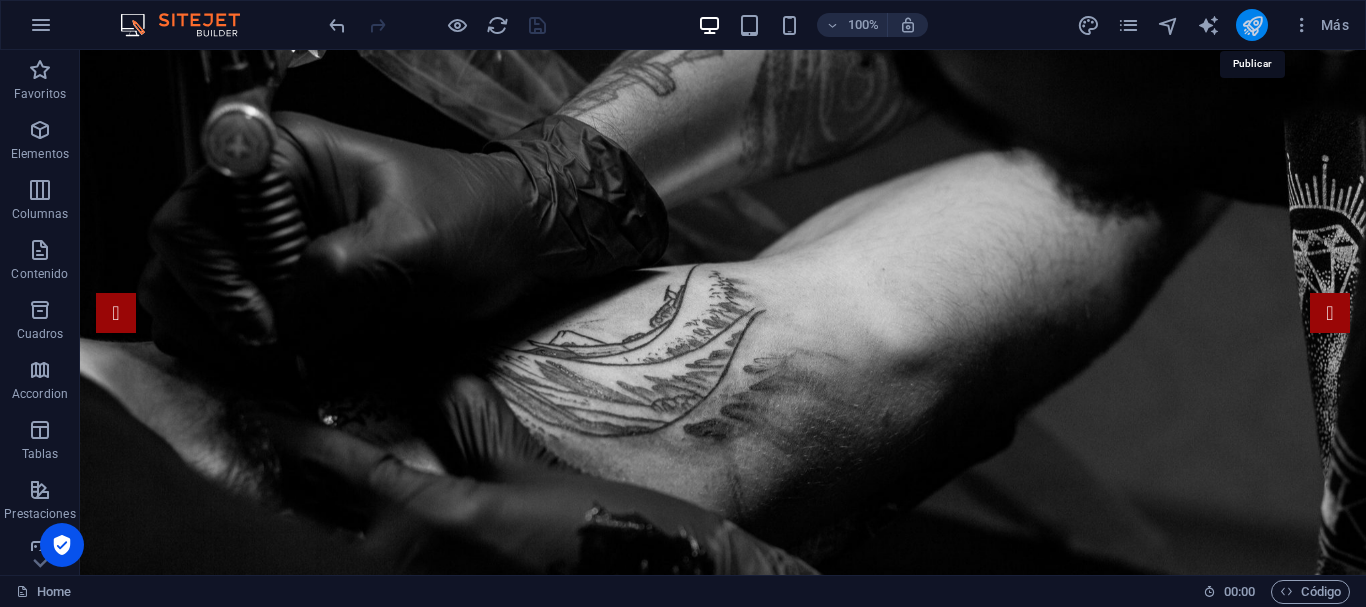 click at bounding box center (1252, 25) 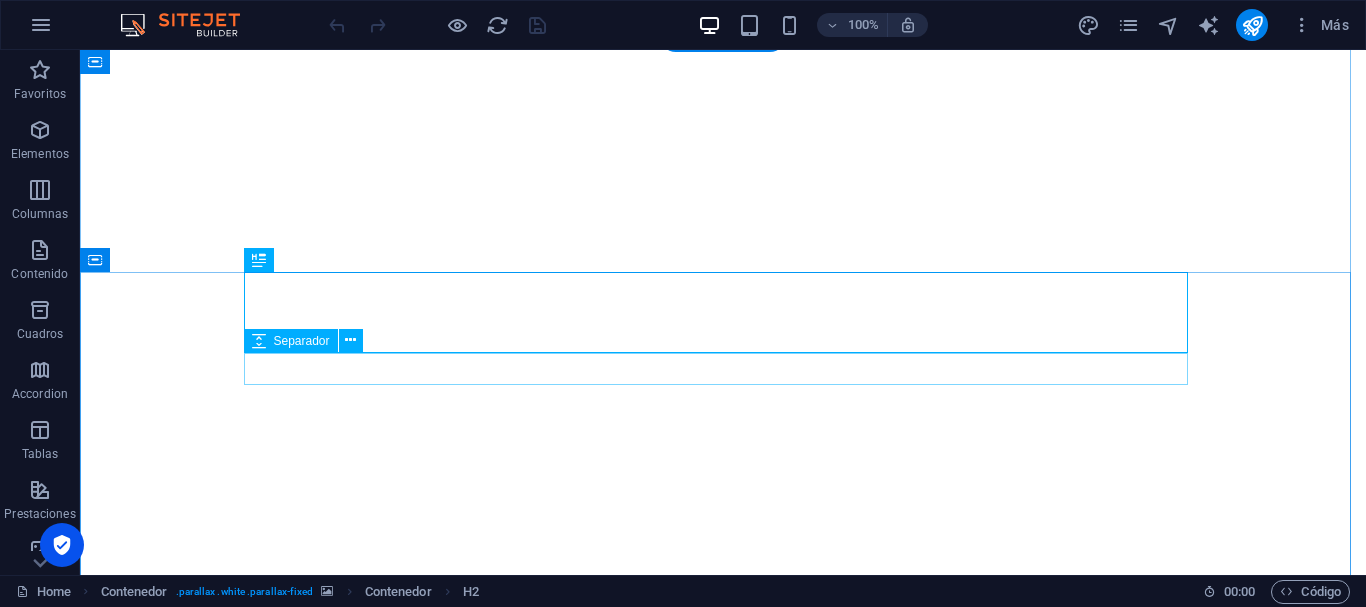 scroll, scrollTop: 0, scrollLeft: 0, axis: both 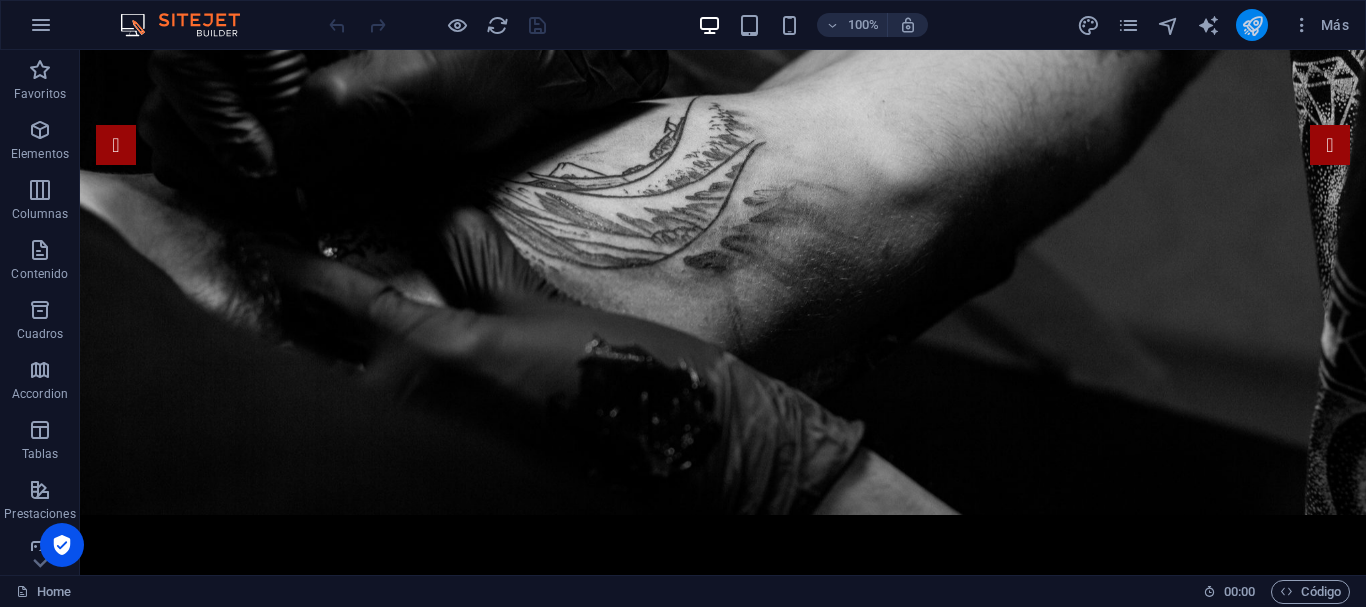 click at bounding box center (1252, 25) 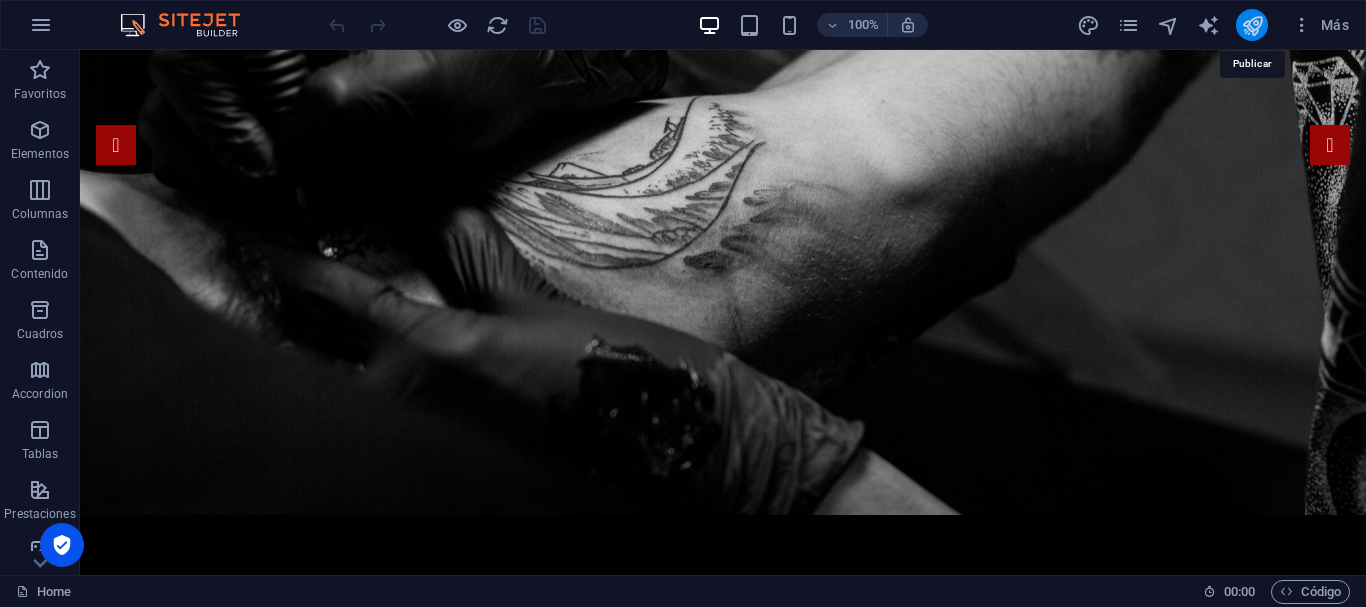 click at bounding box center (1252, 25) 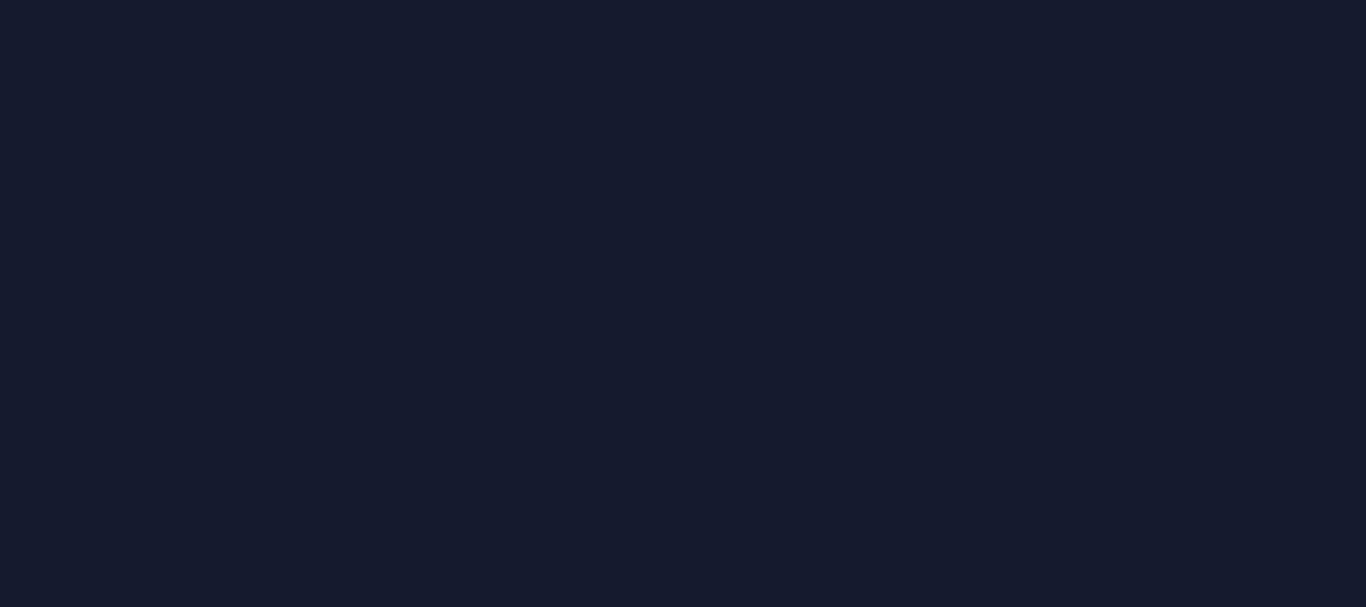 scroll, scrollTop: 0, scrollLeft: 0, axis: both 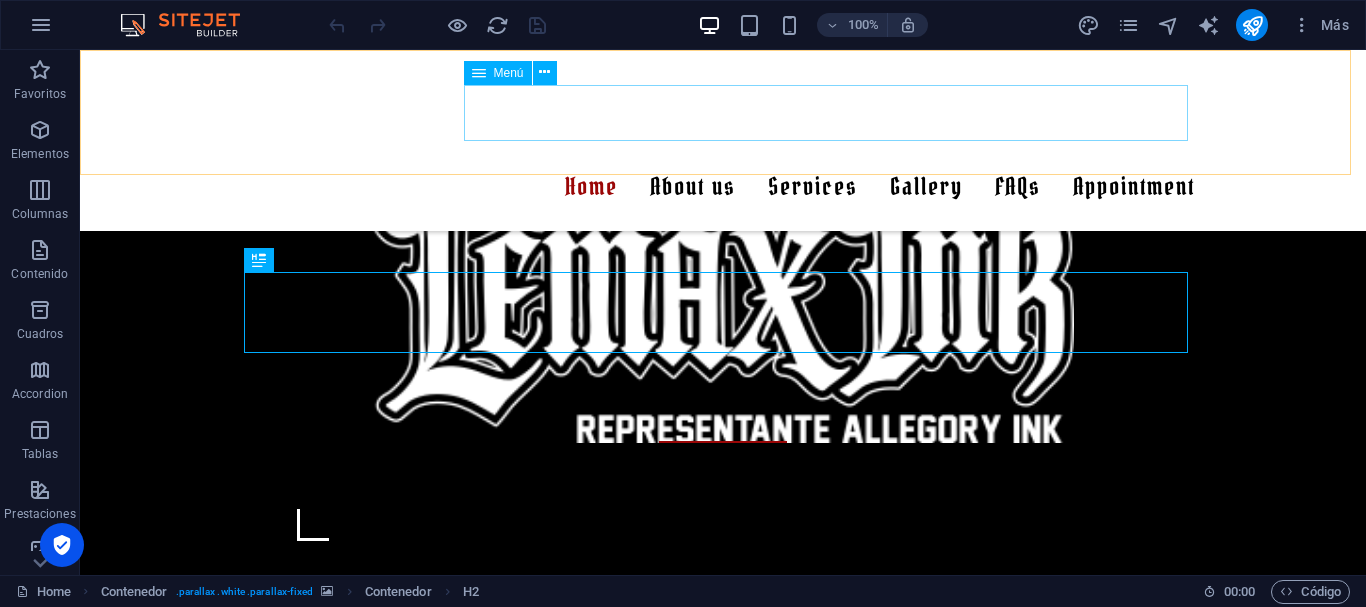 click on "Home About us Services Gallery [PERSON_NAME] [PERSON_NAME] [PERSON_NAME] [PERSON_NAME] FAQs Appointment" at bounding box center (723, 187) 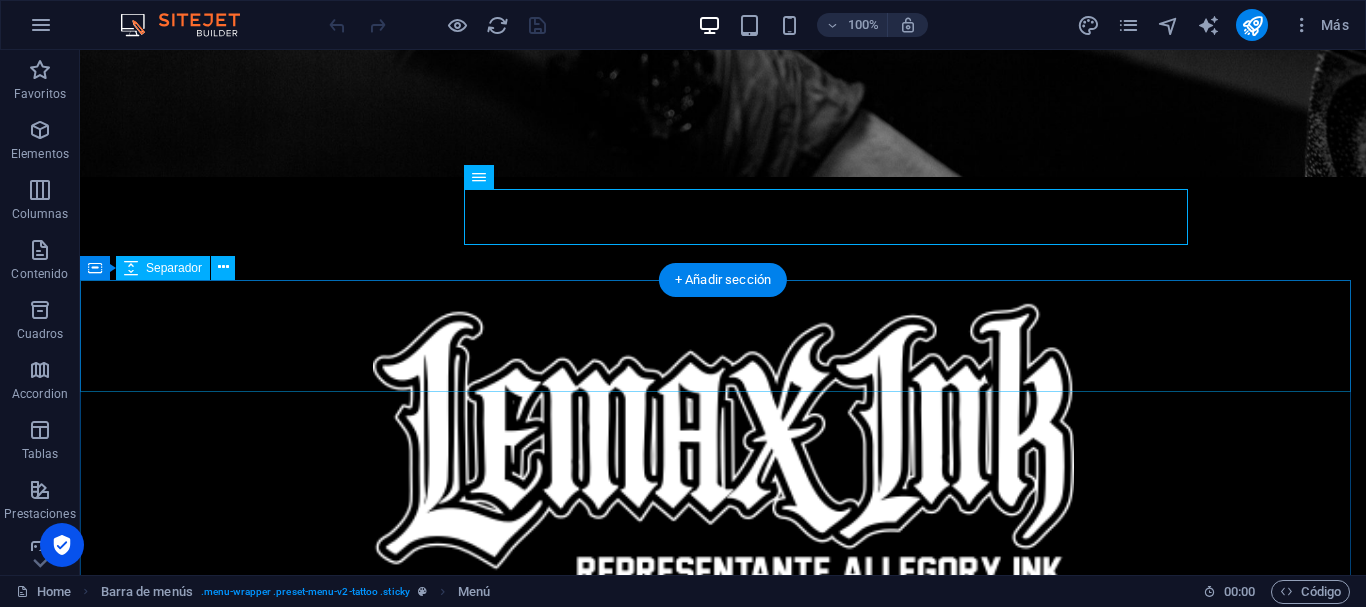 scroll, scrollTop: 528, scrollLeft: 0, axis: vertical 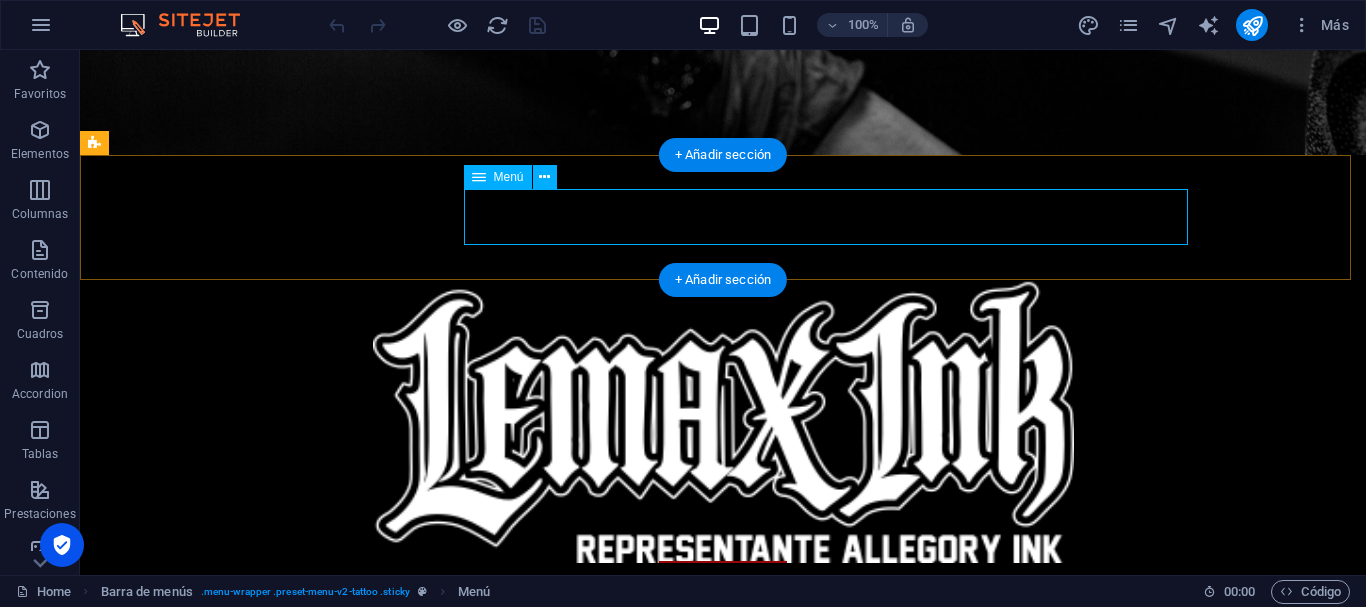 click on "Home About us Services Gallery [PERSON_NAME] [PERSON_NAME] [PERSON_NAME] [PERSON_NAME] FAQs Appointment" at bounding box center (723, 925) 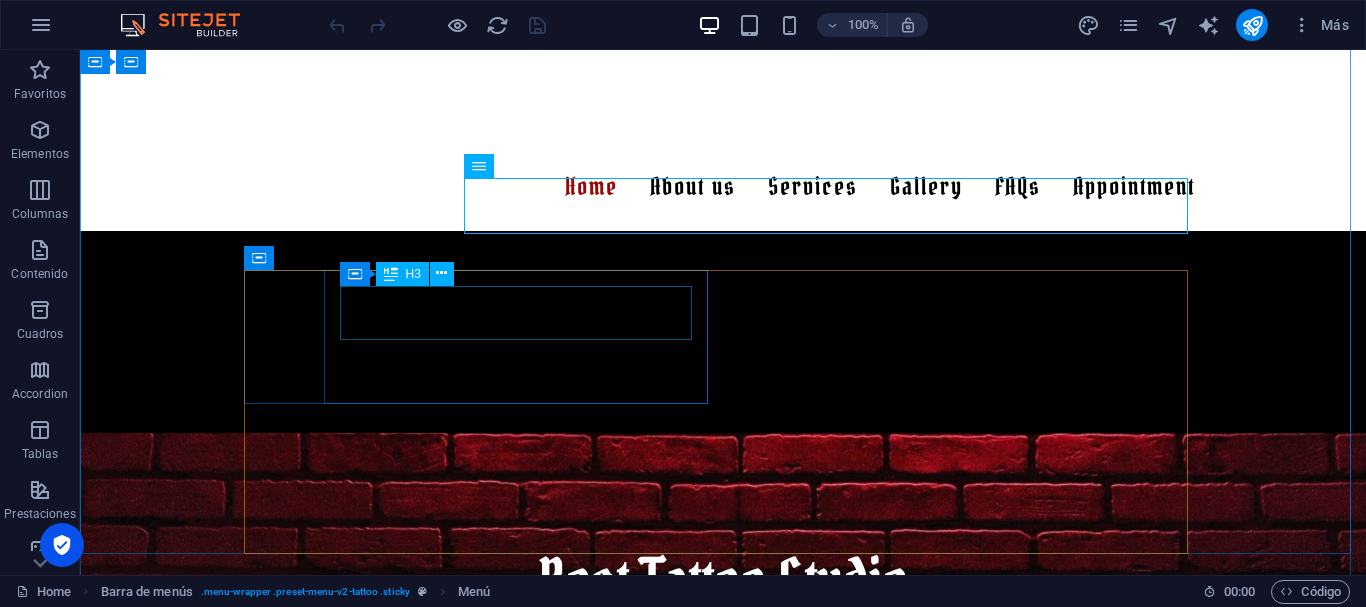 scroll, scrollTop: 888, scrollLeft: 0, axis: vertical 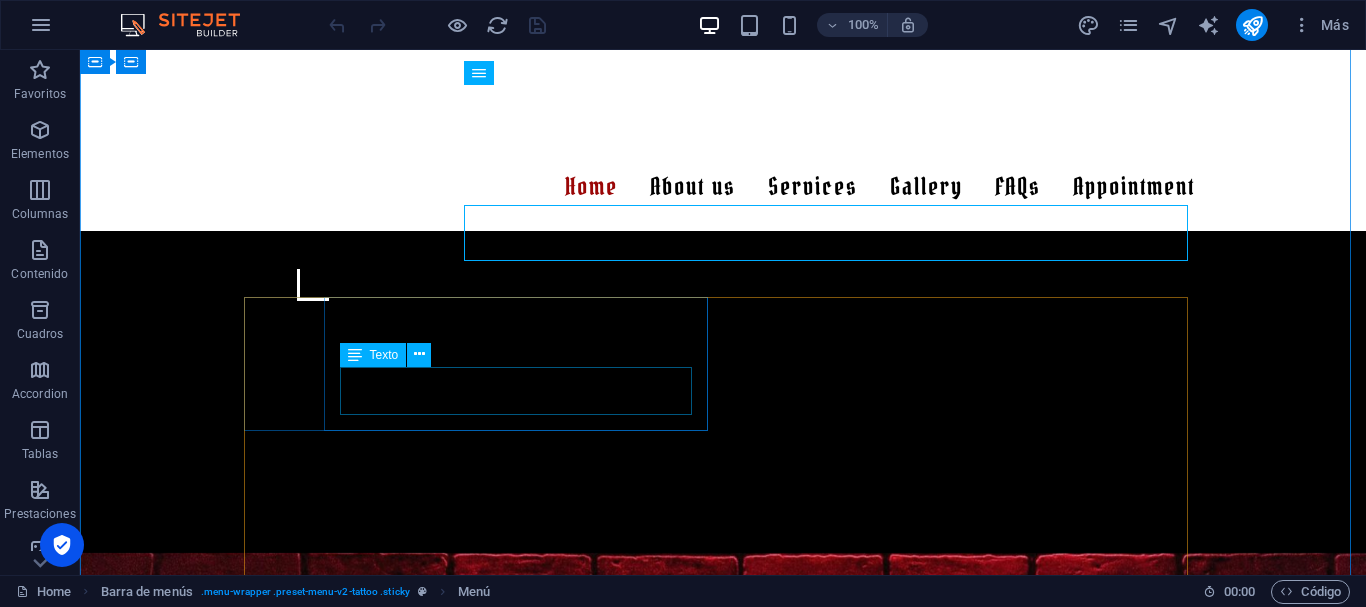 click on "Lorem ipsum dolor sit amet, consectetur adipisicing elit. Veritatis, dolorem!" at bounding box center [723, 1116] 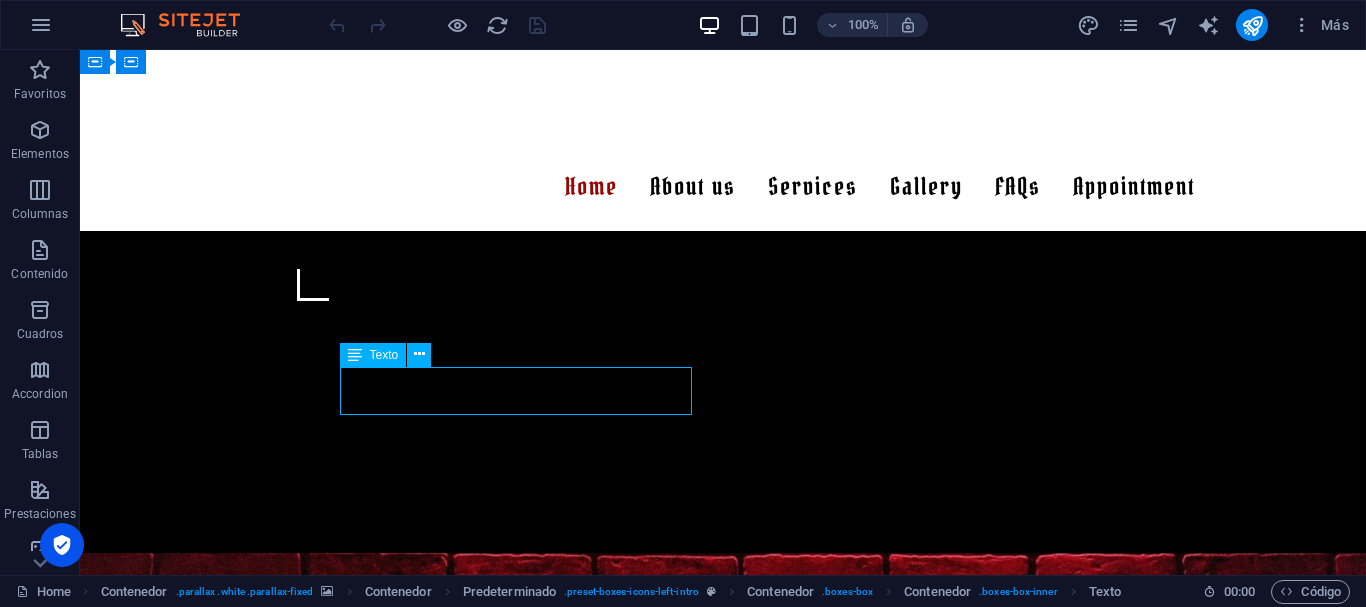 click on "Lorem ipsum dolor sit amet, consectetur adipisicing elit. Veritatis, dolorem!" at bounding box center (723, 1116) 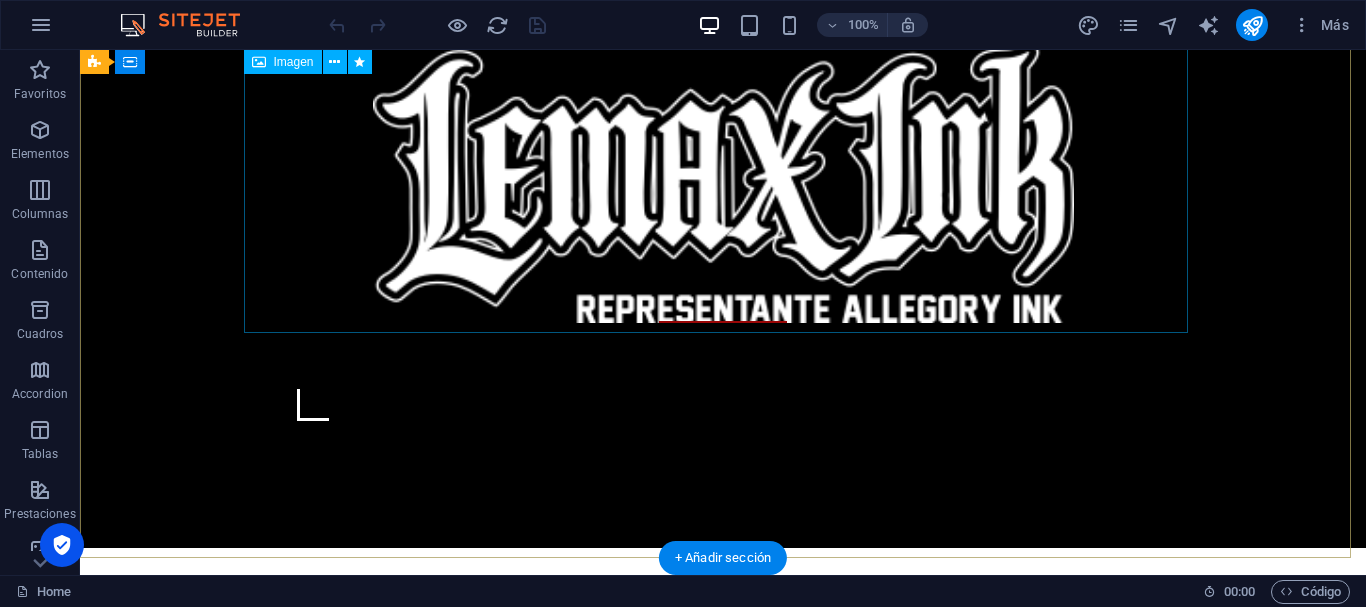 scroll, scrollTop: 0, scrollLeft: 0, axis: both 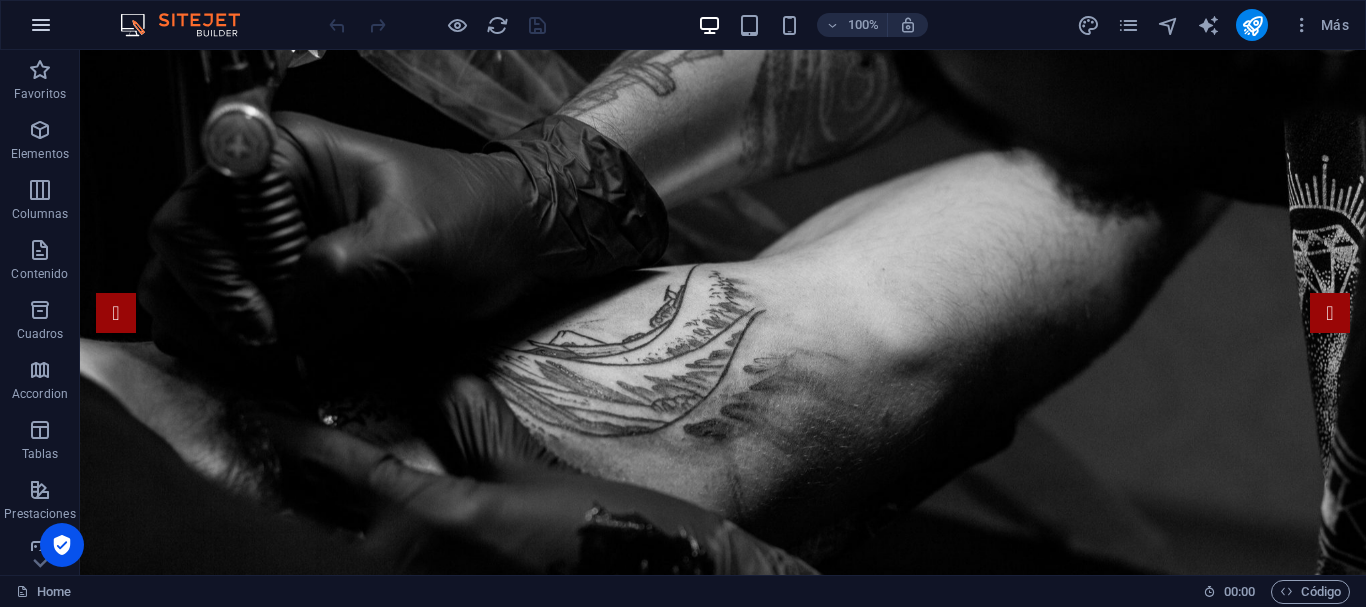 click at bounding box center [41, 25] 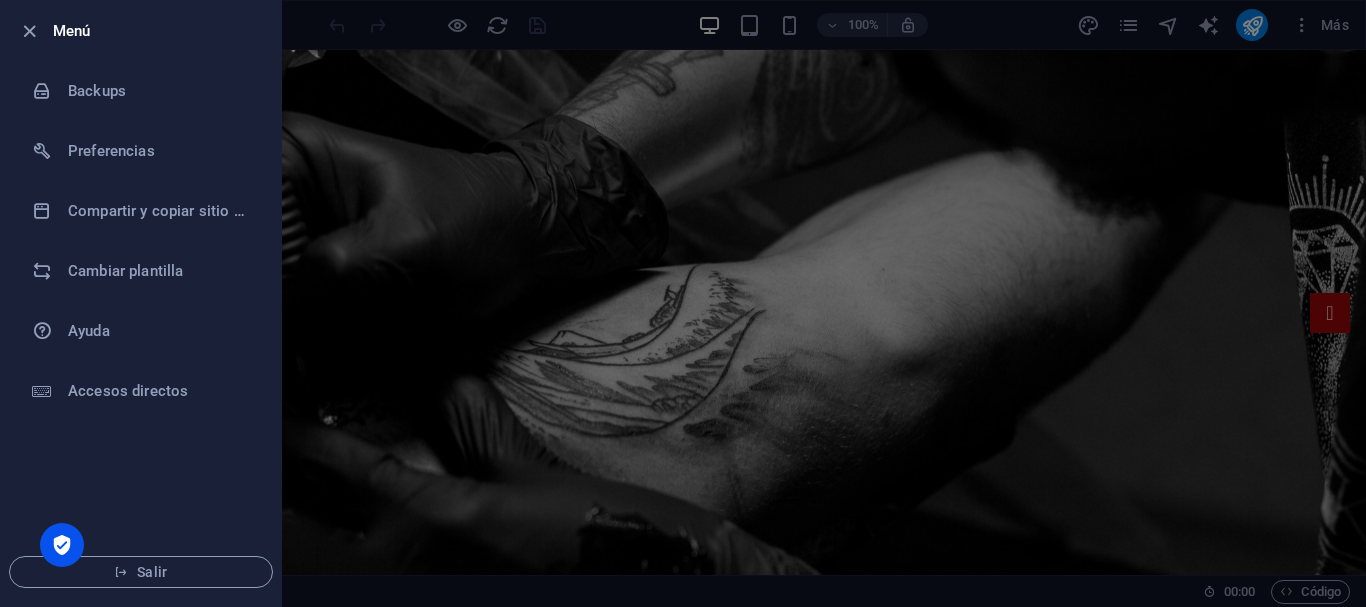 click on "Menú" at bounding box center (159, 31) 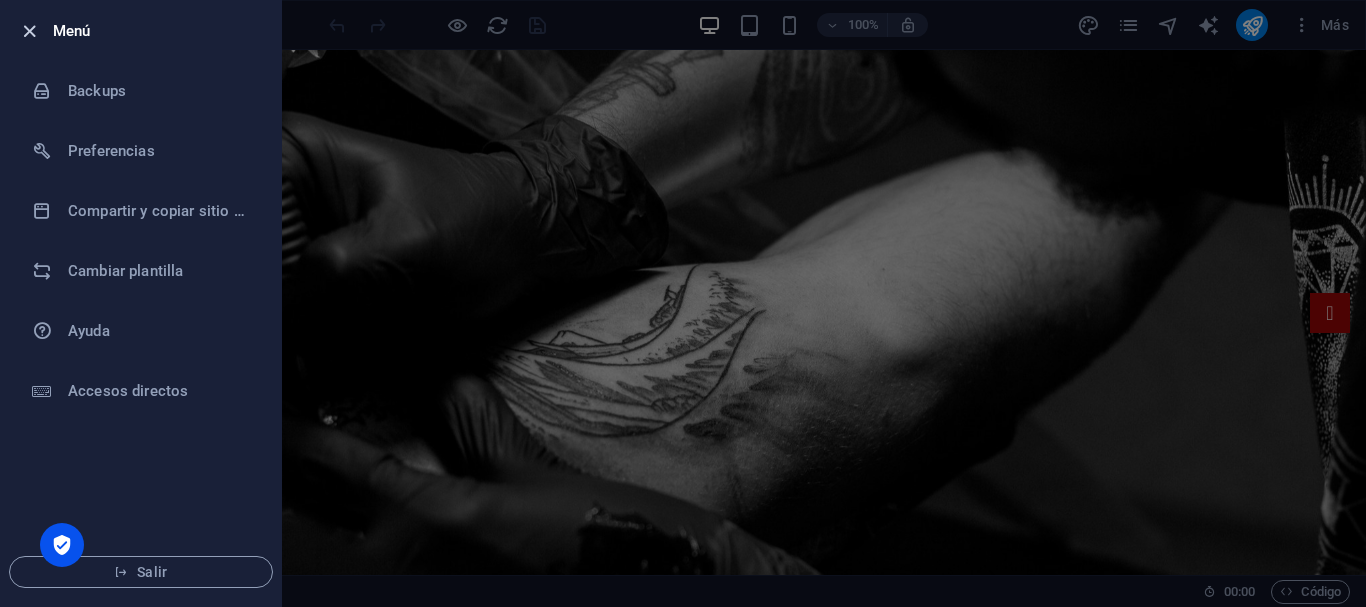 click at bounding box center [29, 31] 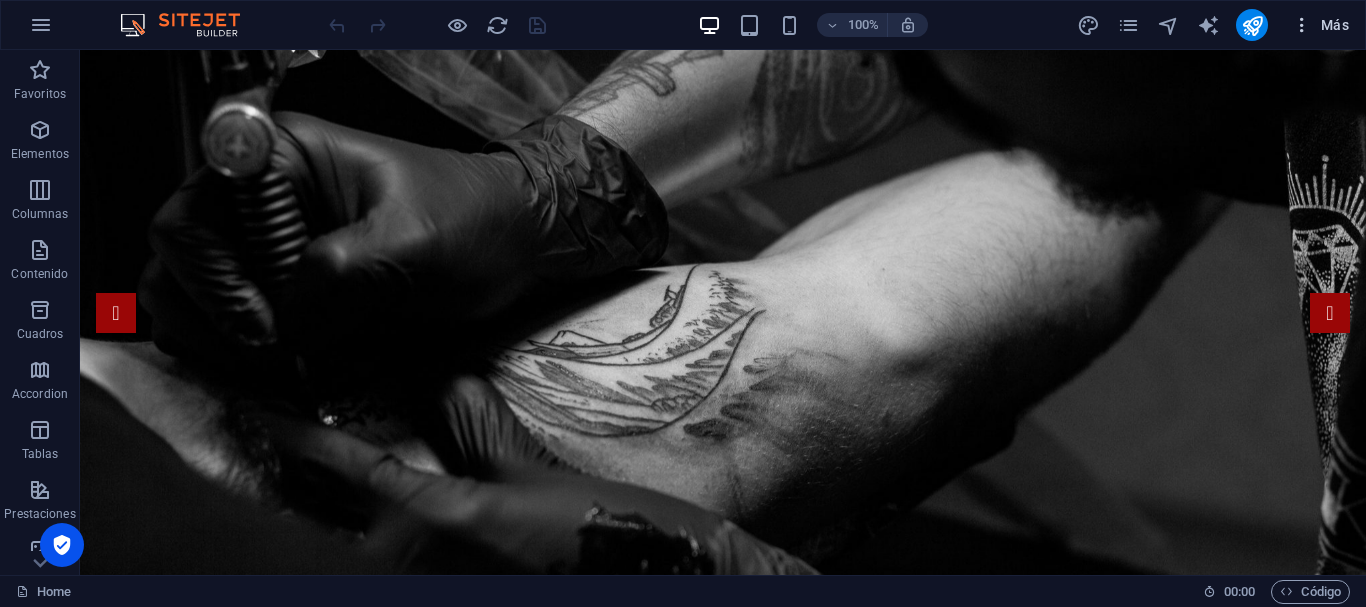click on "Más" at bounding box center (1320, 25) 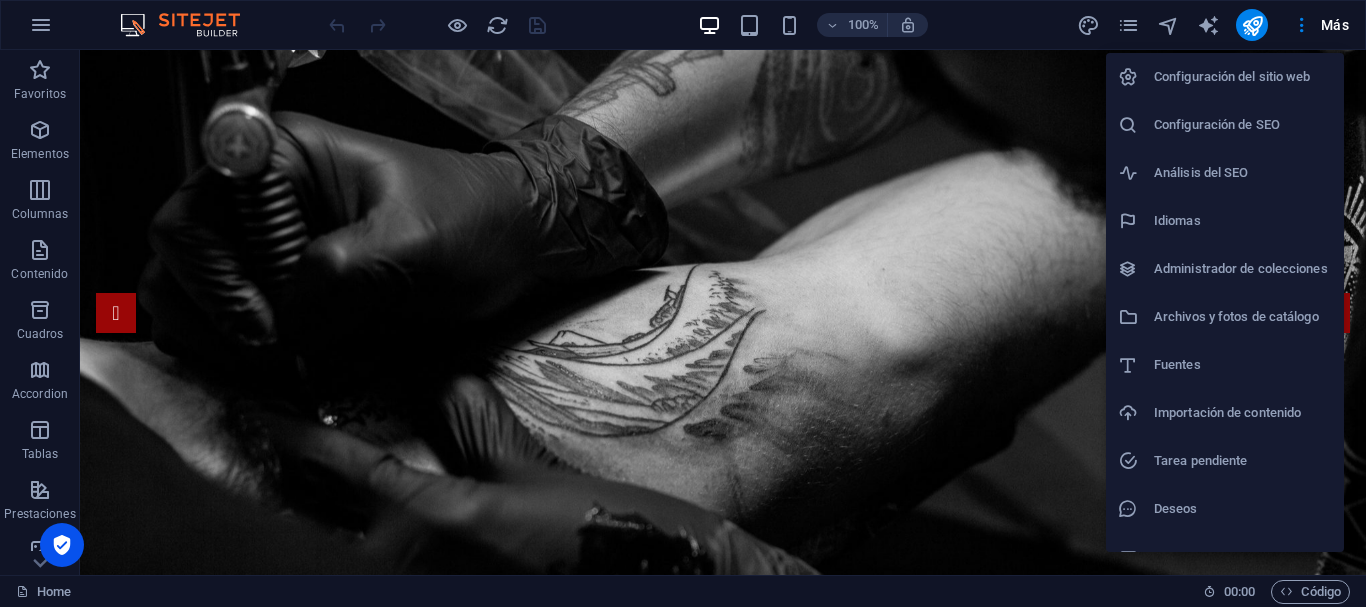 click on "Configuración del sitio web" at bounding box center (1243, 77) 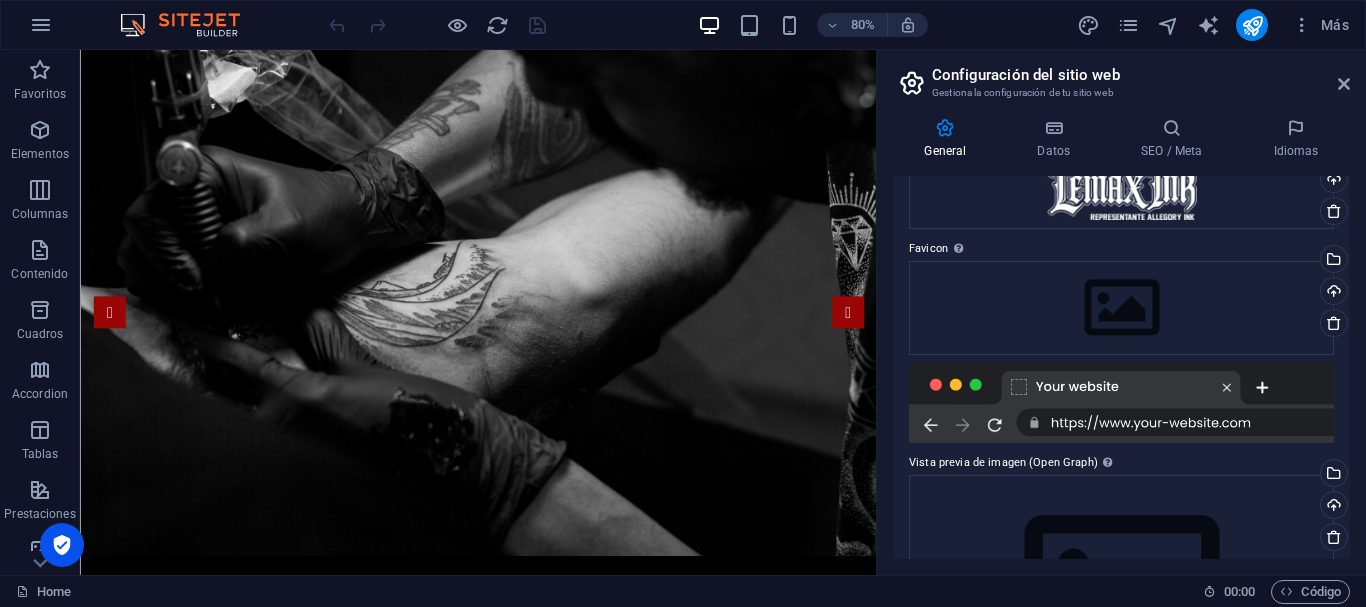 scroll, scrollTop: 0, scrollLeft: 0, axis: both 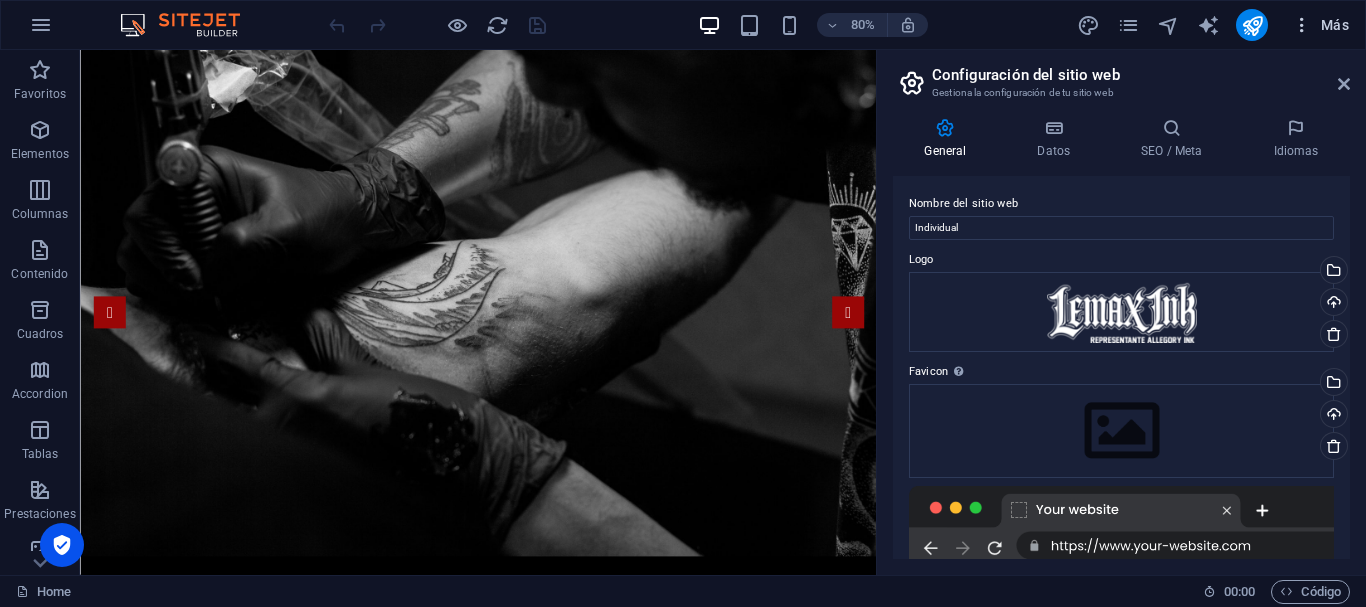 click on "Más" at bounding box center [1320, 25] 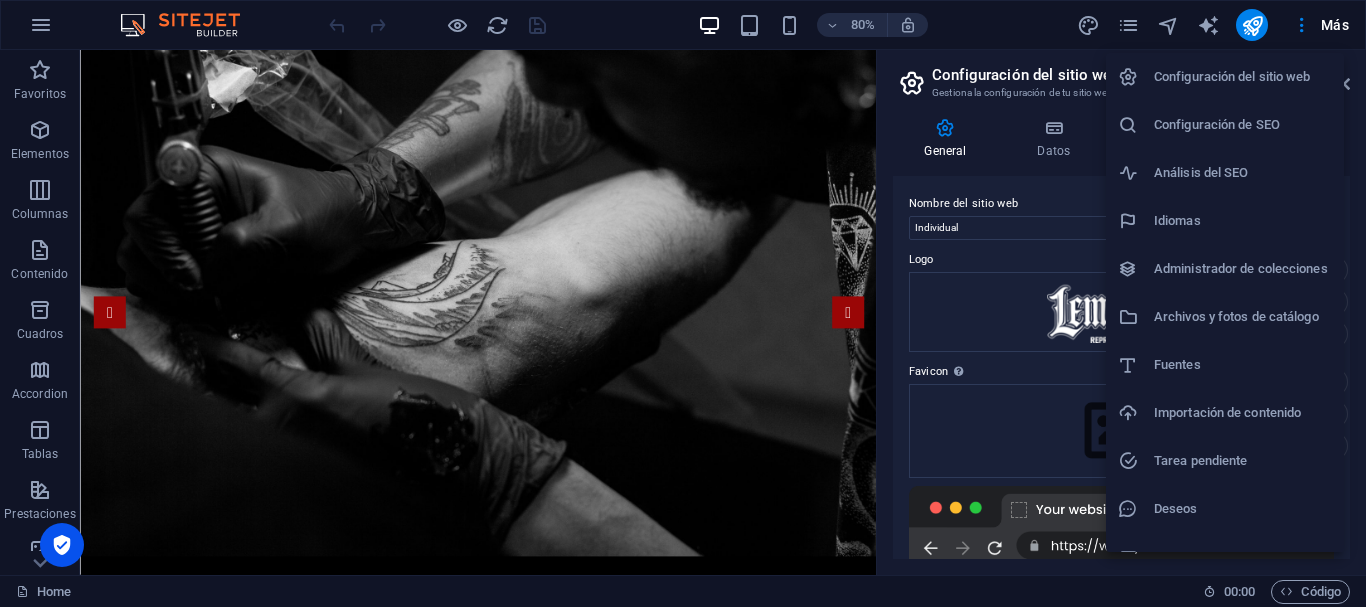 click at bounding box center [683, 303] 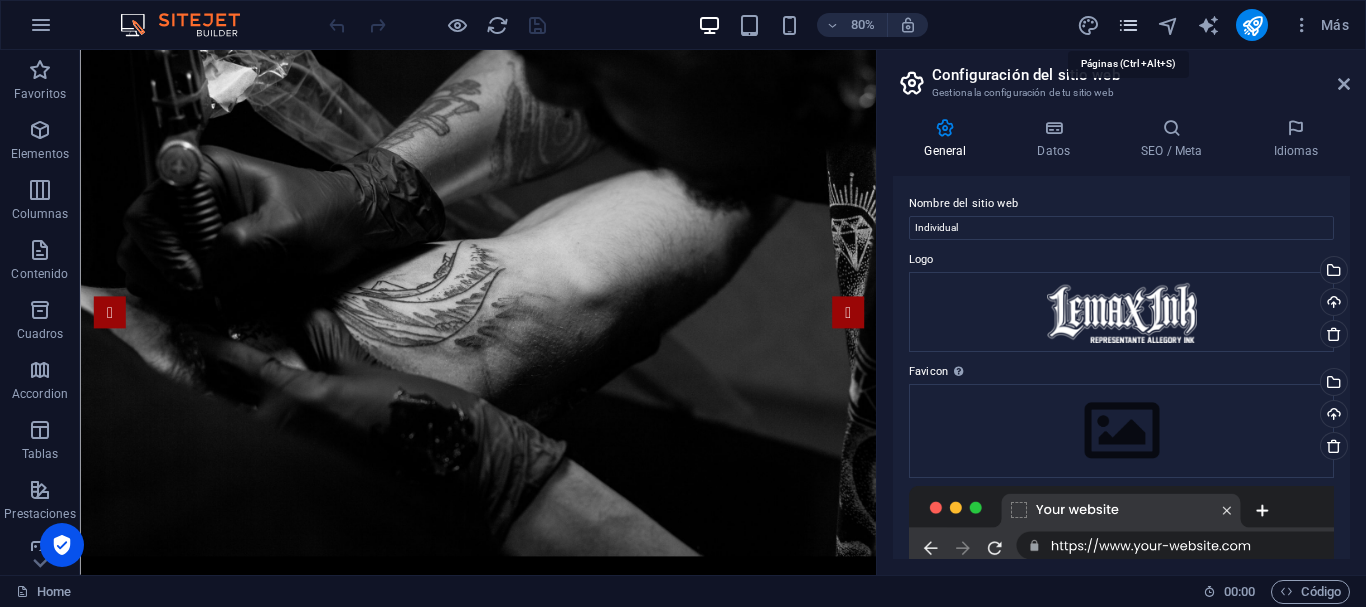 click at bounding box center [1128, 25] 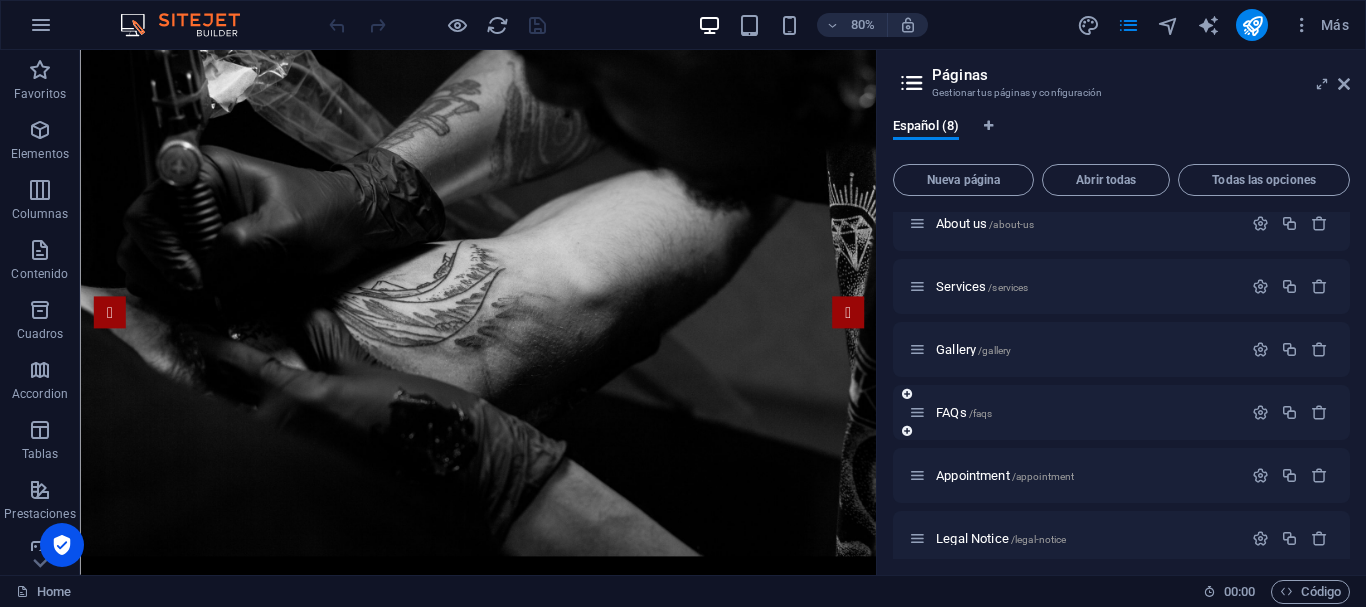 scroll, scrollTop: 0, scrollLeft: 0, axis: both 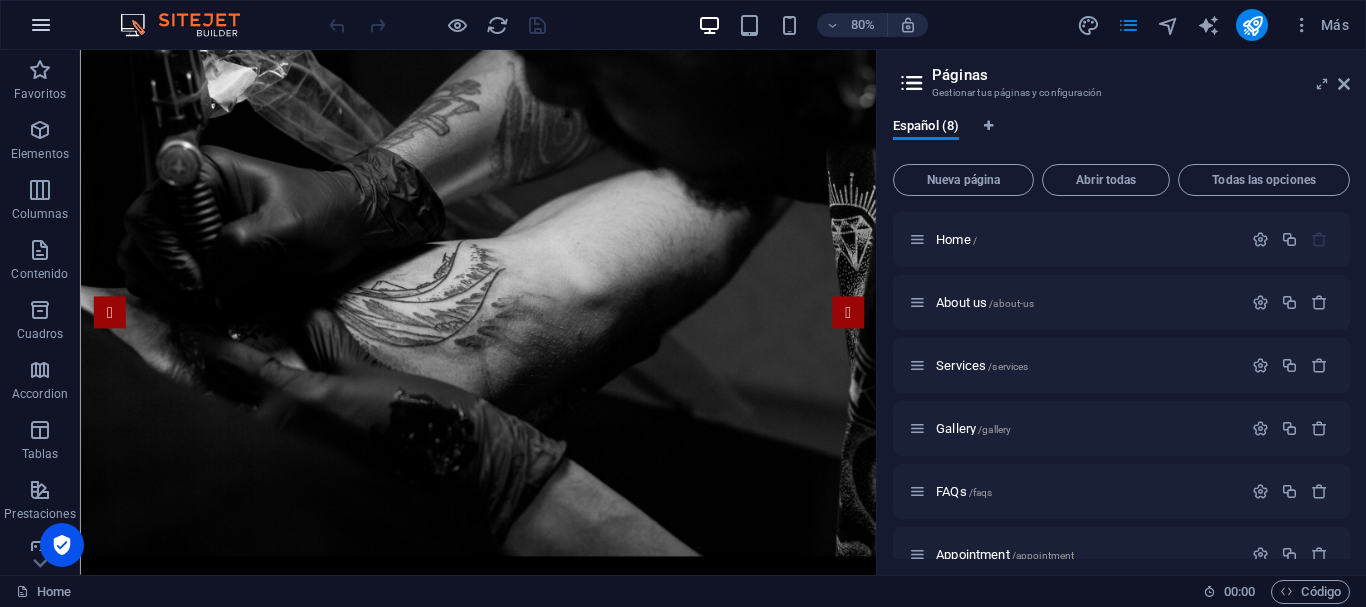 click at bounding box center [41, 25] 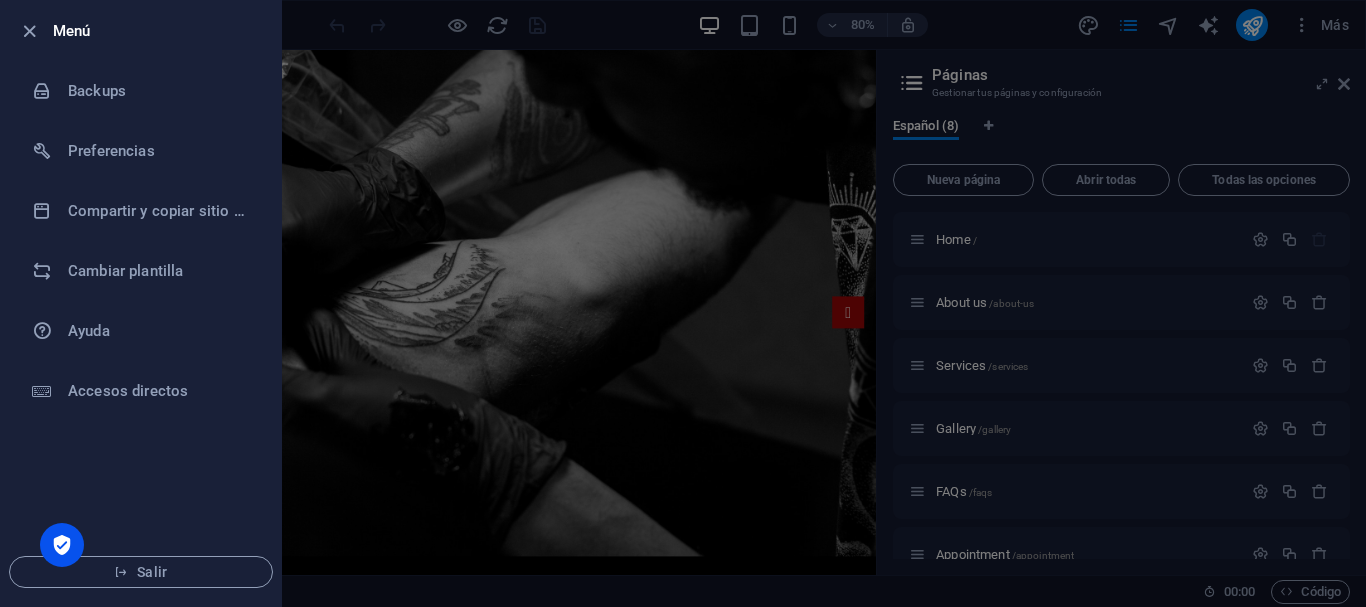 click at bounding box center (683, 303) 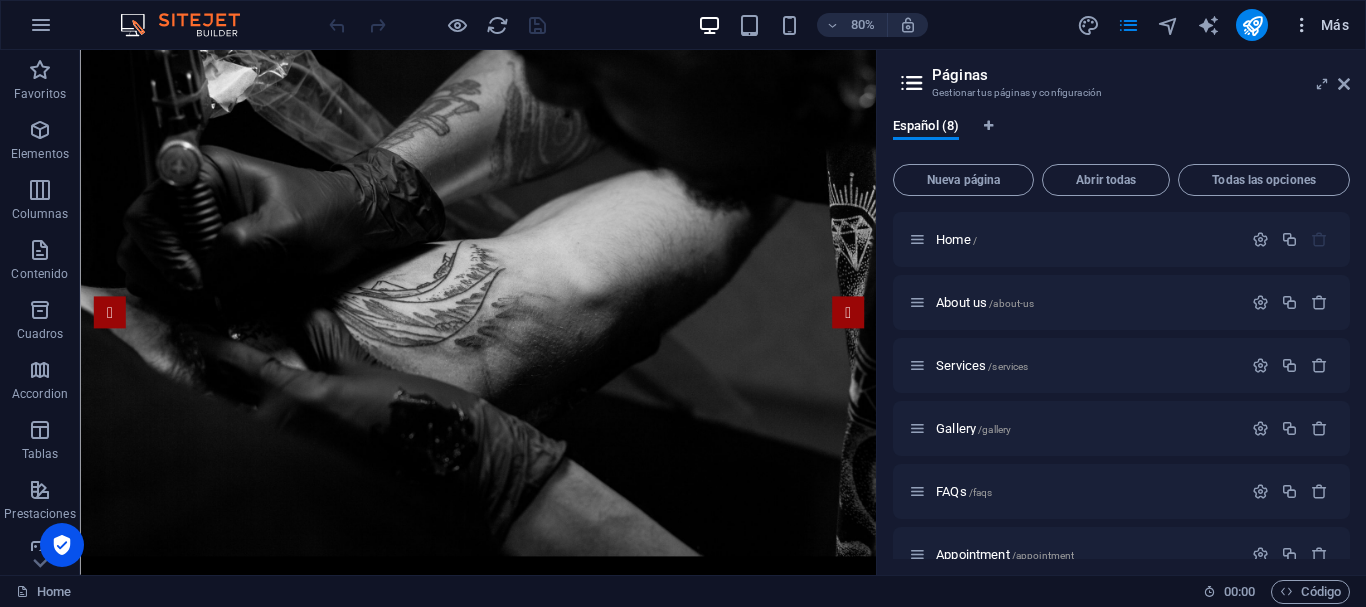 click at bounding box center [1302, 25] 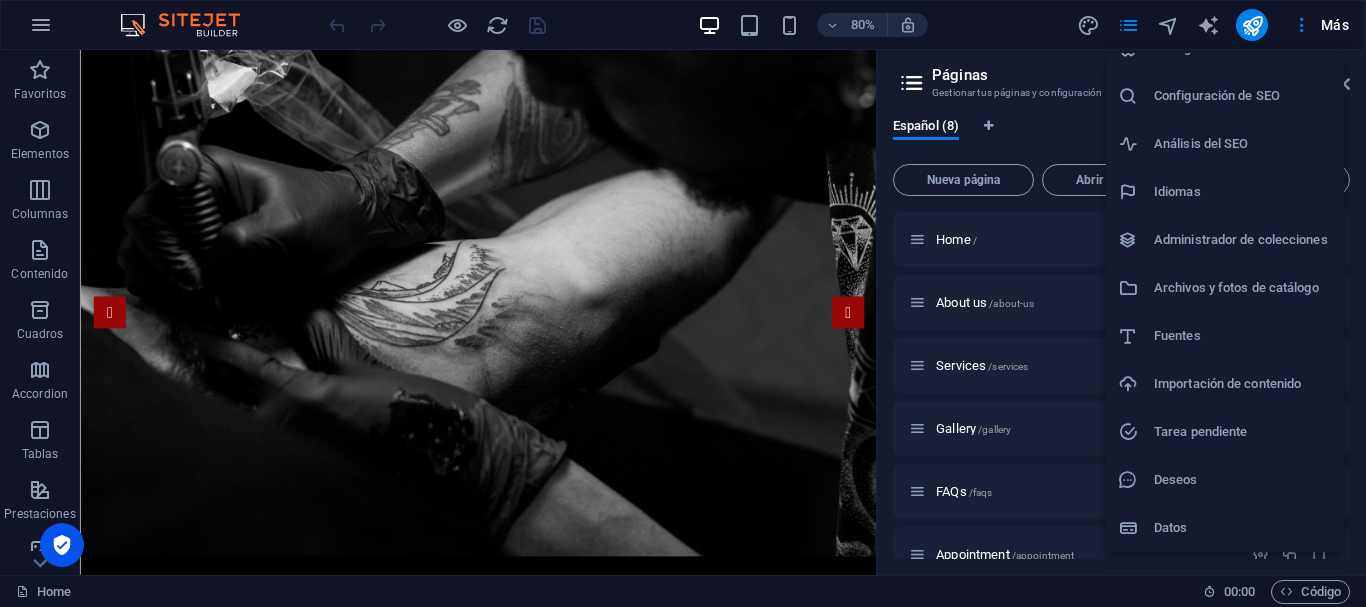 scroll, scrollTop: 0, scrollLeft: 0, axis: both 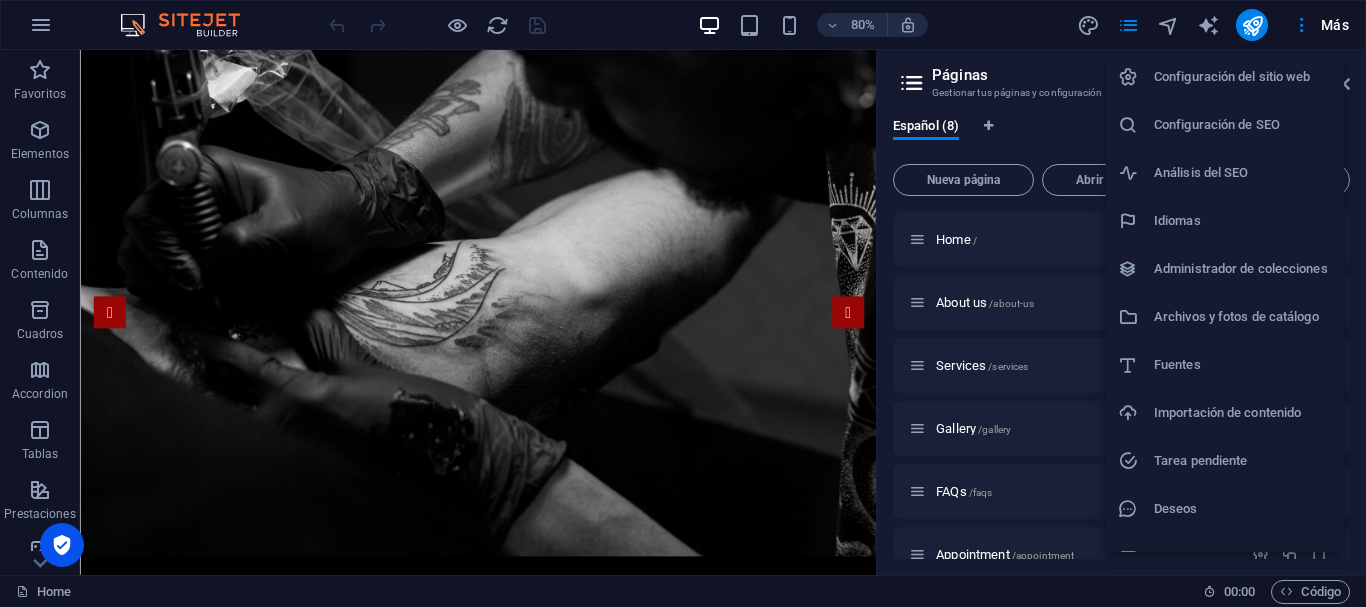 click on "Configuración del sitio web" at bounding box center [1243, 77] 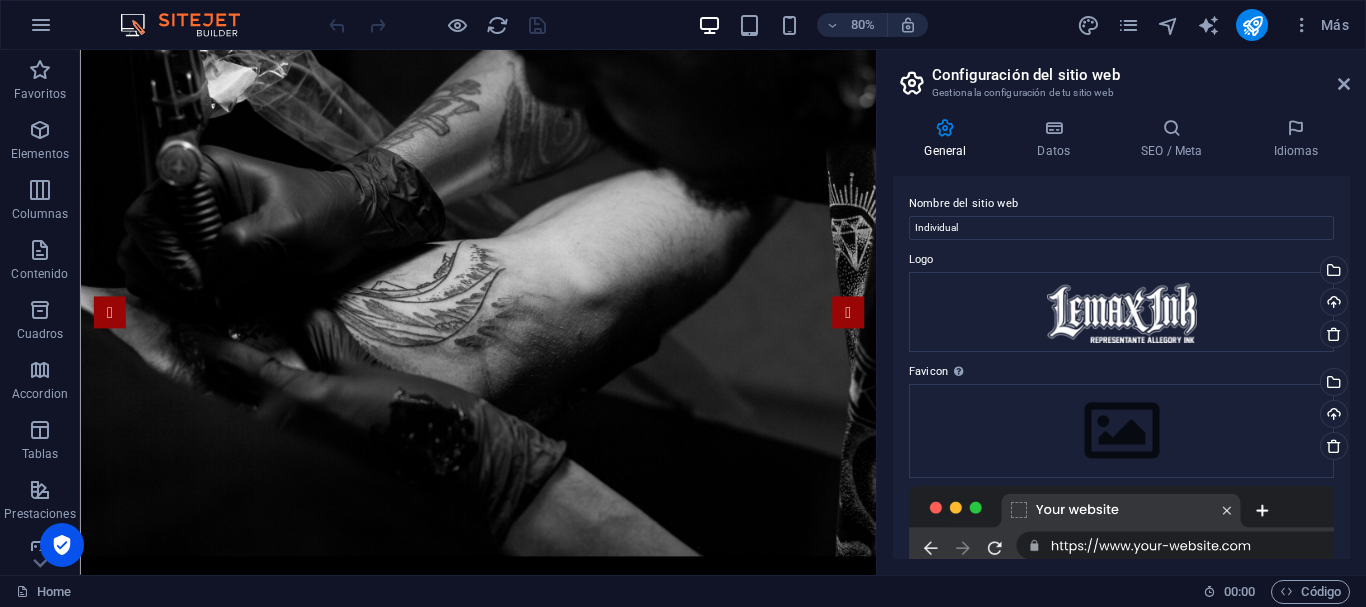 click at bounding box center [945, 128] 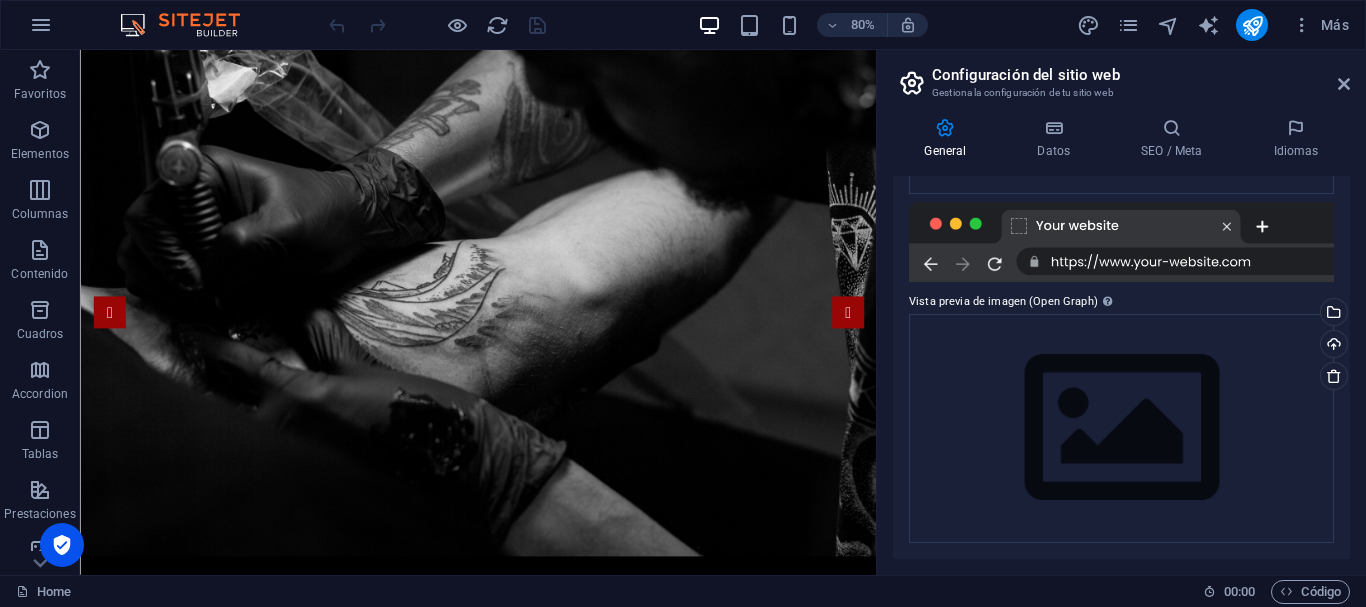 scroll, scrollTop: 0, scrollLeft: 0, axis: both 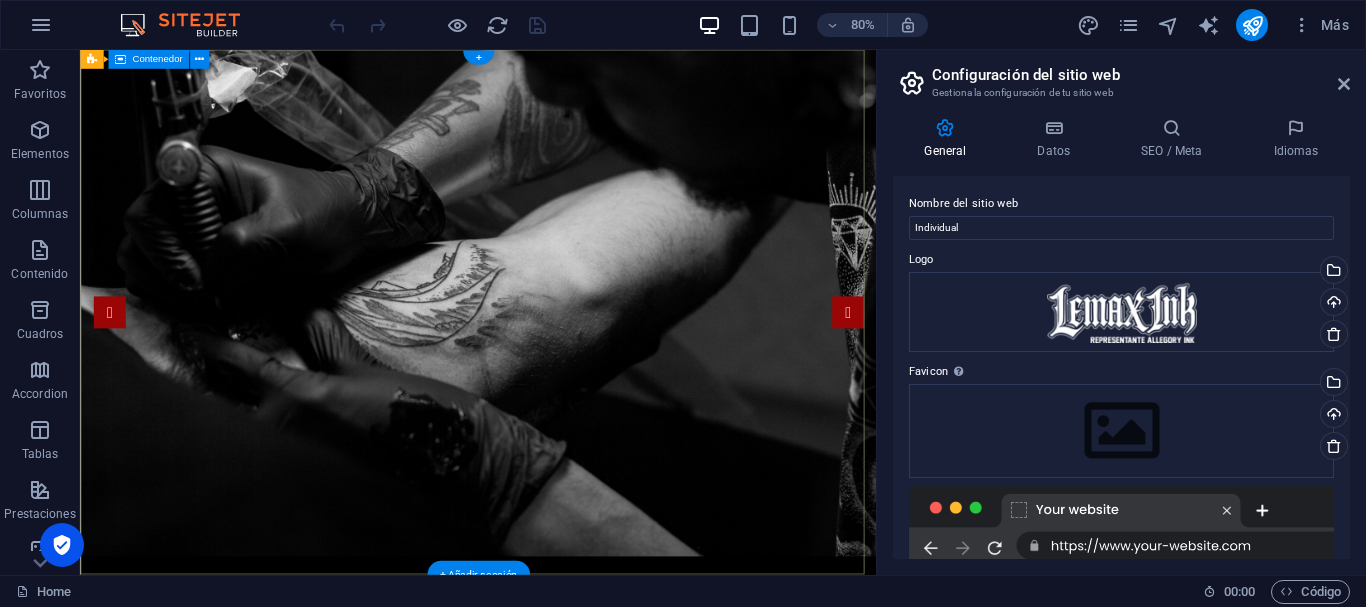 click at bounding box center [577, 999] 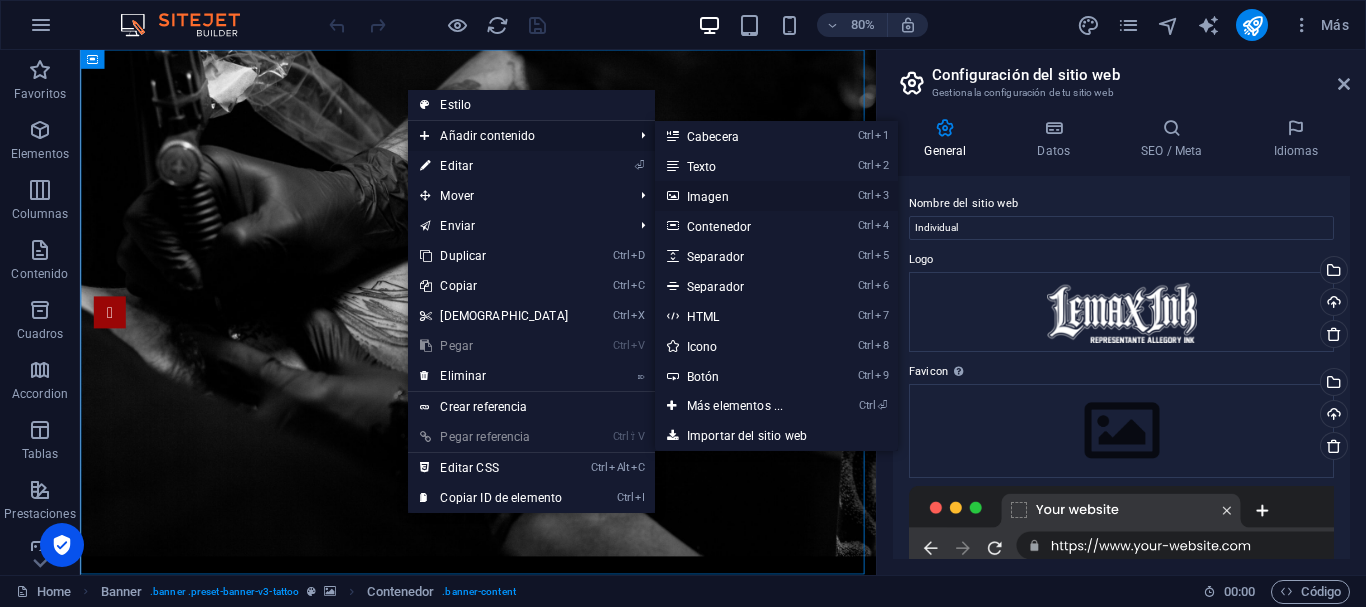 click on "Ctrl 3  Imagen" at bounding box center [739, 196] 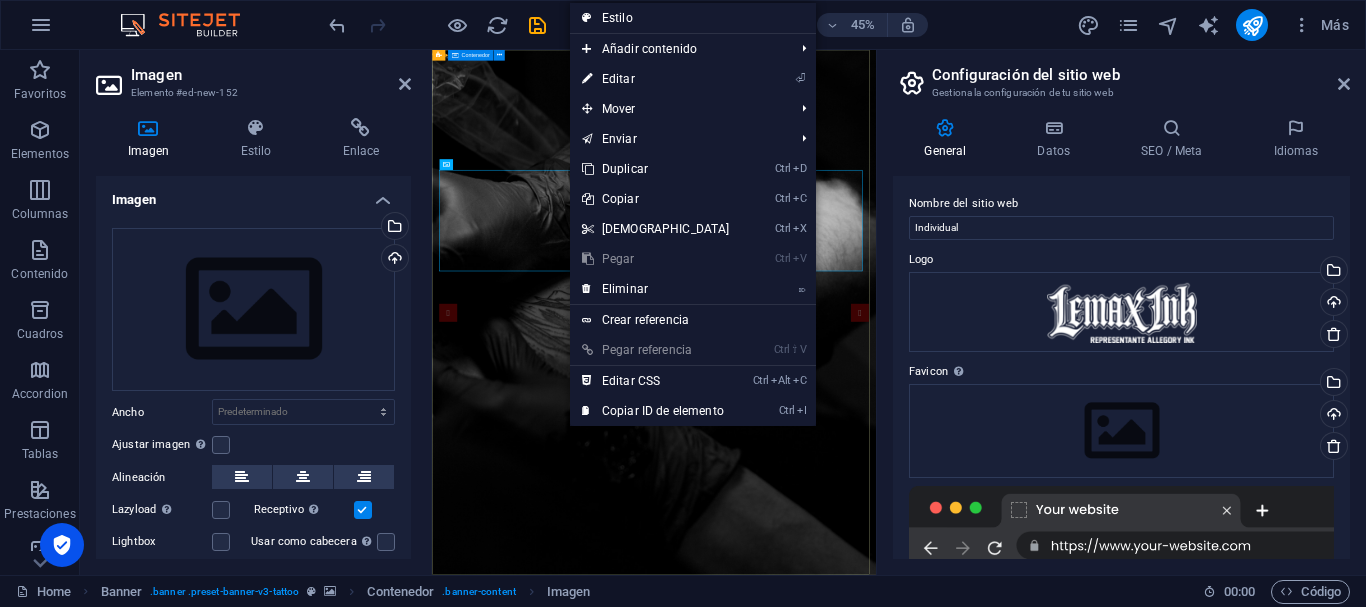 drag, startPoint x: 678, startPoint y: 223, endPoint x: 779, endPoint y: 296, distance: 124.61942 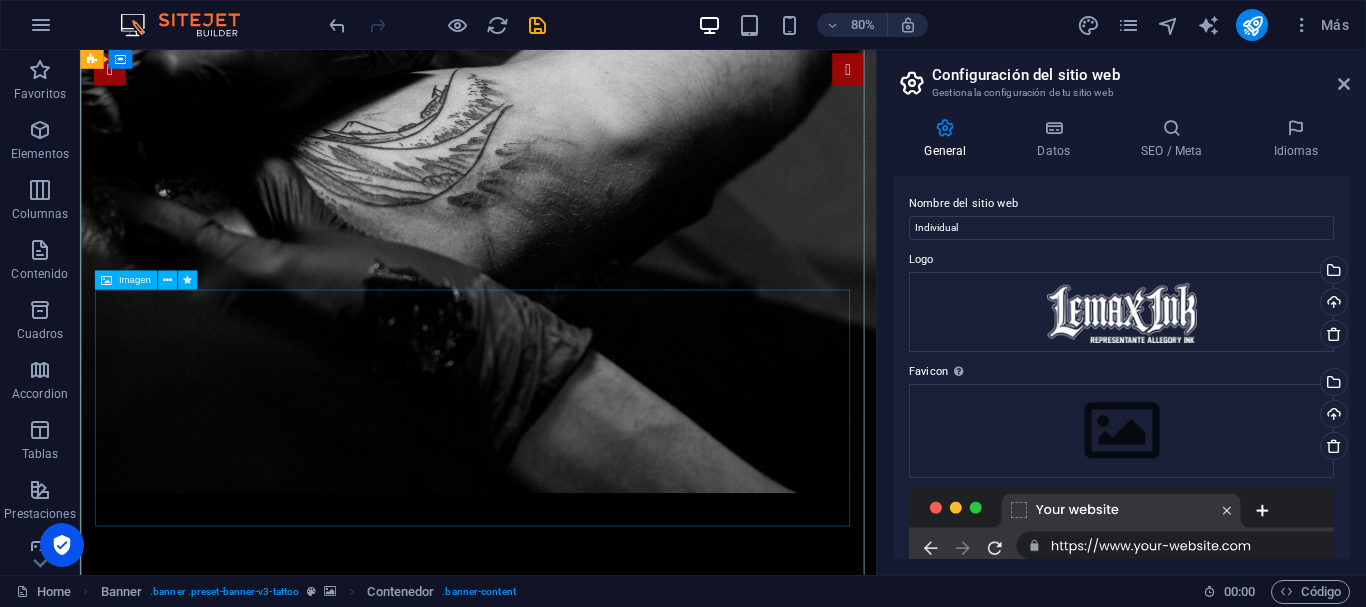 scroll, scrollTop: 0, scrollLeft: 0, axis: both 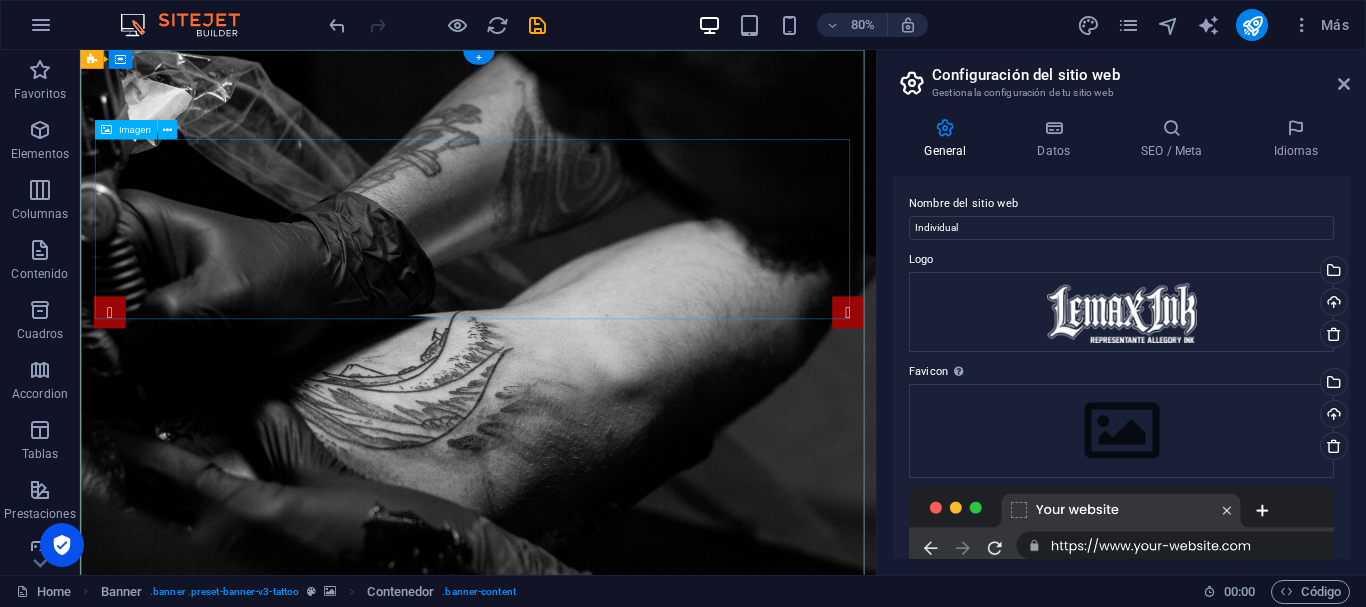 click at bounding box center [578, 1132] 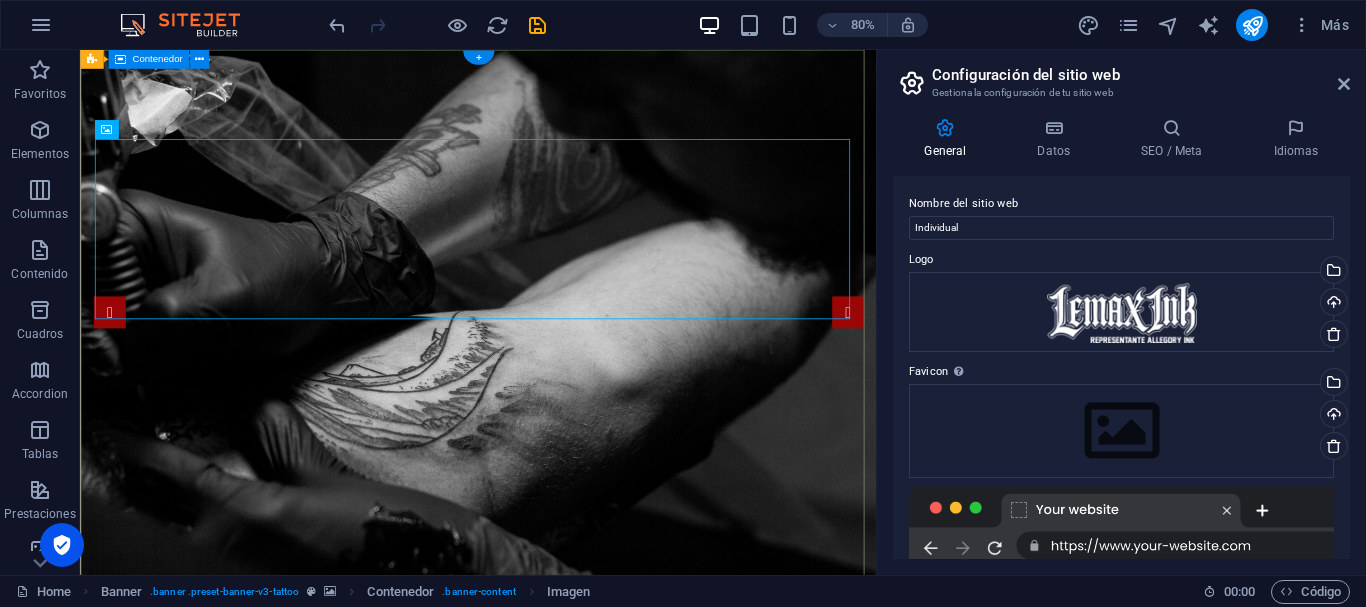 click at bounding box center [577, 1337] 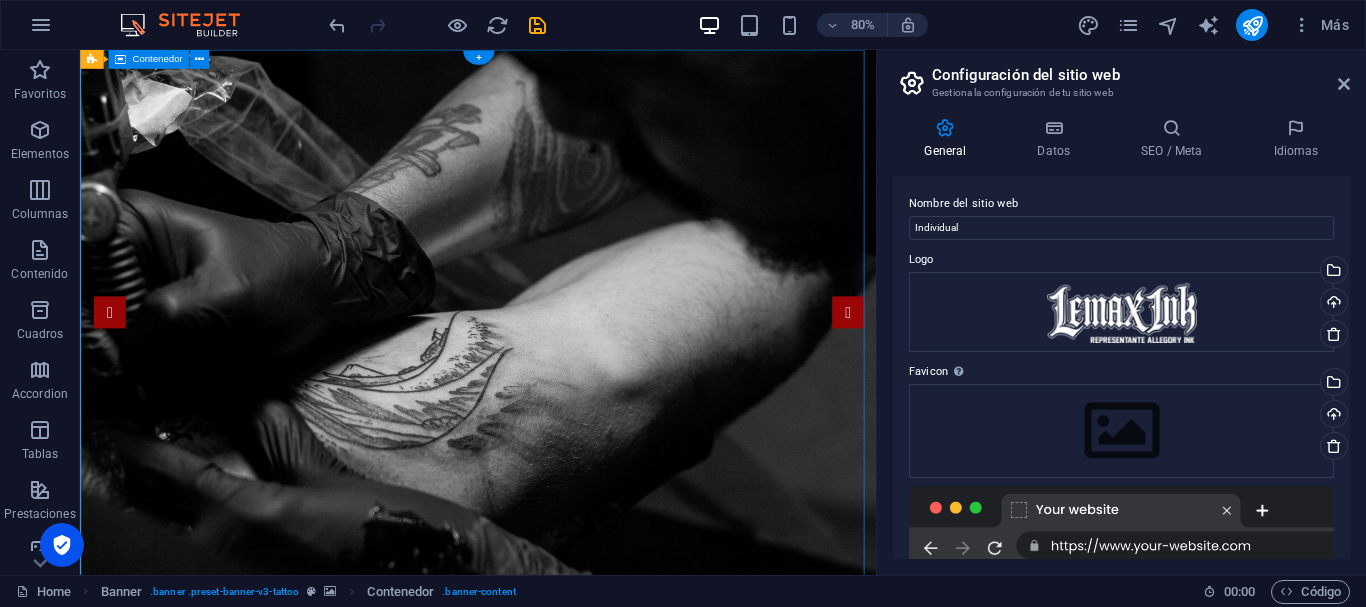click at bounding box center (577, 1337) 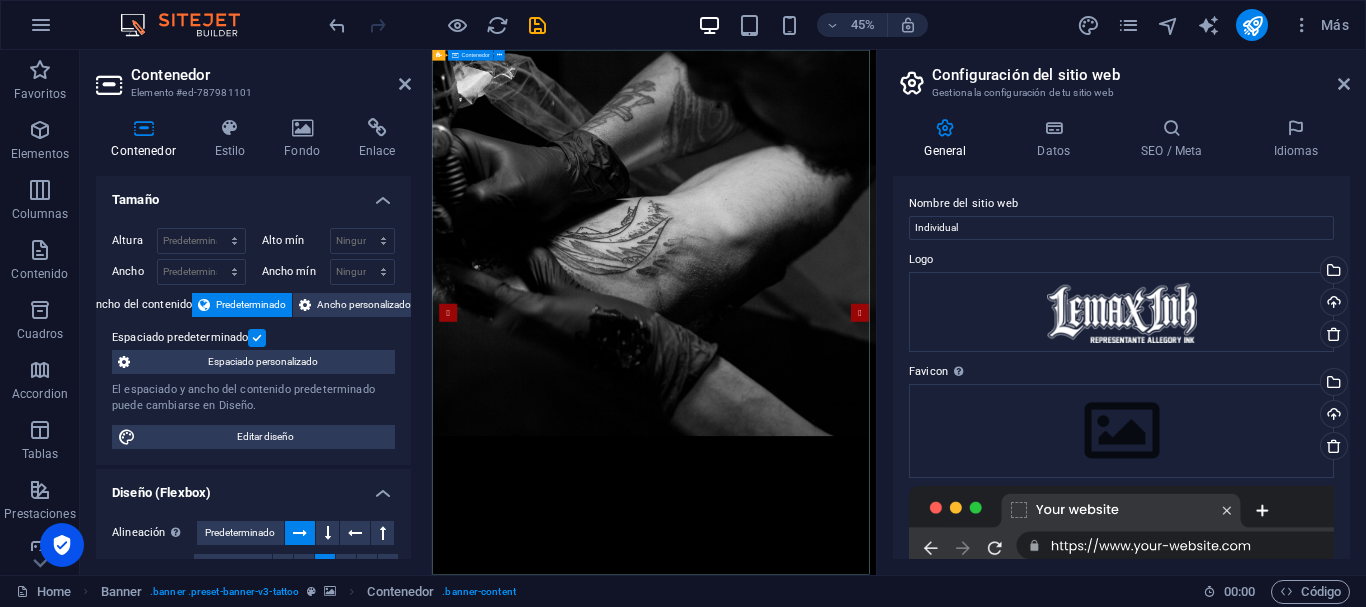 drag, startPoint x: 825, startPoint y: 1047, endPoint x: 787, endPoint y: 1014, distance: 50.32892 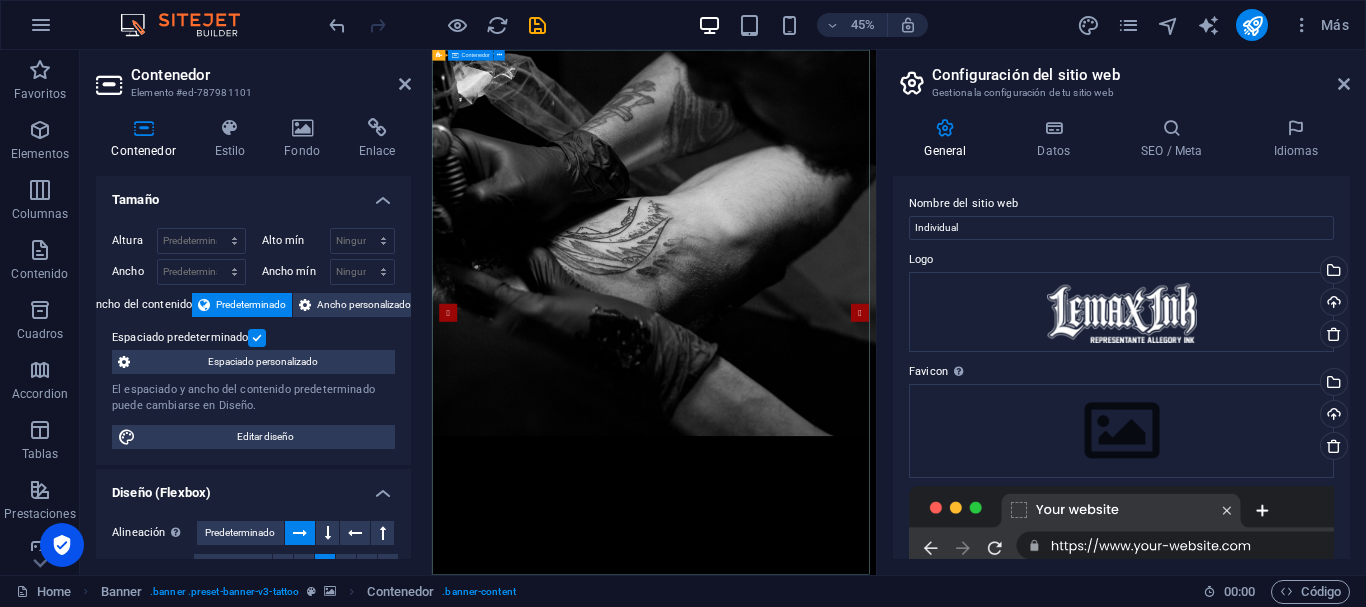 click at bounding box center (925, 1337) 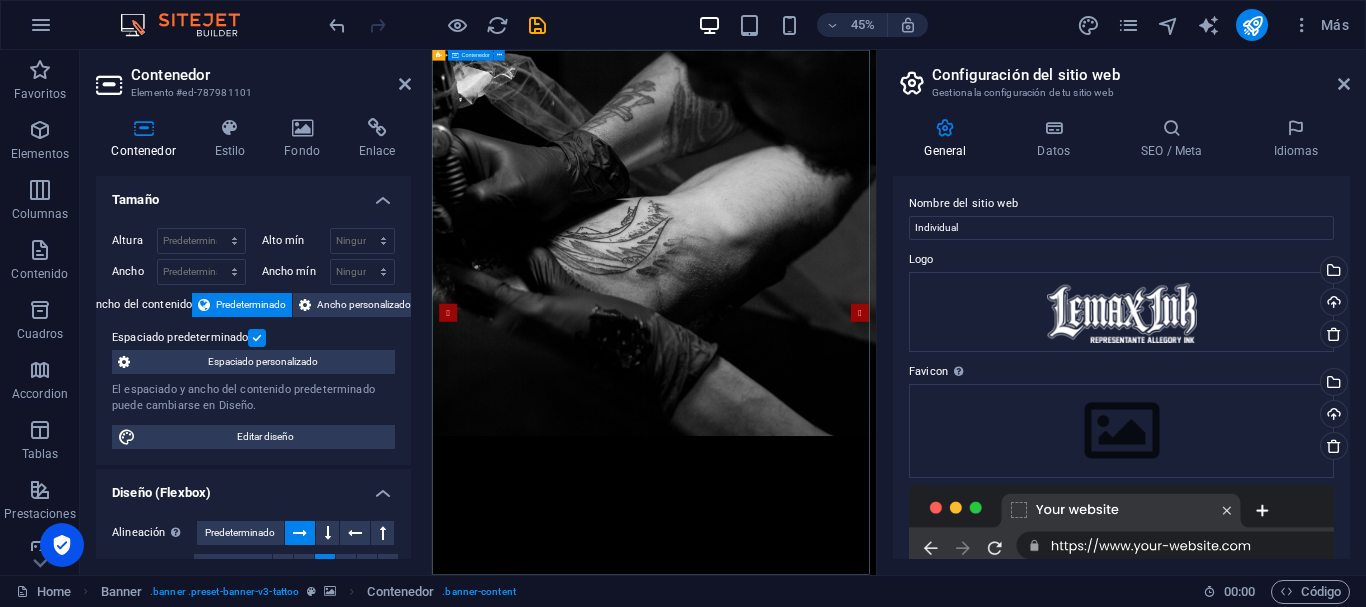 click at bounding box center (925, 1337) 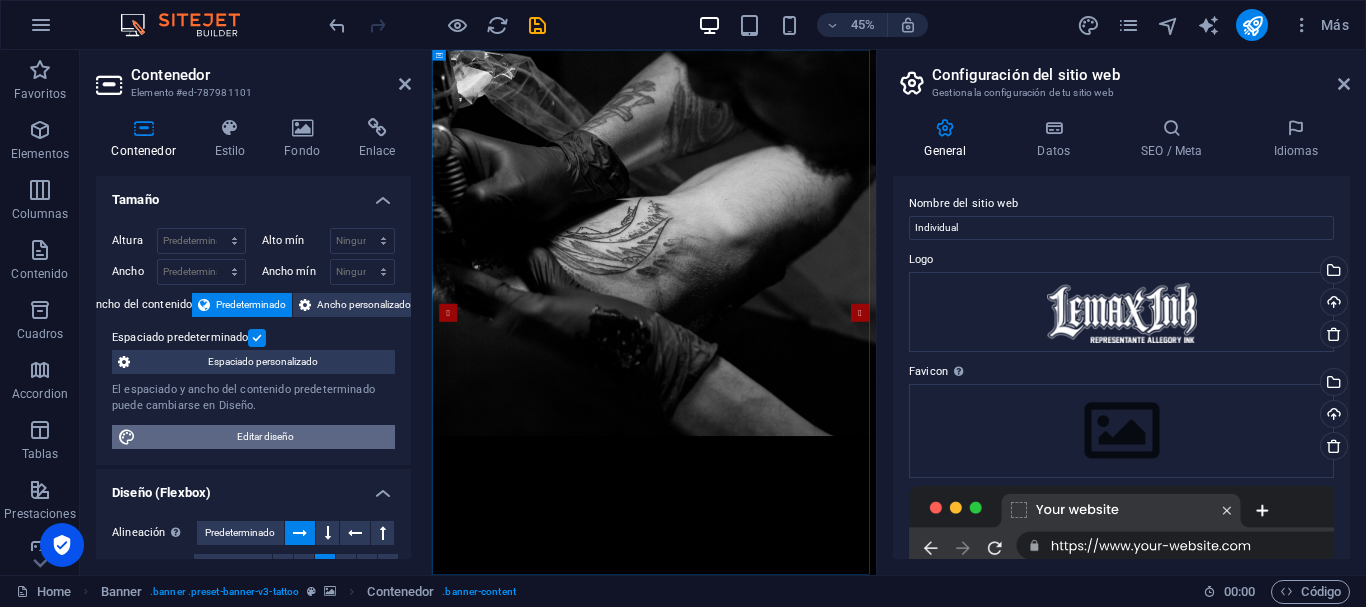 click on "Editar diseño" at bounding box center [265, 437] 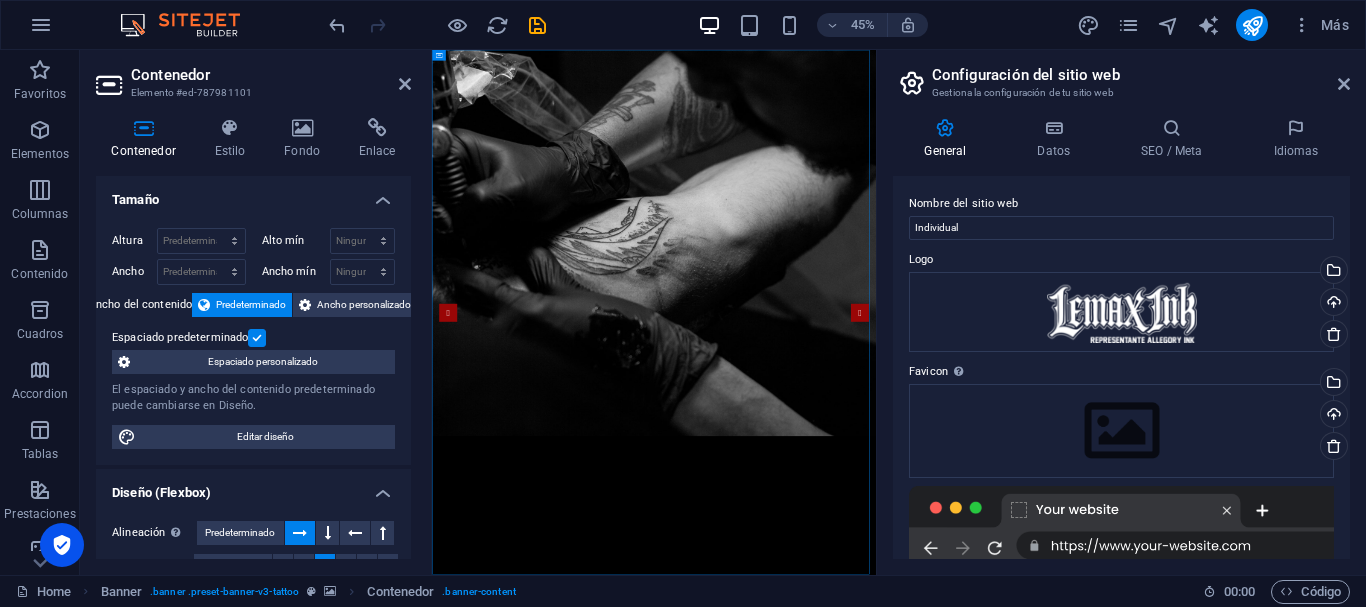 select on "rem" 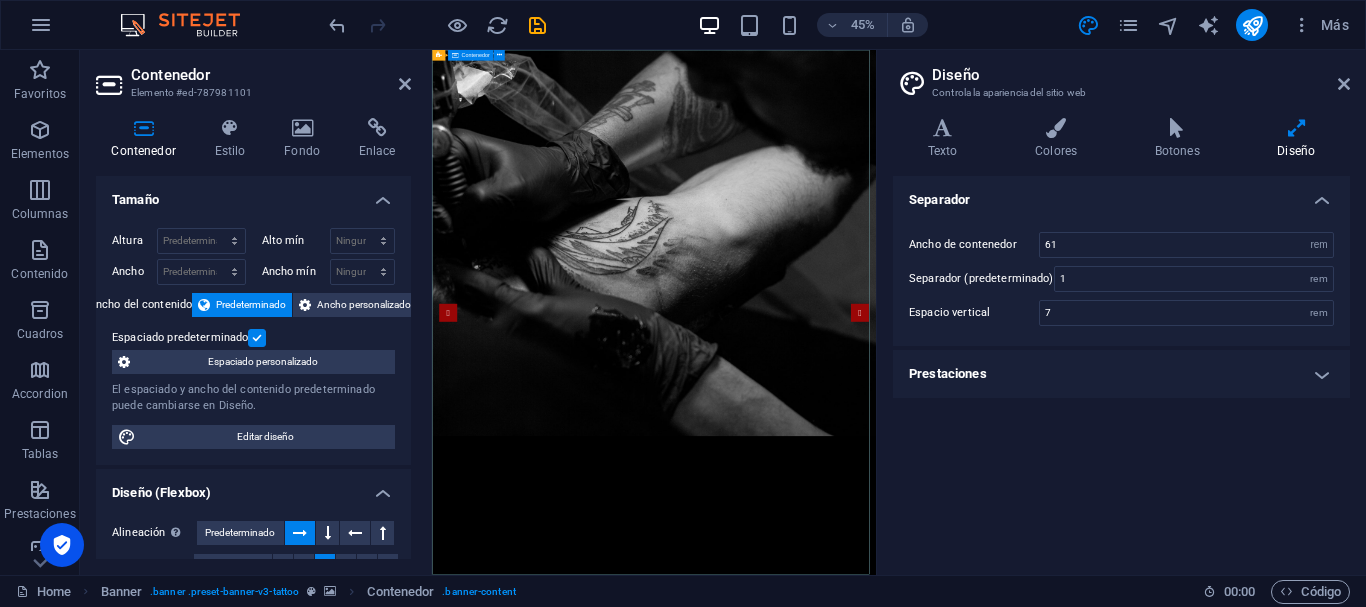 click at bounding box center [925, 1337] 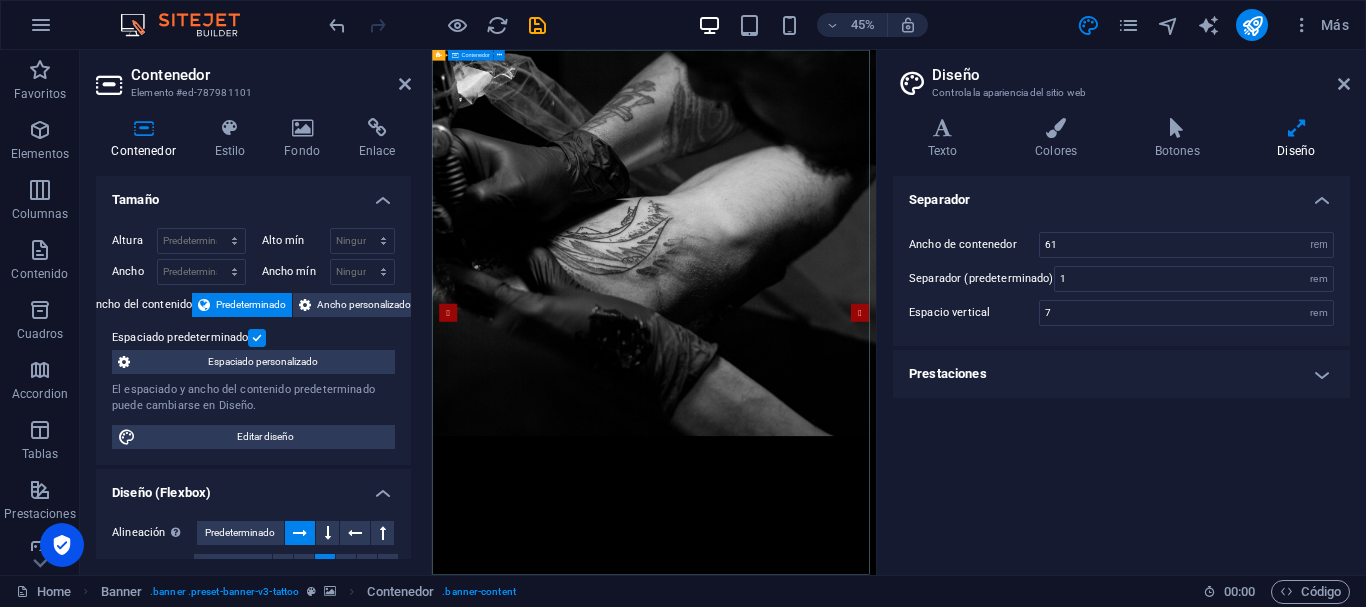 click on "Contenedor" at bounding box center (470, 55) 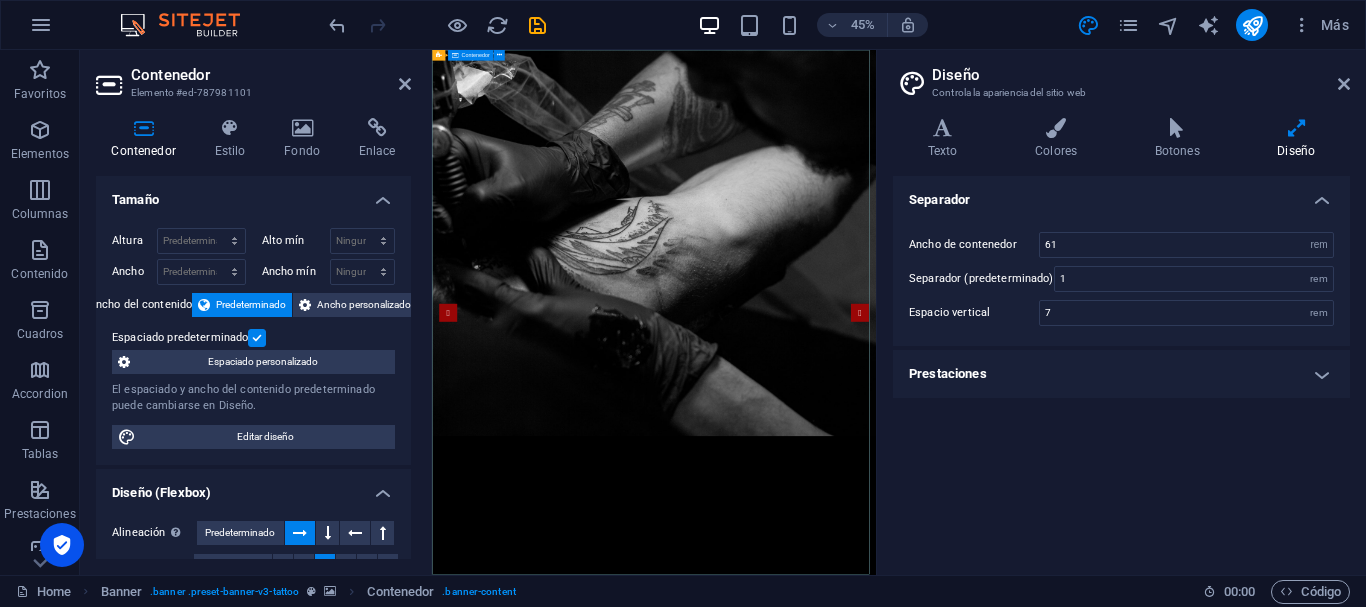 click on "Contenedor" at bounding box center (475, 55) 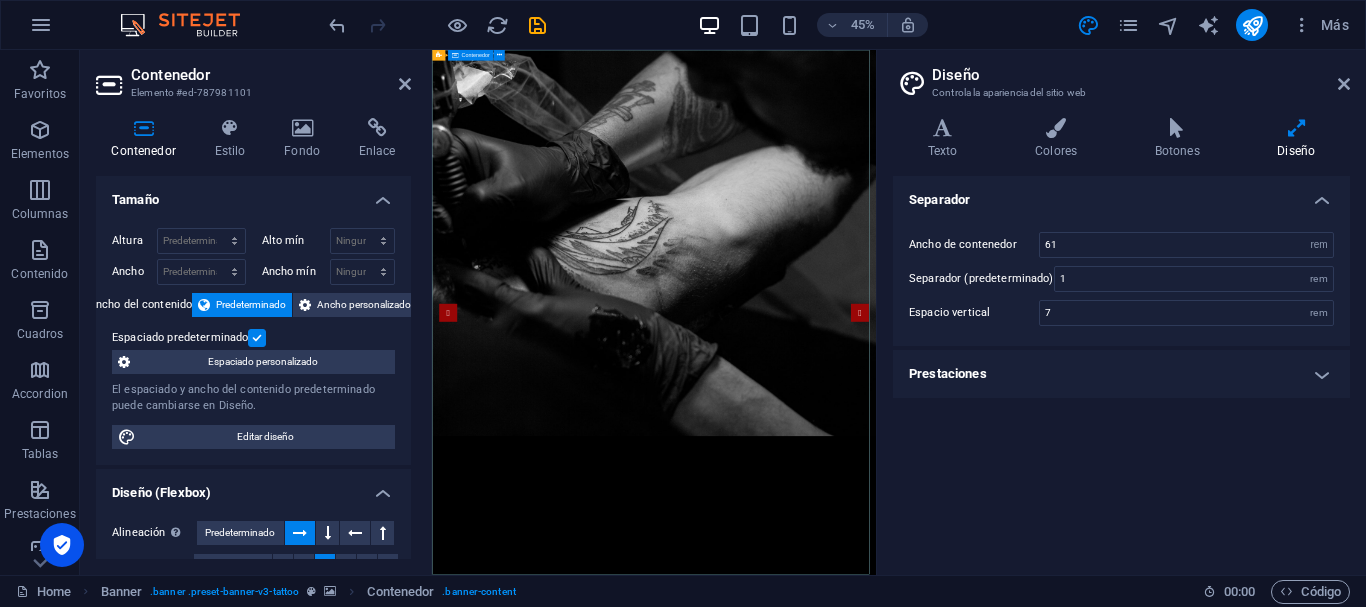 click at bounding box center [925, 1337] 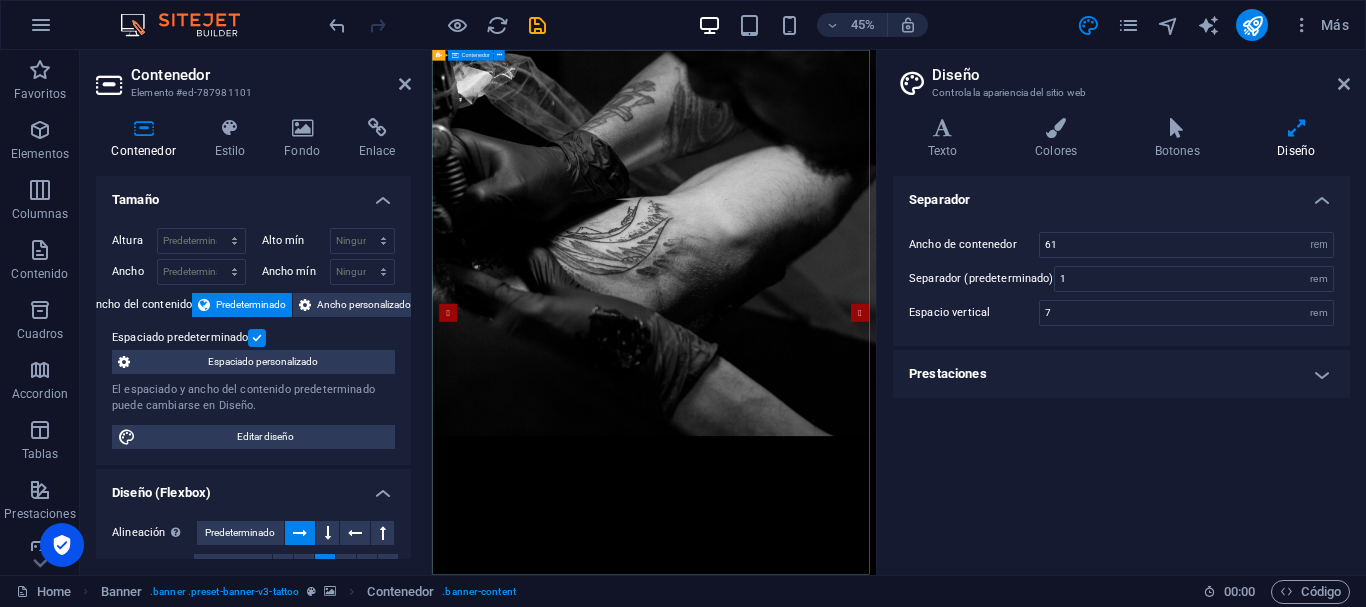 click at bounding box center [925, 1337] 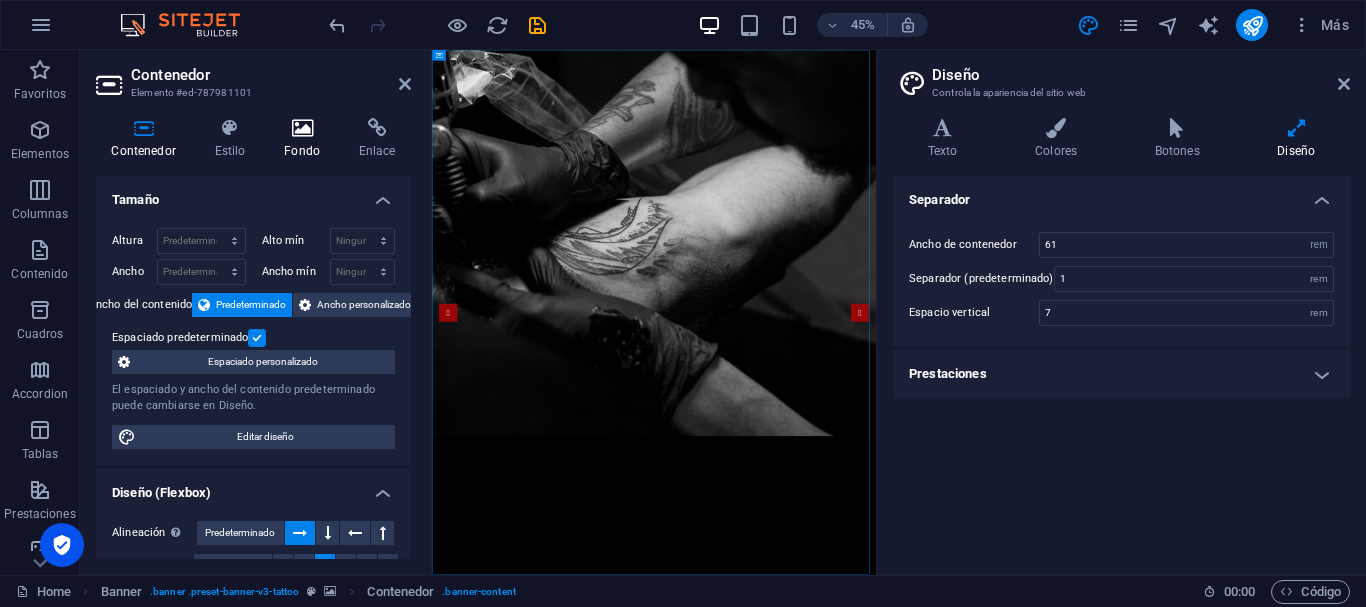 click at bounding box center (302, 128) 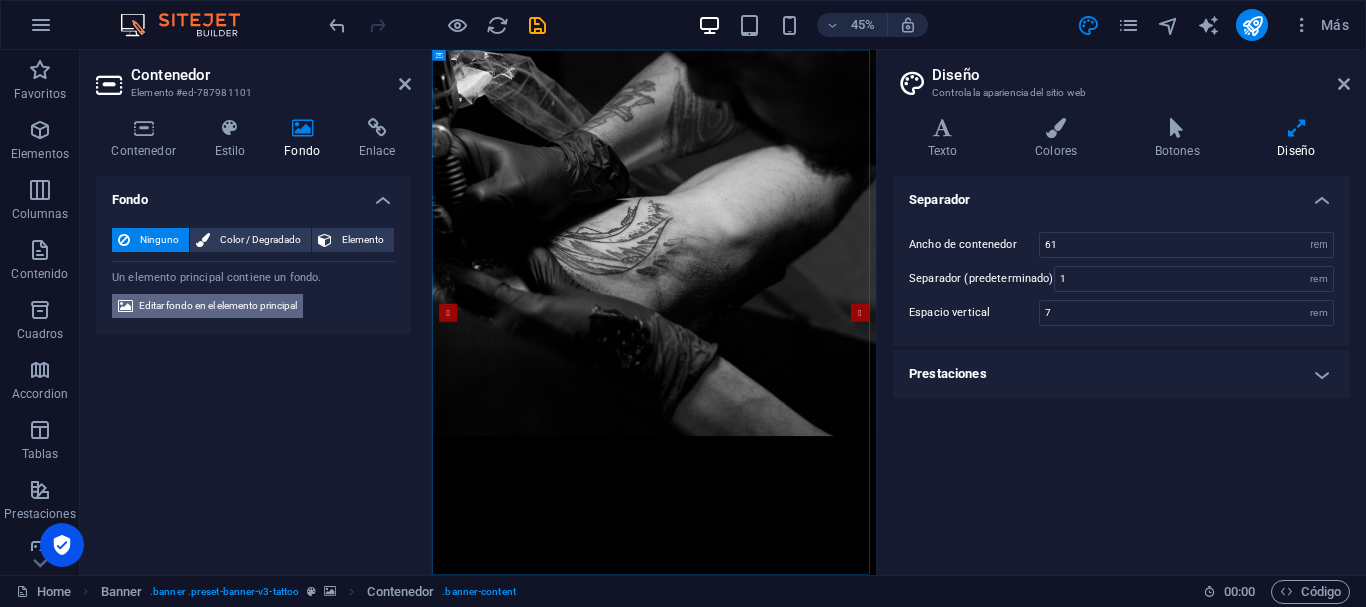 click on "Editar fondo en el elemento principal" at bounding box center (218, 306) 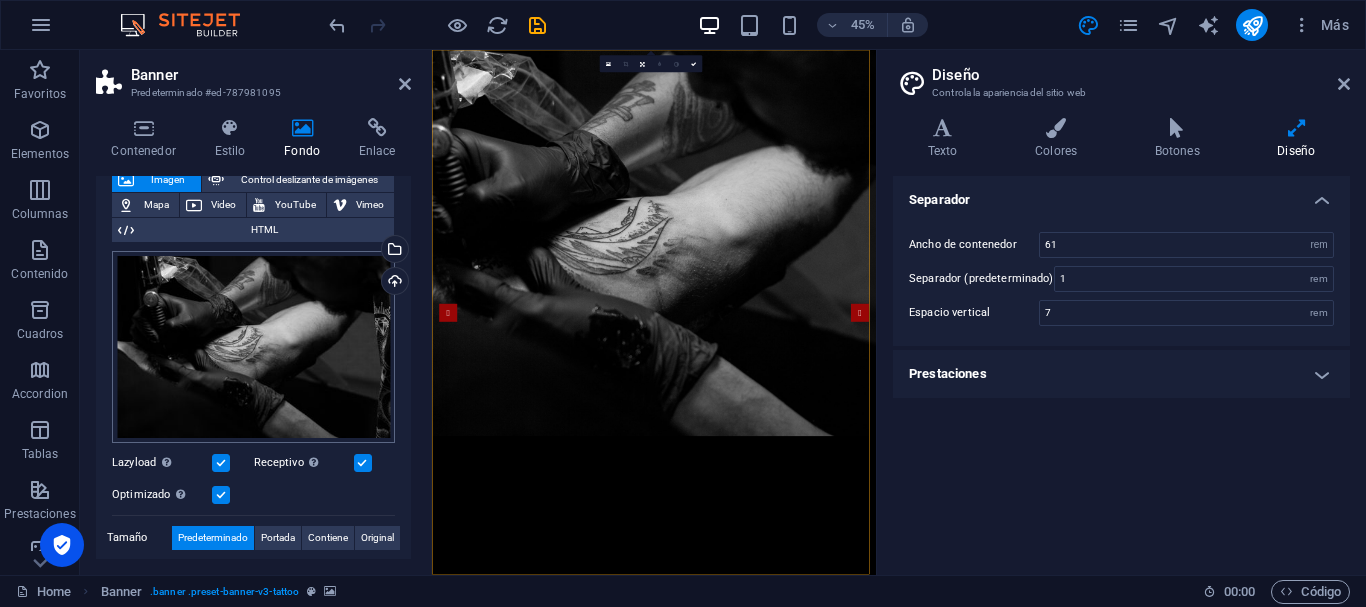 scroll, scrollTop: 120, scrollLeft: 0, axis: vertical 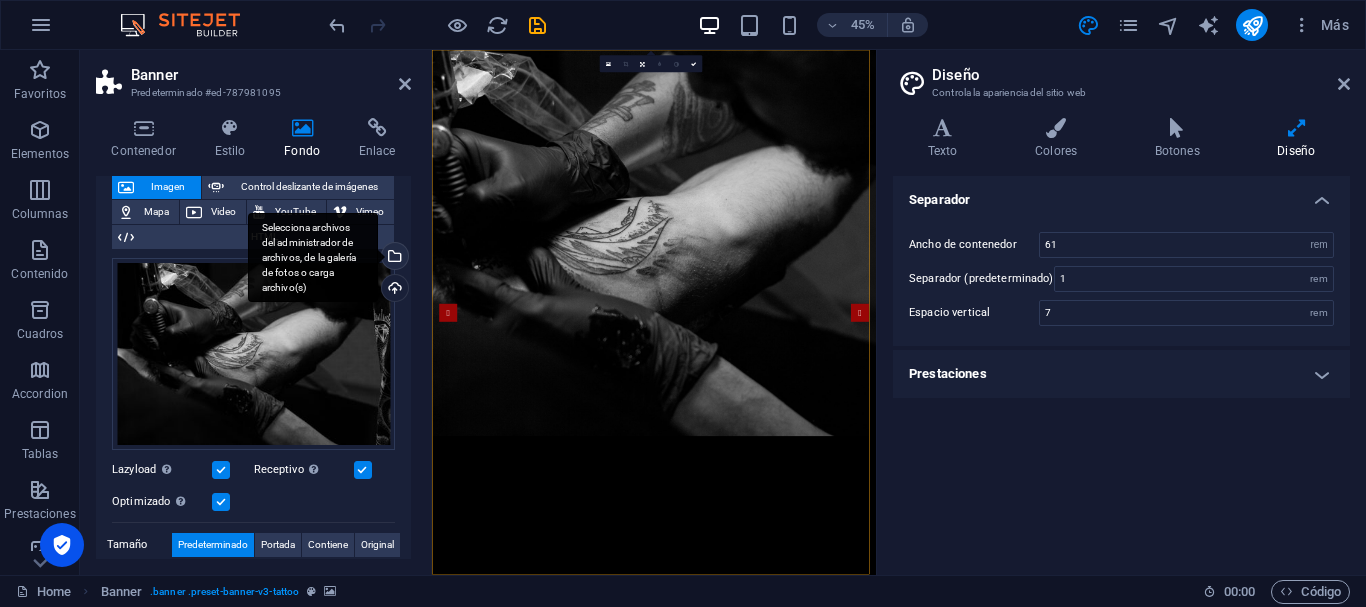 click on "Selecciona archivos del administrador de archivos, de la galería de fotos o carga archivo(s)" at bounding box center [393, 258] 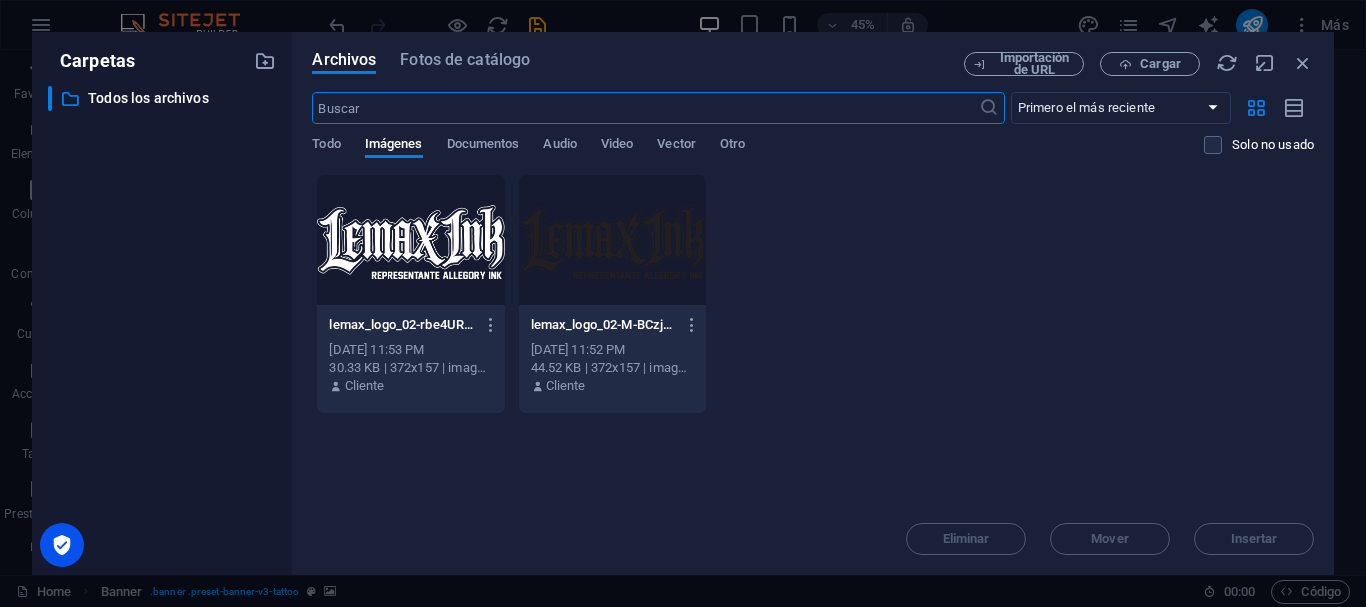 type on "4" 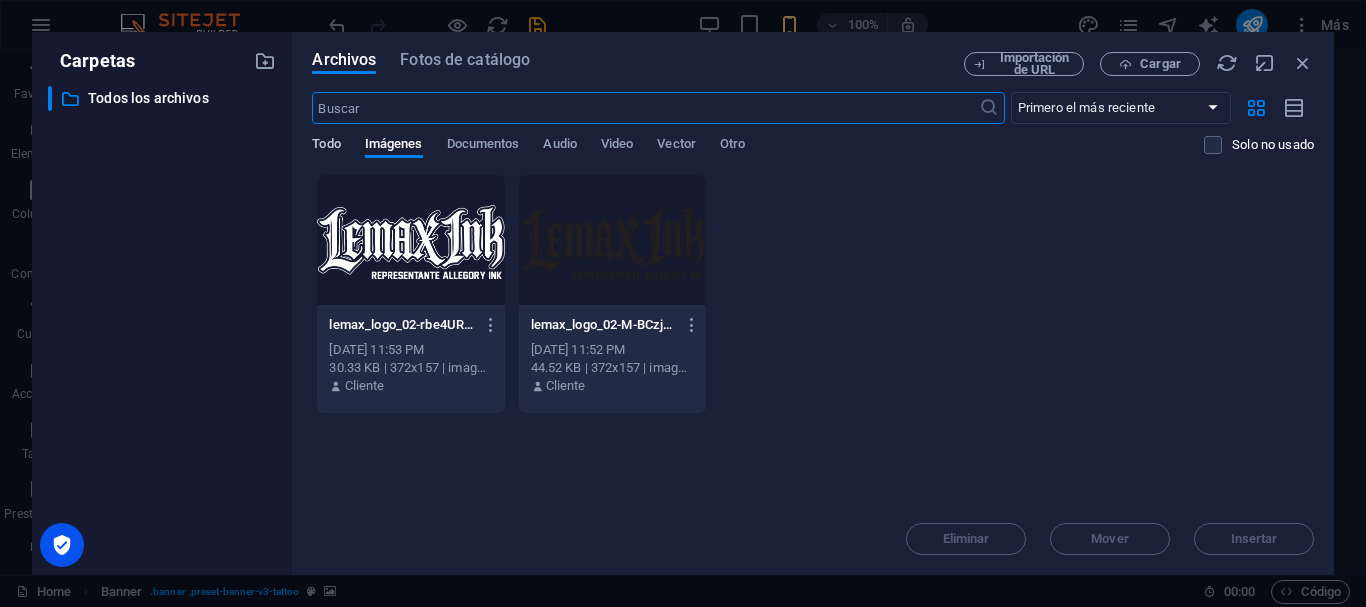 click on "Todo" at bounding box center (326, 146) 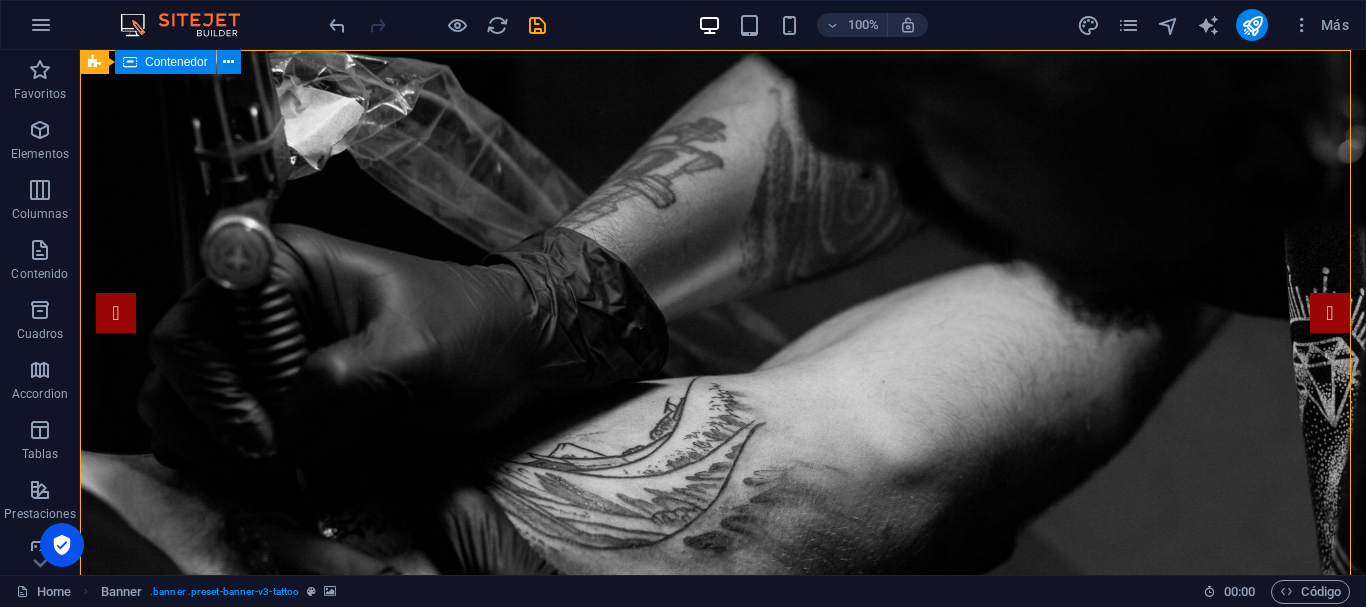 click on "Contenedor" at bounding box center (176, 62) 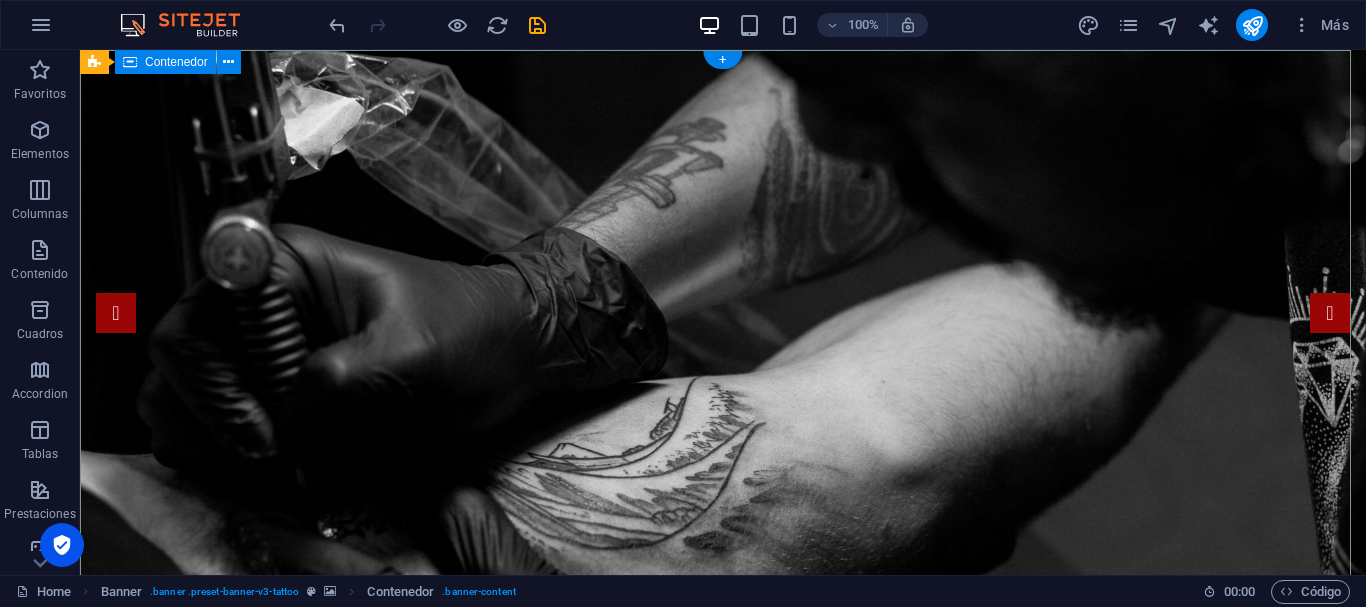 click at bounding box center [723, 1337] 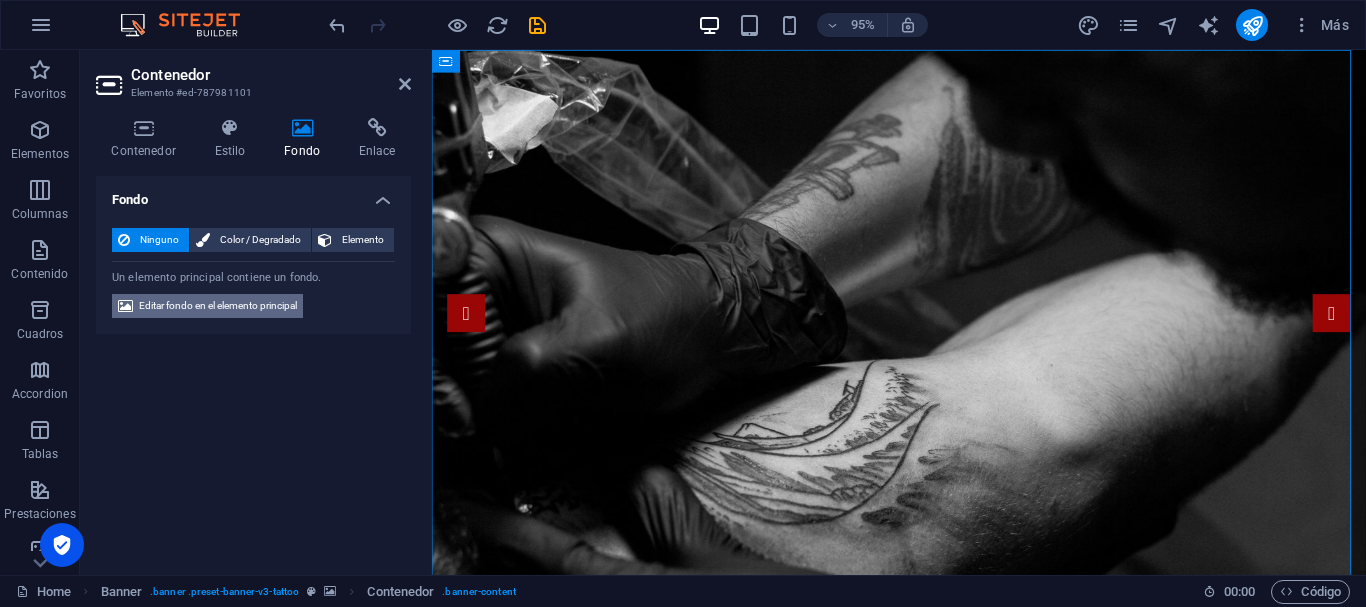 click on "Editar fondo en el elemento principal" at bounding box center [218, 306] 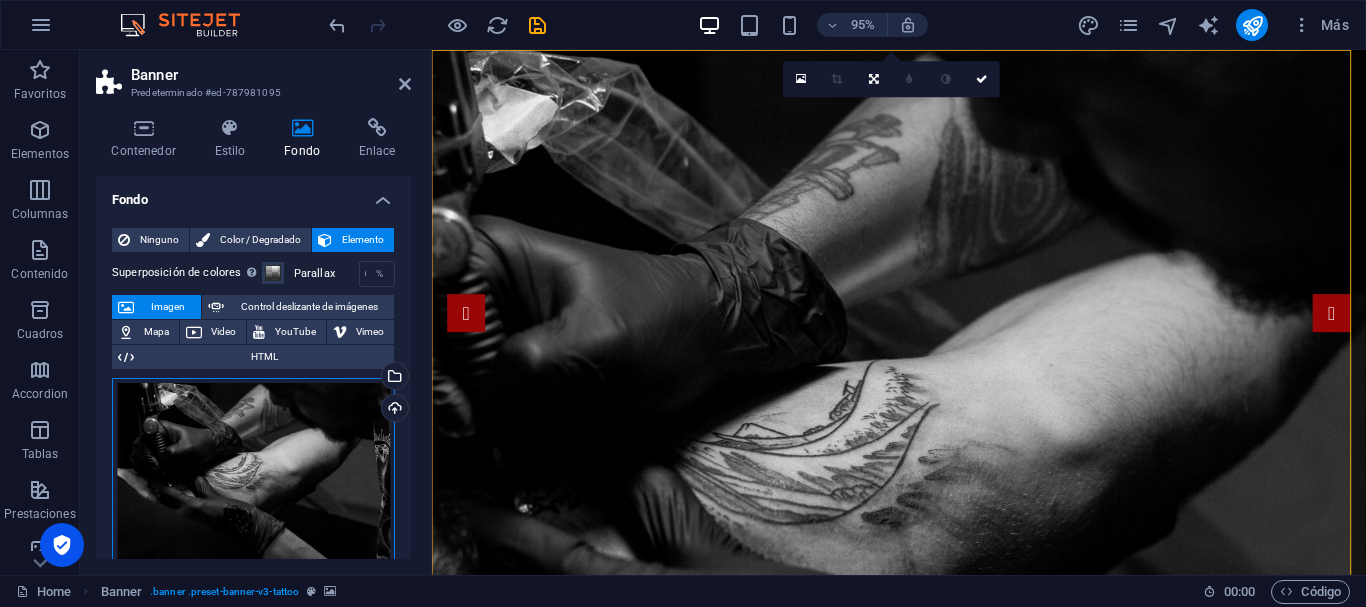 click on "Arrastra archivos aquí, haz clic para escoger archivos o  selecciona archivos de Archivos o de nuestra galería gratuita de fotos y vídeos" at bounding box center (253, 474) 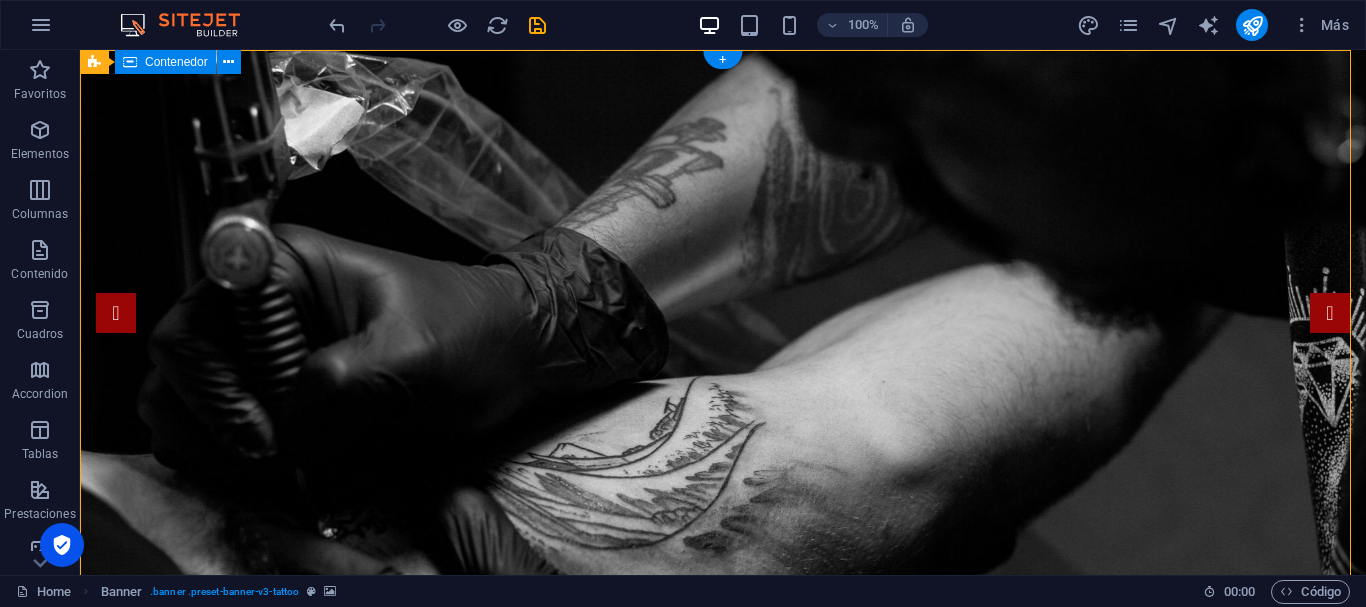 click at bounding box center [723, 1337] 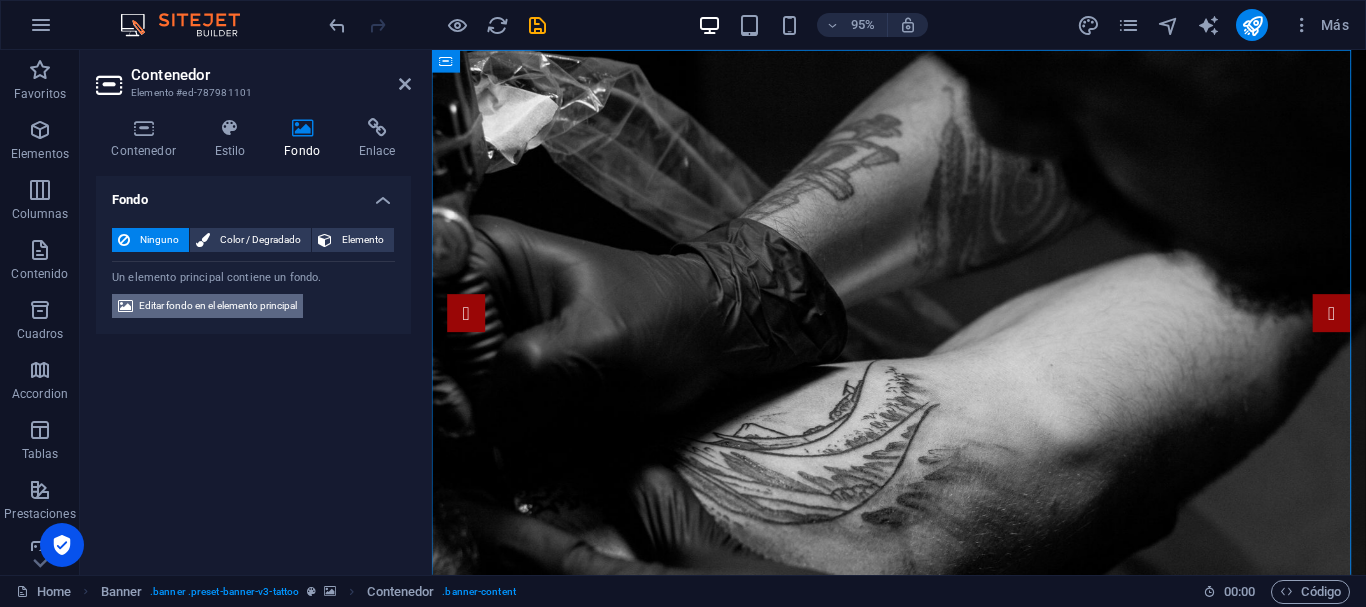 click on "Editar fondo en el elemento principal" at bounding box center [218, 306] 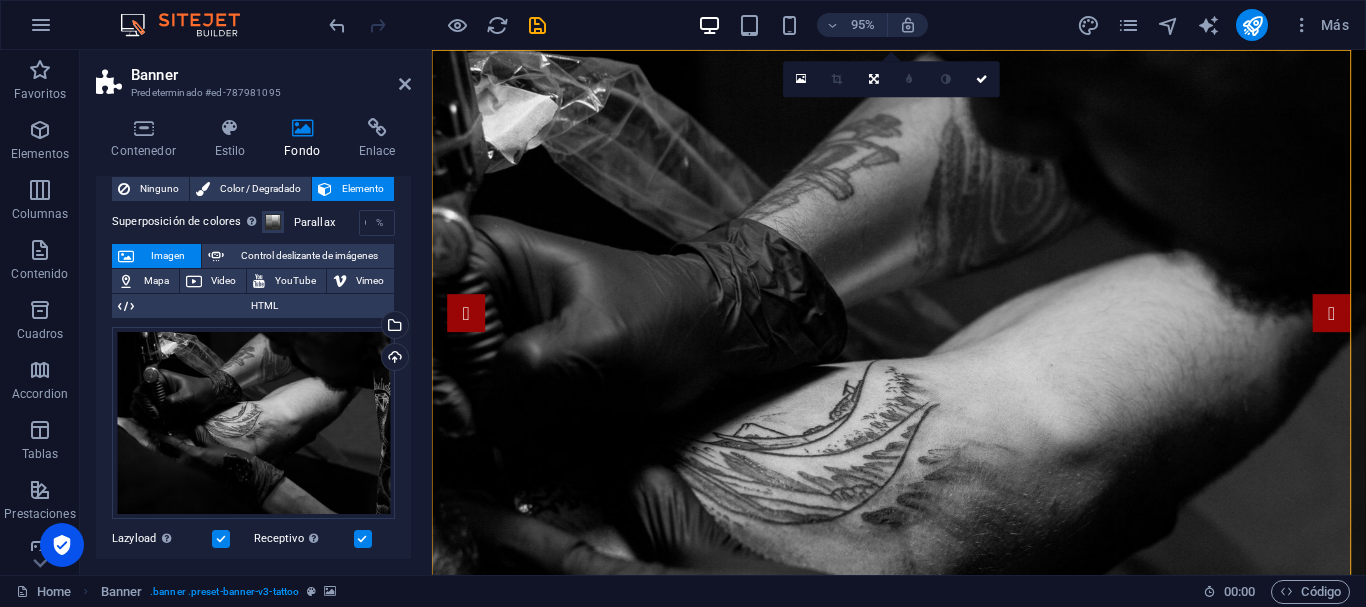 scroll, scrollTop: 0, scrollLeft: 0, axis: both 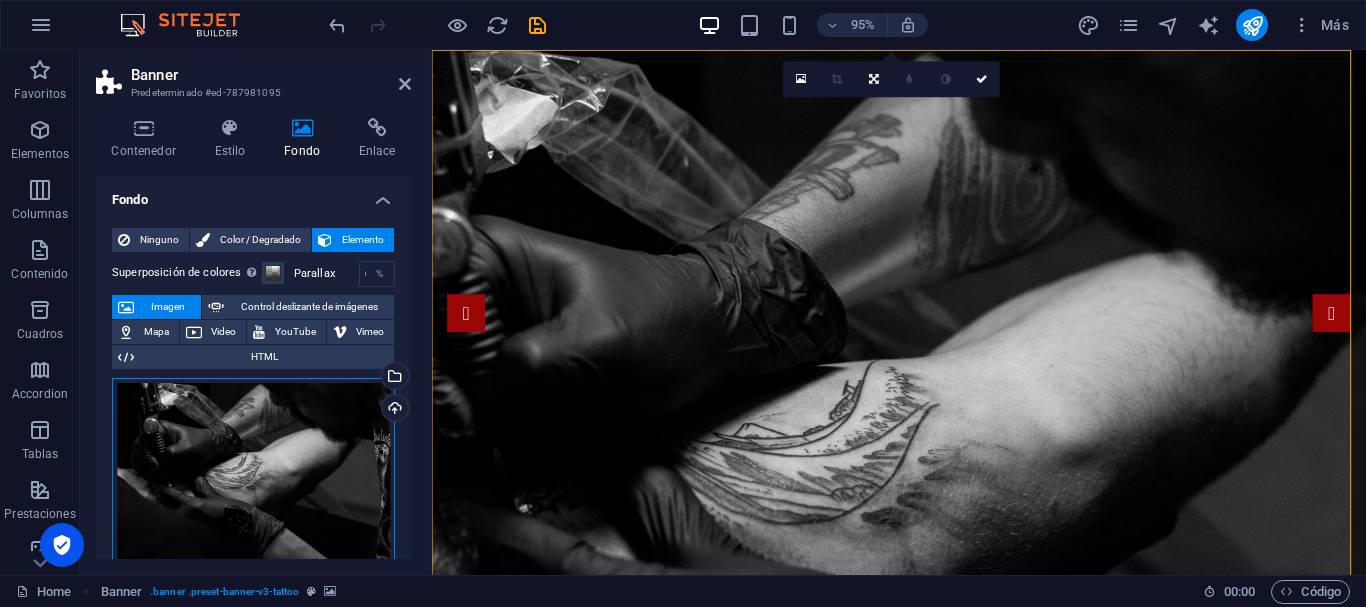drag, startPoint x: 219, startPoint y: 431, endPoint x: 241, endPoint y: 455, distance: 32.55764 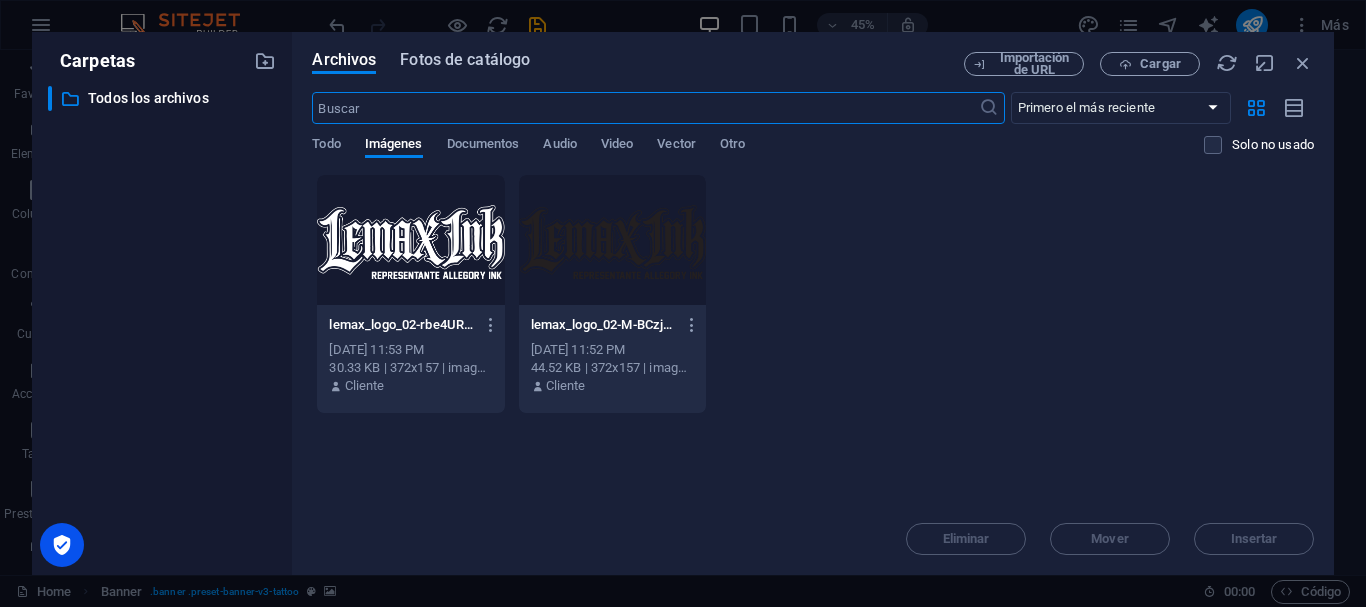 click on "Fotos de catálogo" at bounding box center [465, 60] 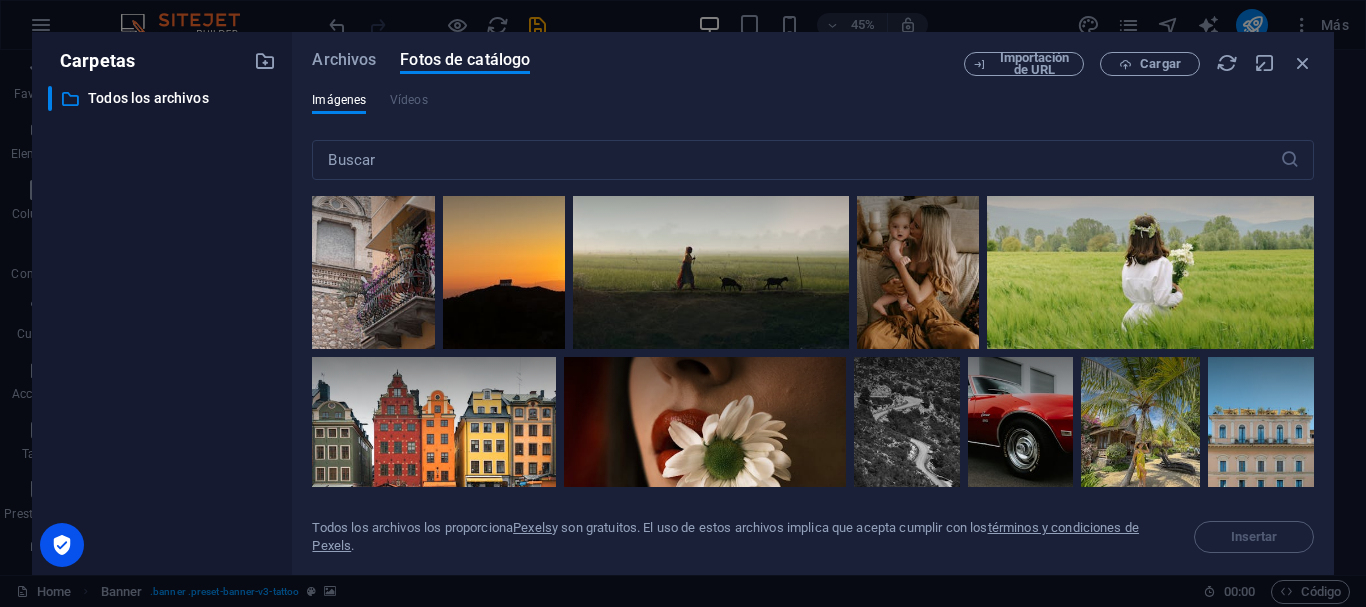 scroll, scrollTop: 2160, scrollLeft: 0, axis: vertical 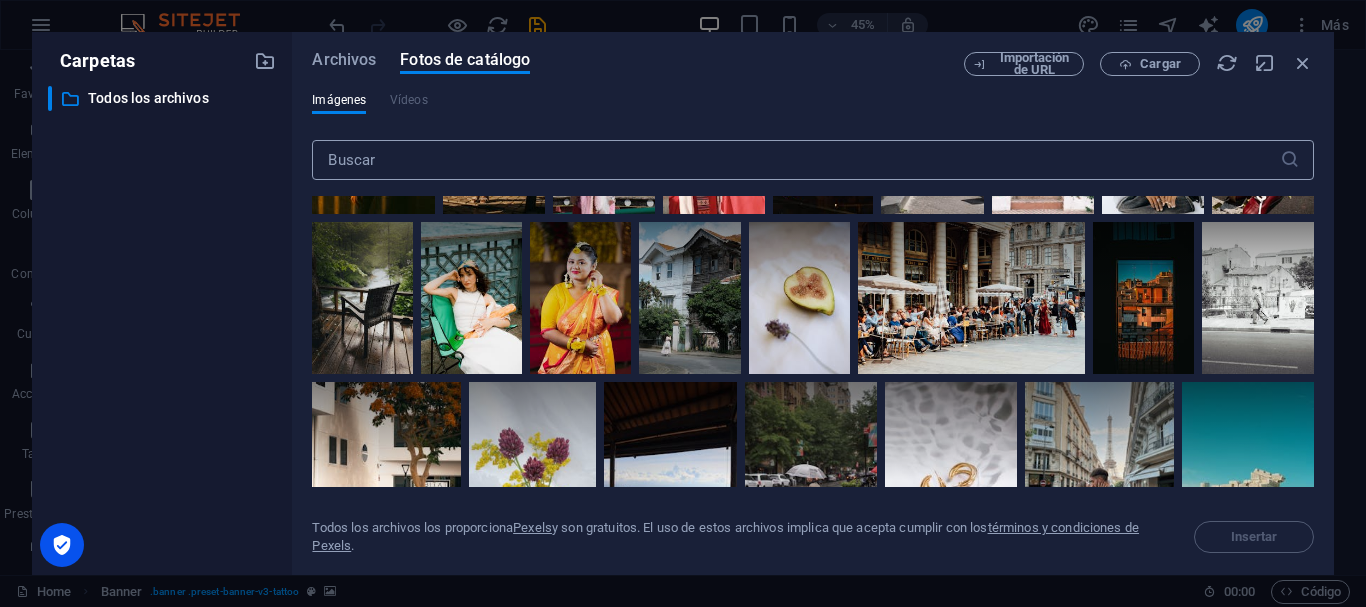 click at bounding box center (795, 160) 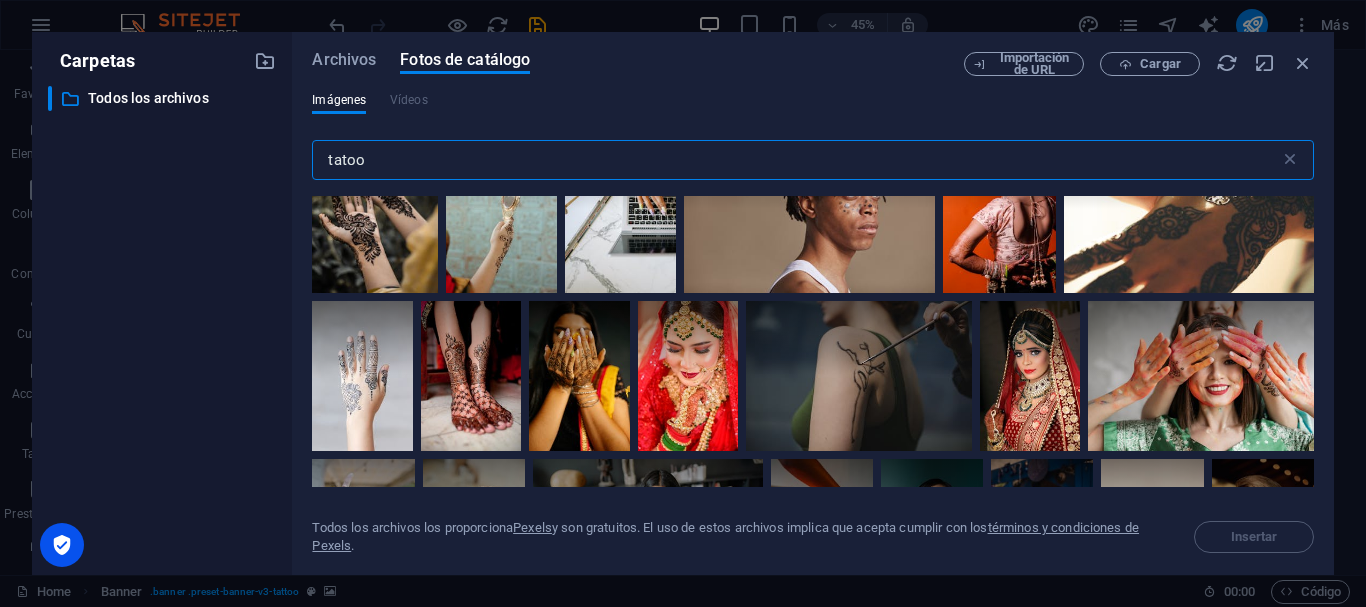 scroll, scrollTop: 0, scrollLeft: 0, axis: both 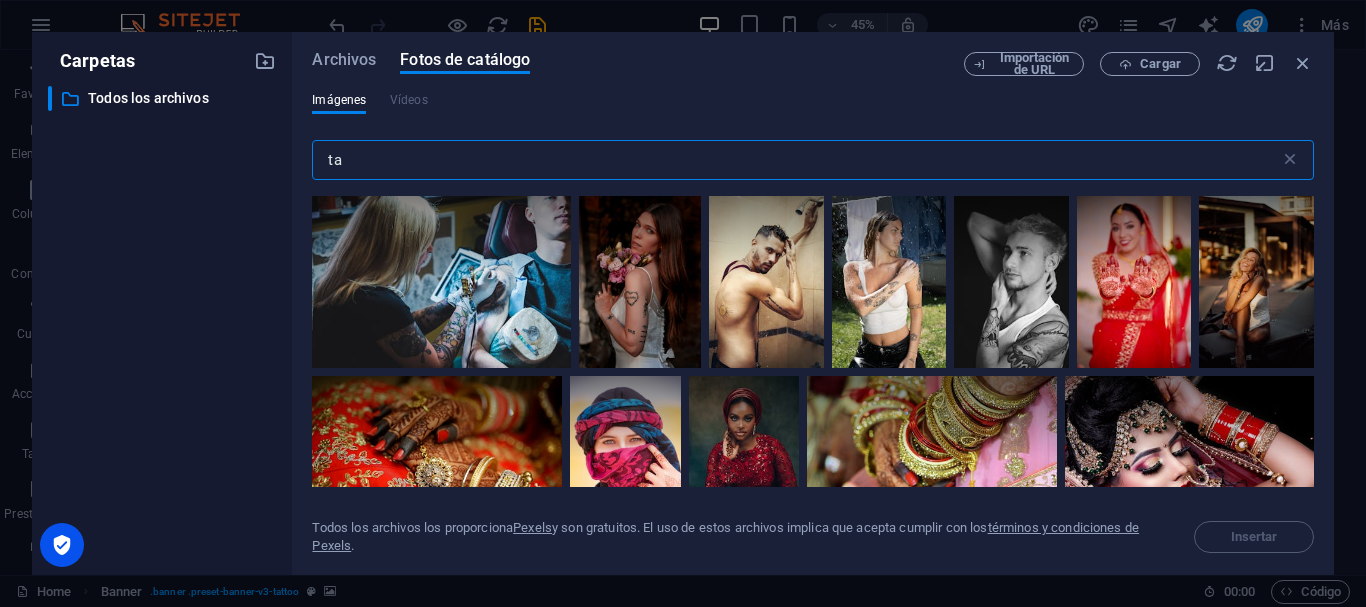 type on "t" 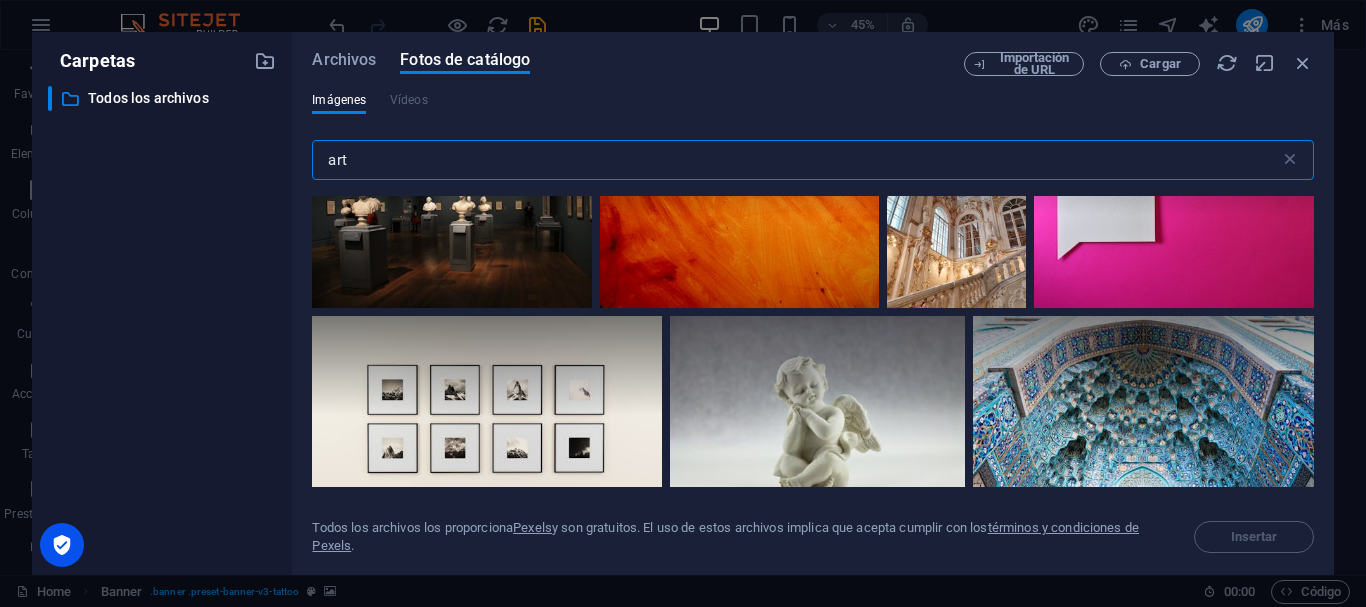 scroll, scrollTop: 2160, scrollLeft: 0, axis: vertical 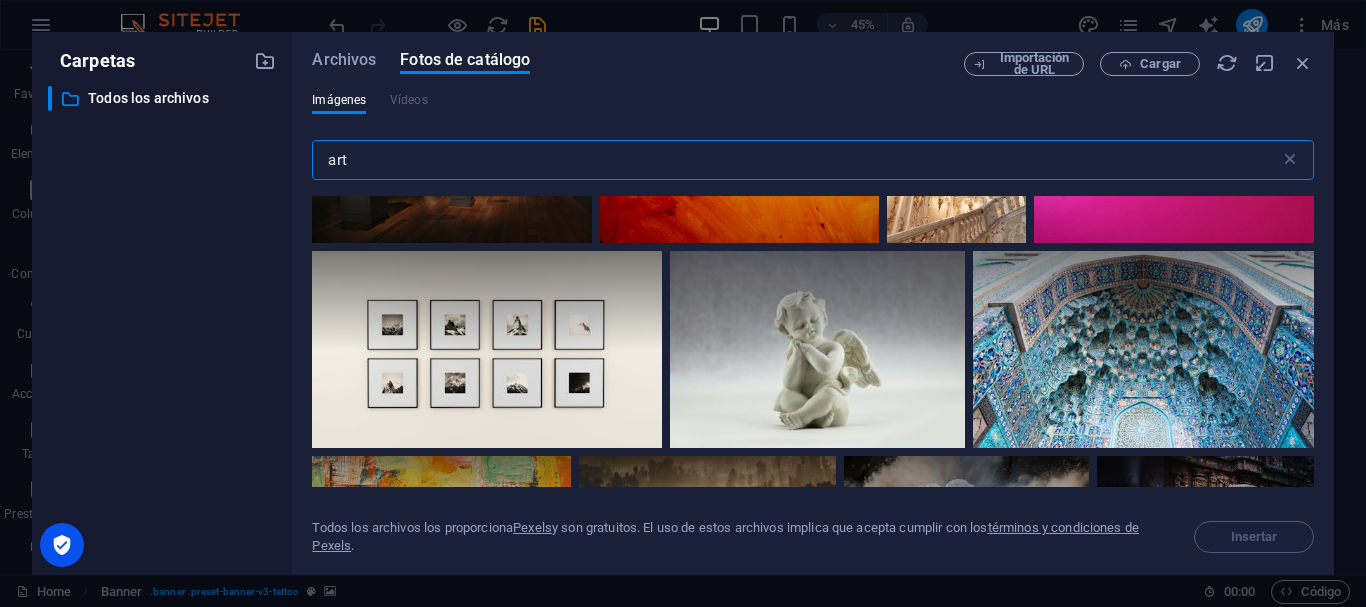 click on "art" at bounding box center [795, 160] 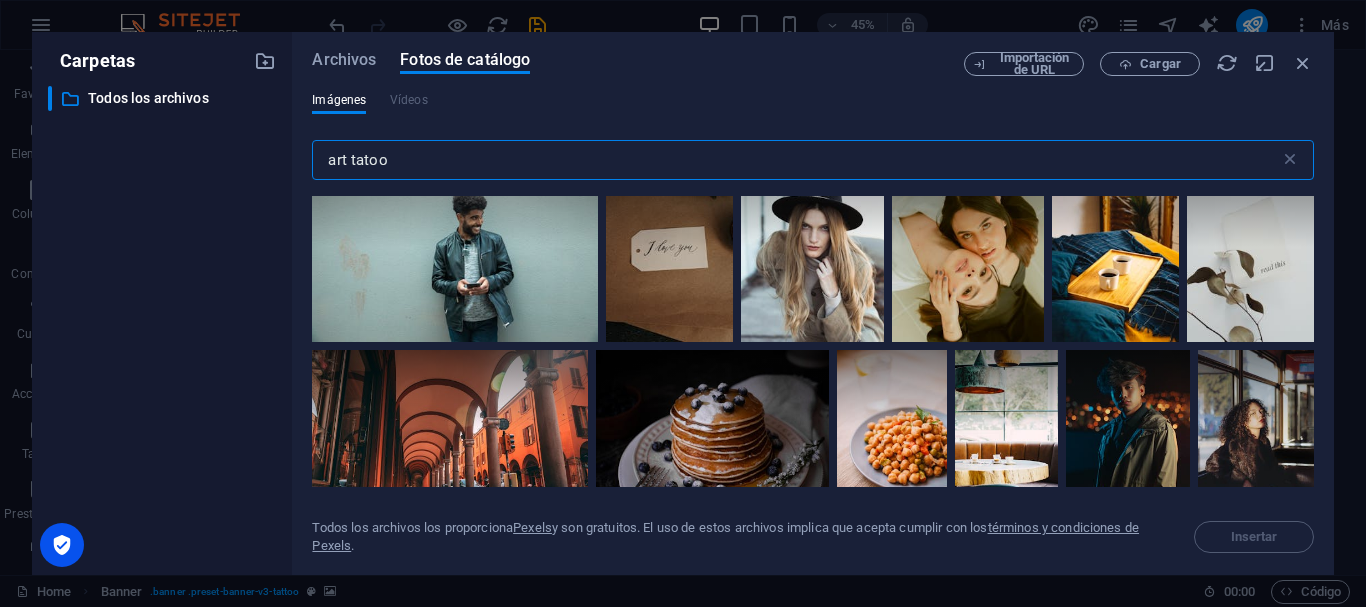 scroll, scrollTop: 960, scrollLeft: 0, axis: vertical 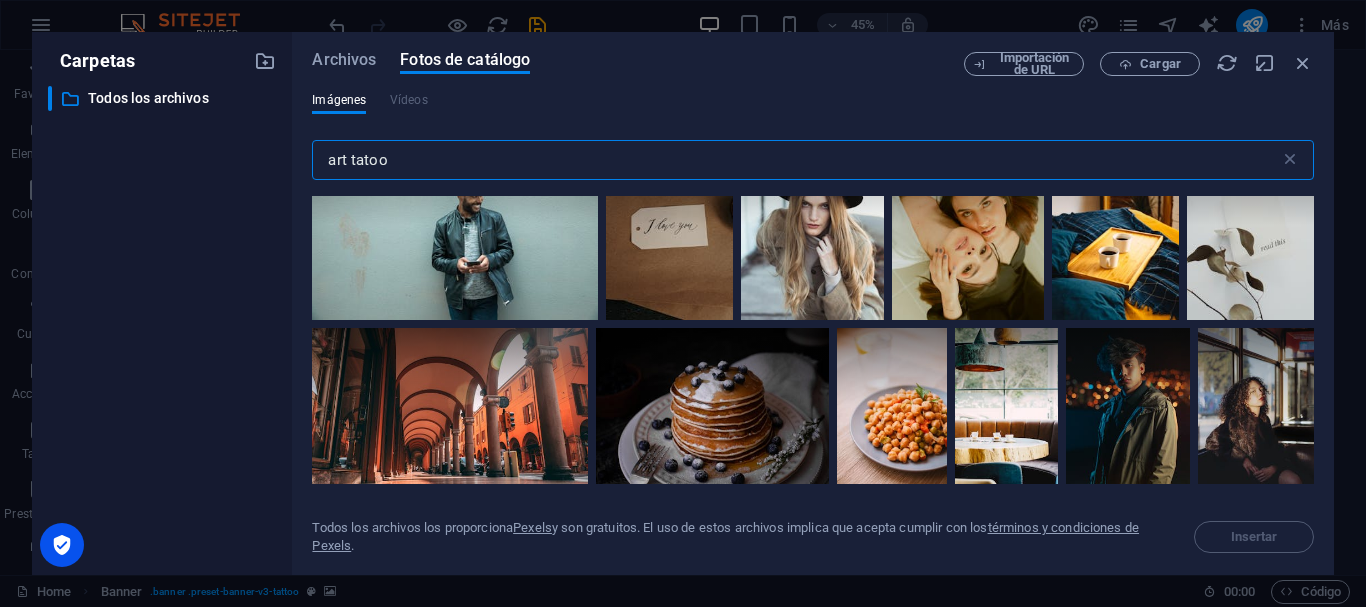 click on "art tatoo" at bounding box center (795, 160) 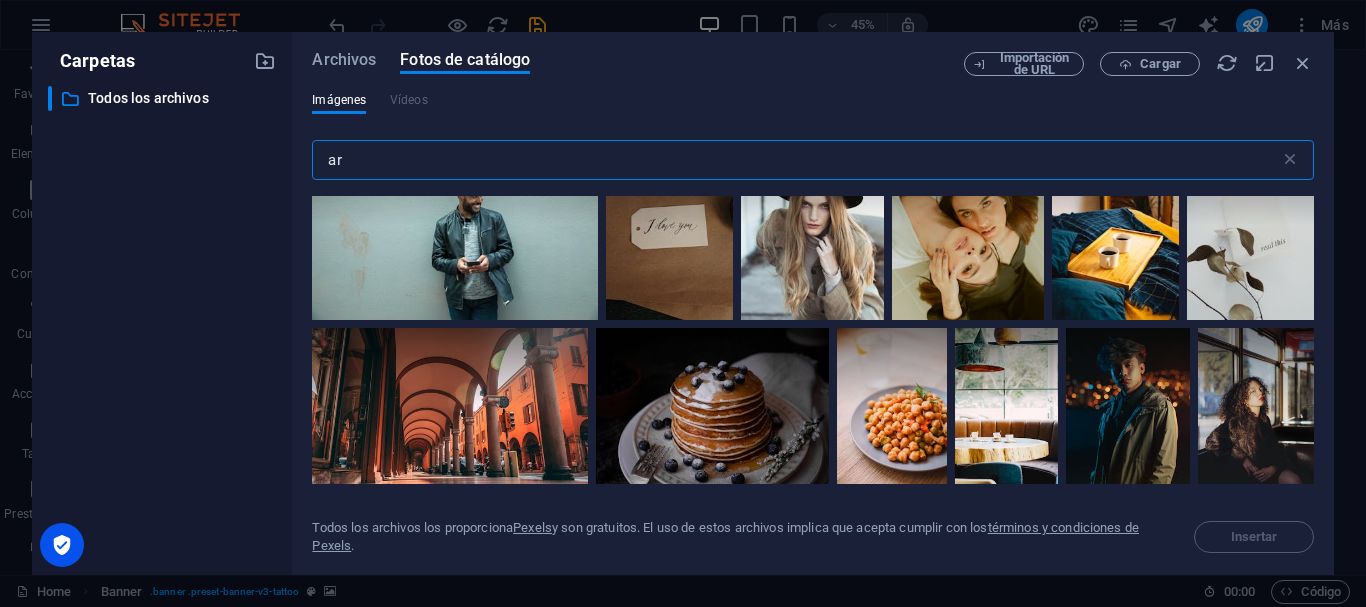 type on "a" 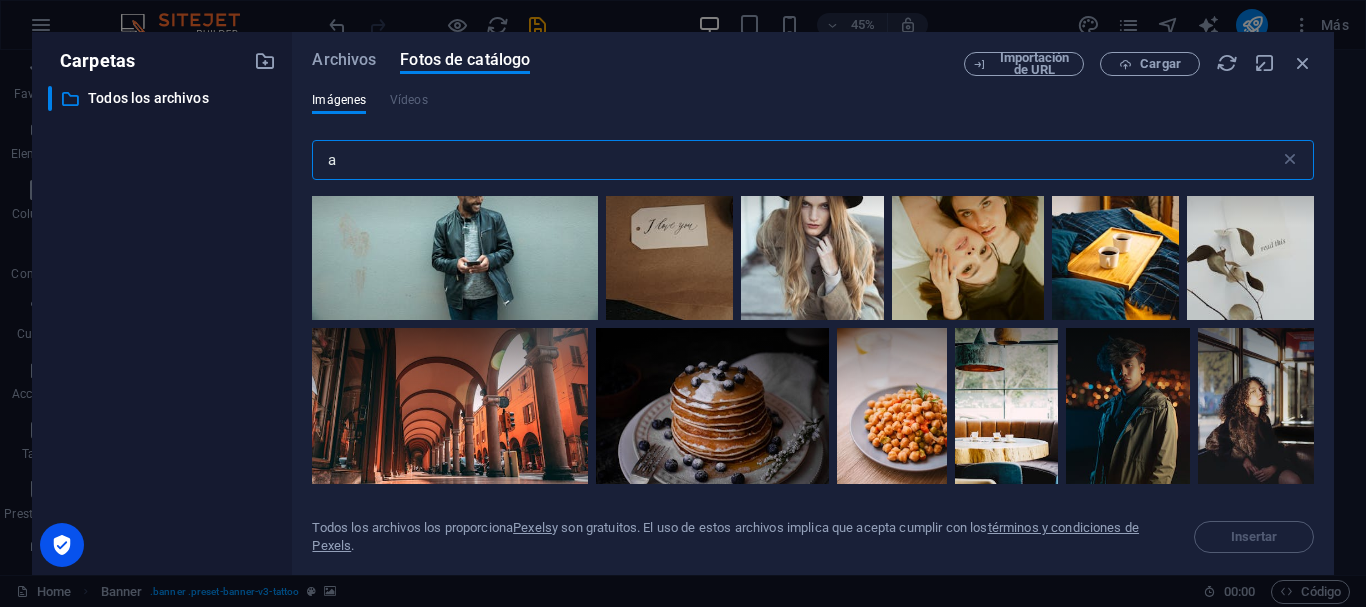 type 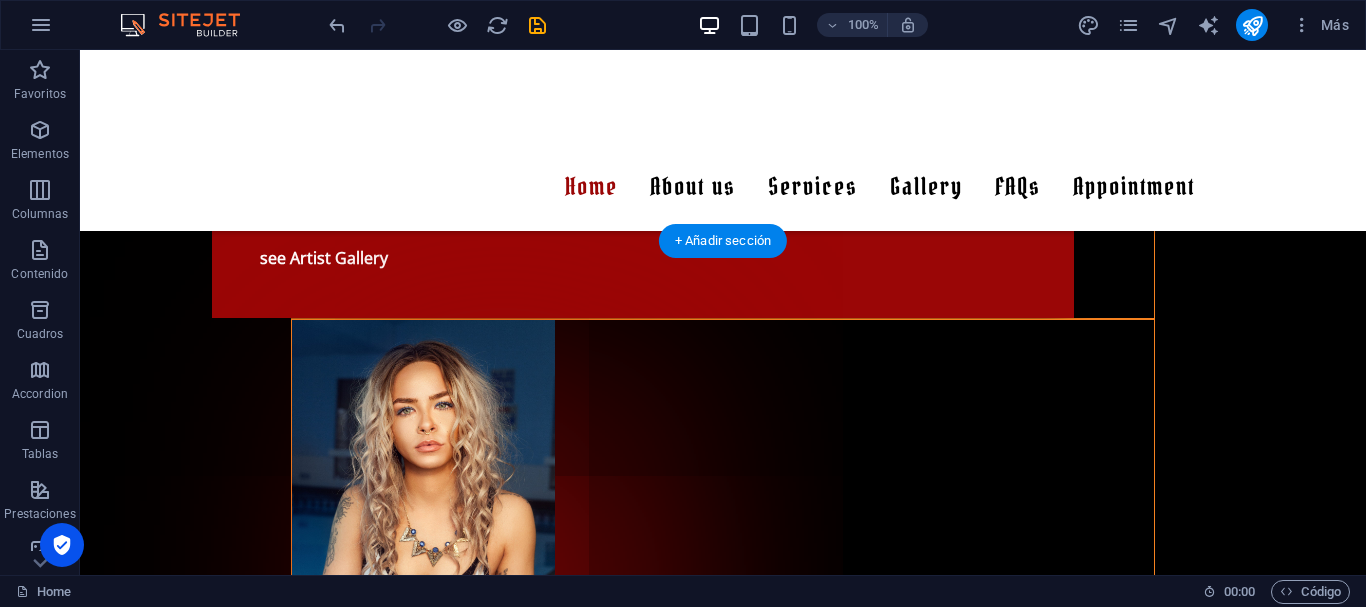 scroll, scrollTop: 3812, scrollLeft: 0, axis: vertical 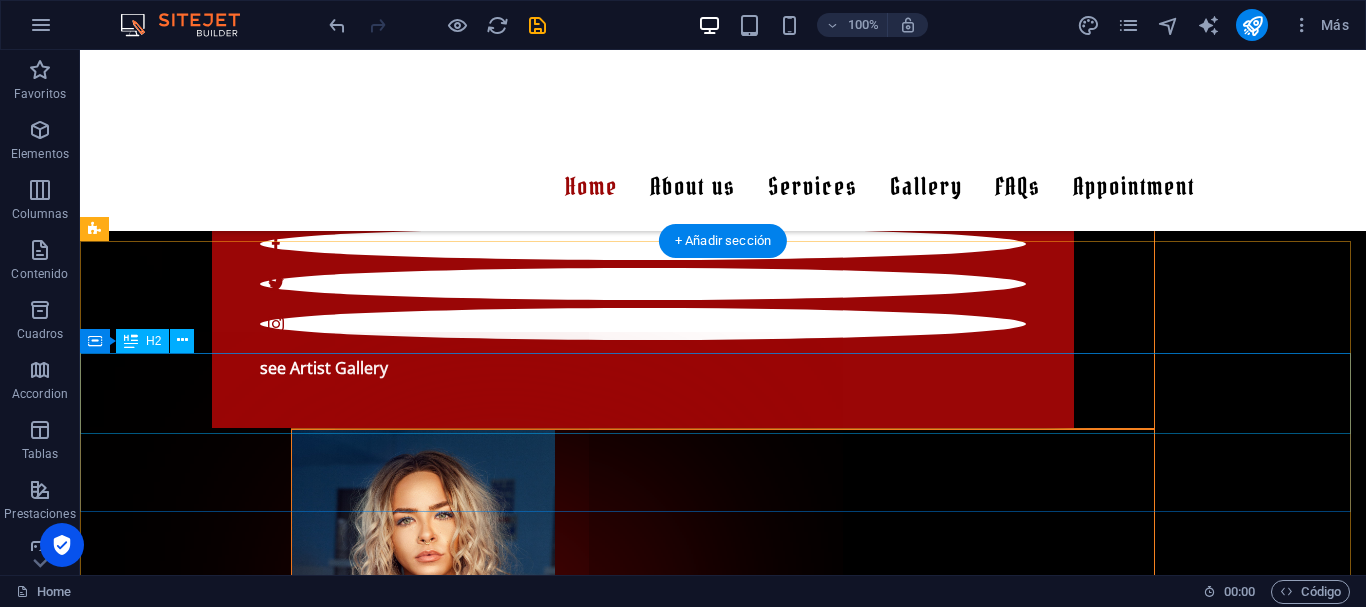 click on "Are you ready to get a tattoo?" at bounding box center (723, 2829) 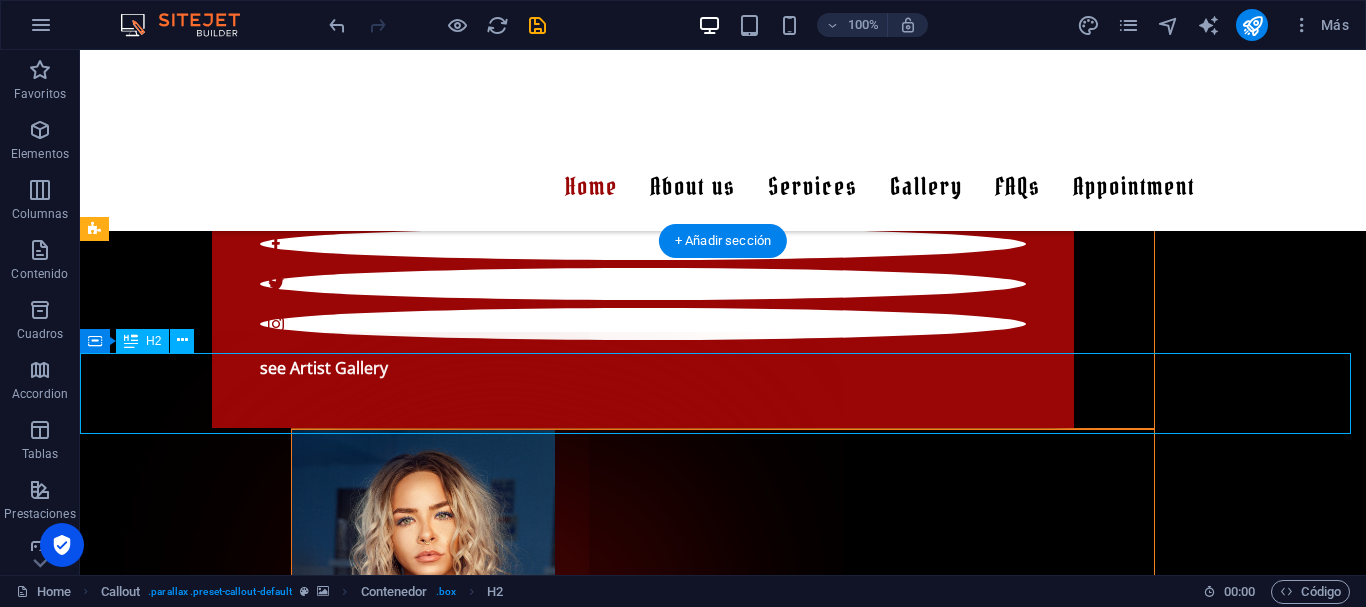 click on "Are you ready to get a tattoo?" at bounding box center (723, 2829) 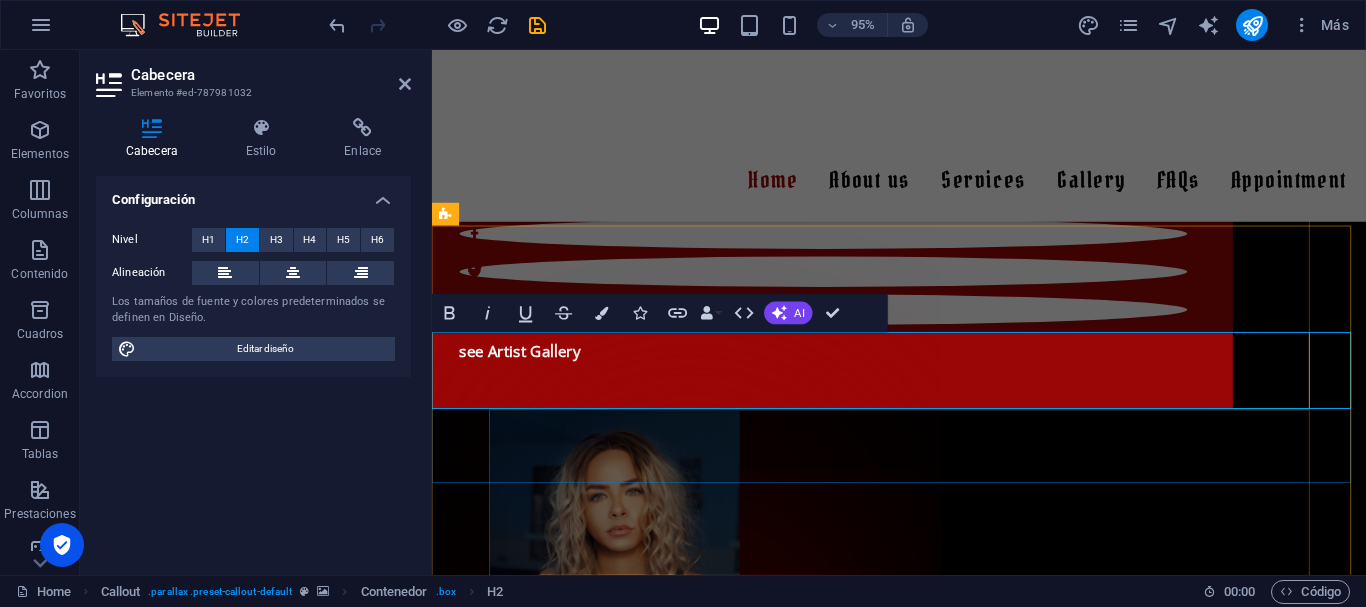 scroll, scrollTop: 3800, scrollLeft: 0, axis: vertical 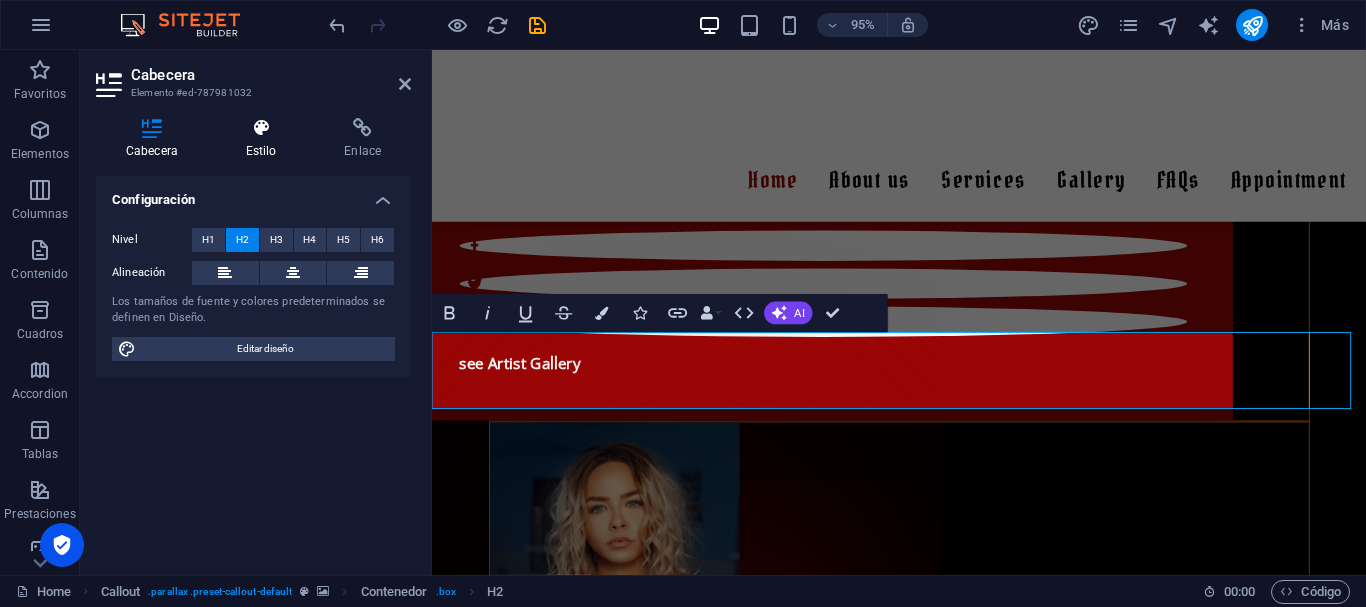 click on "Estilo" at bounding box center [265, 139] 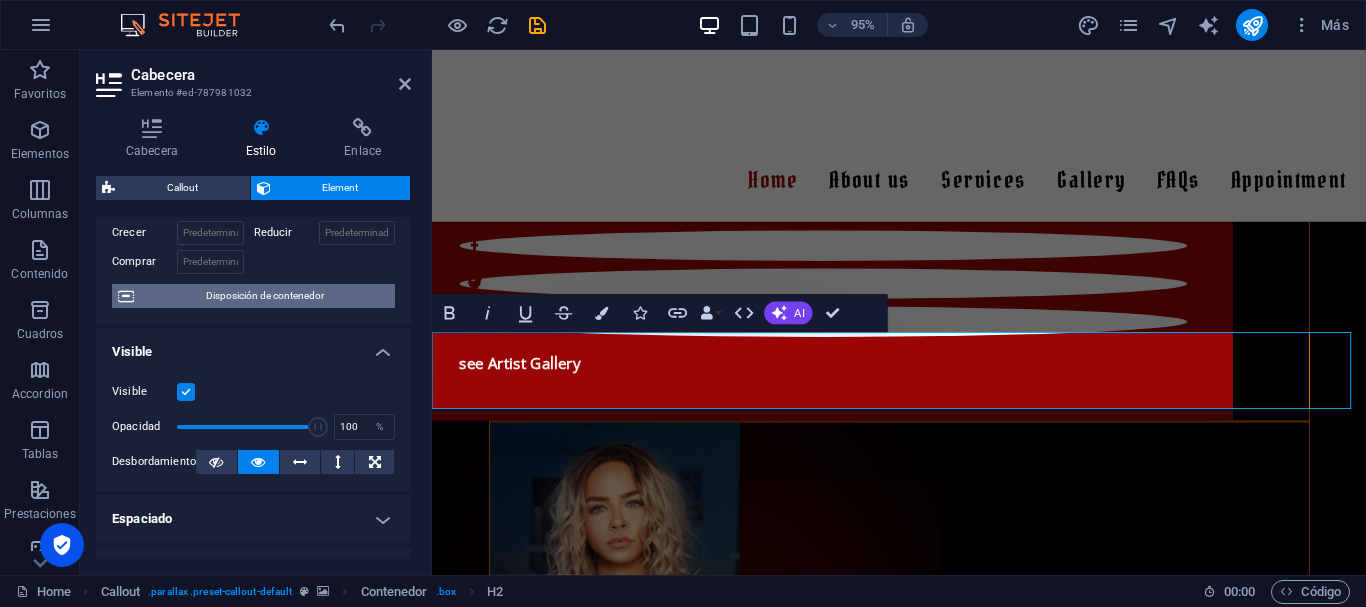 scroll, scrollTop: 0, scrollLeft: 0, axis: both 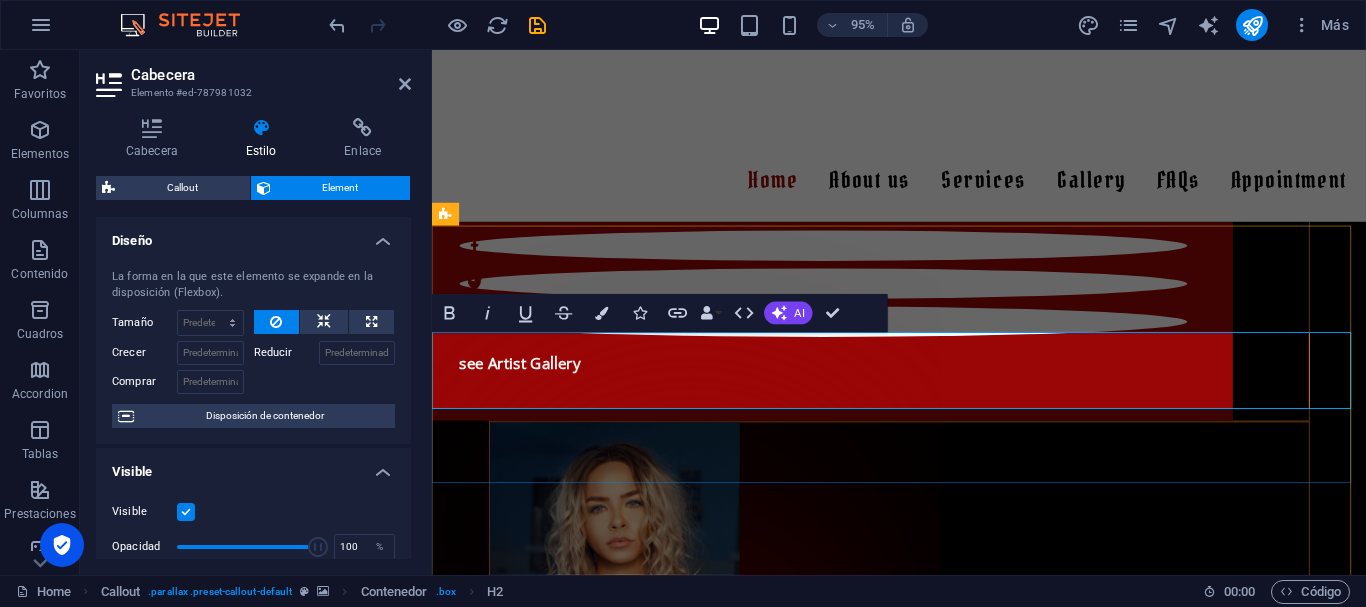 click on "Are you ready to get a tattoo?" at bounding box center [923, 2836] 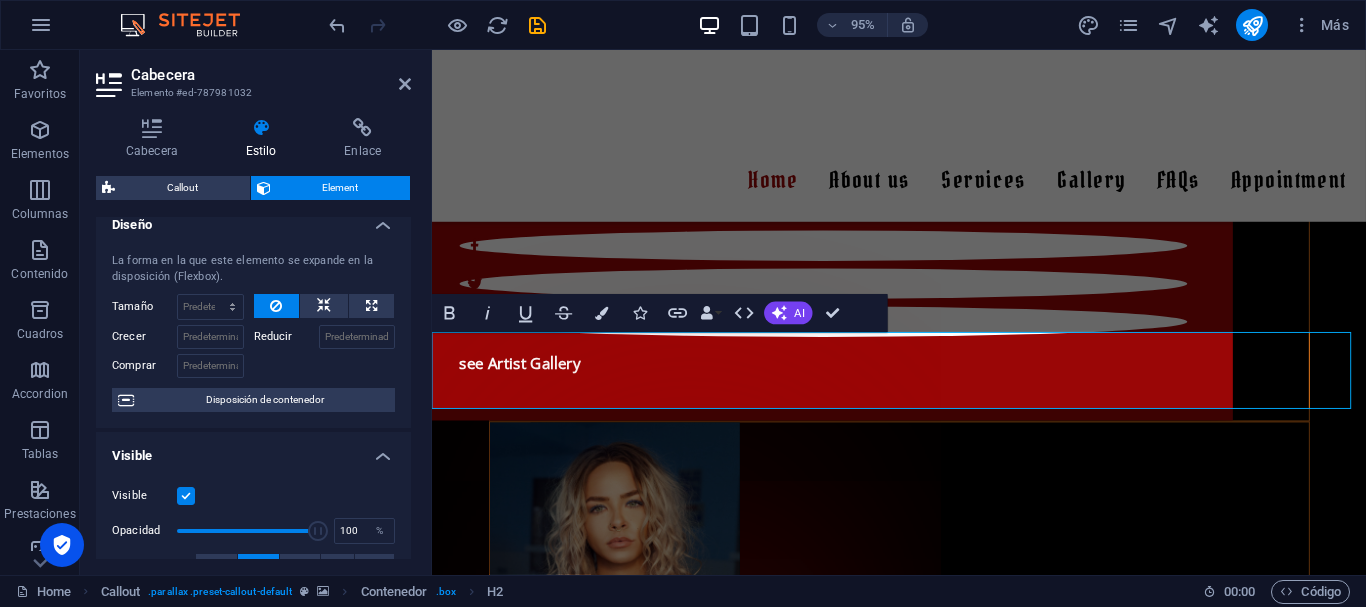 scroll, scrollTop: 0, scrollLeft: 0, axis: both 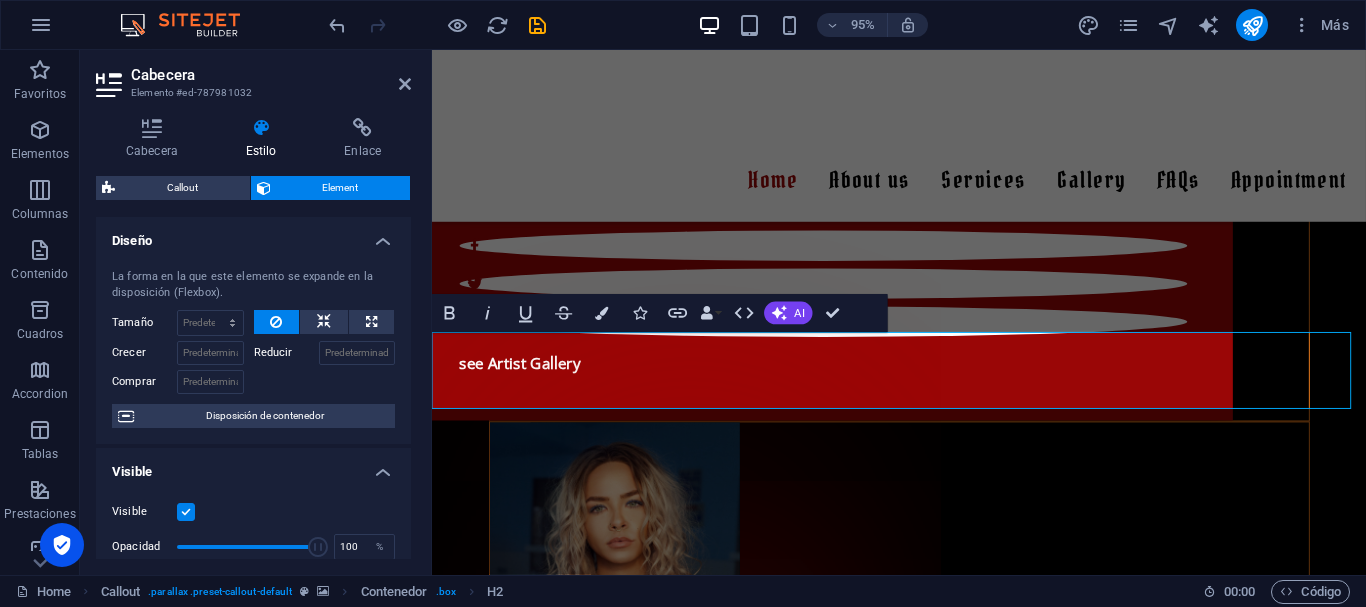 click on "Diseño" at bounding box center (253, 235) 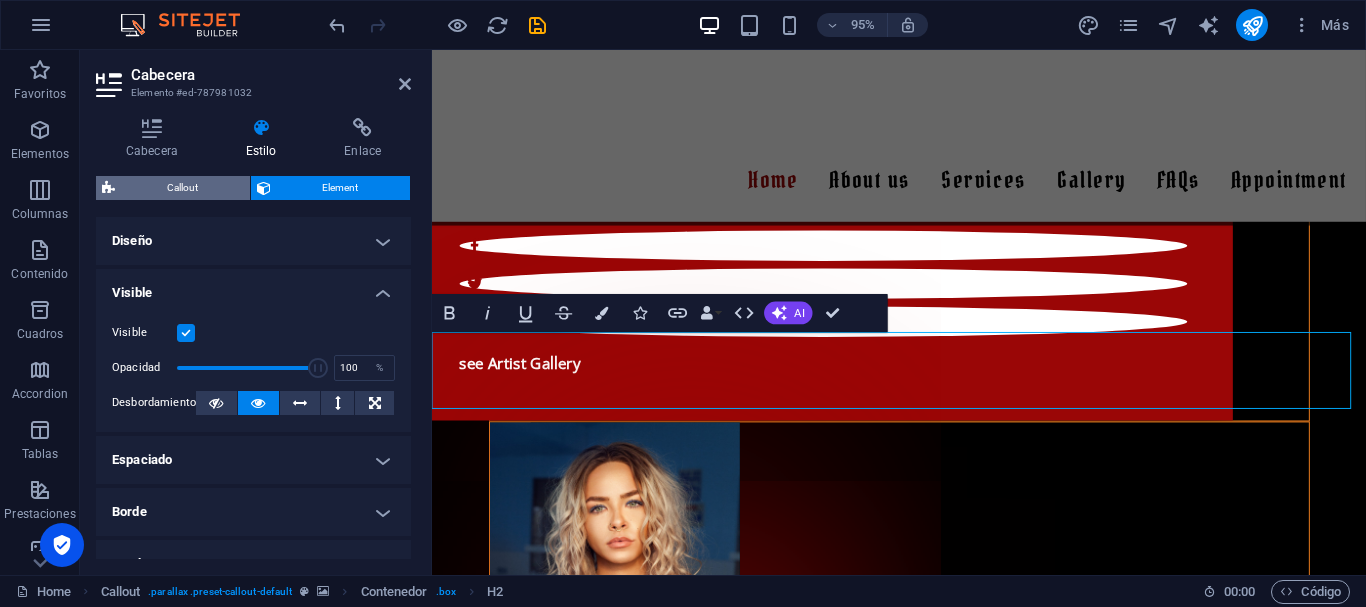 click on "Callout" at bounding box center [182, 188] 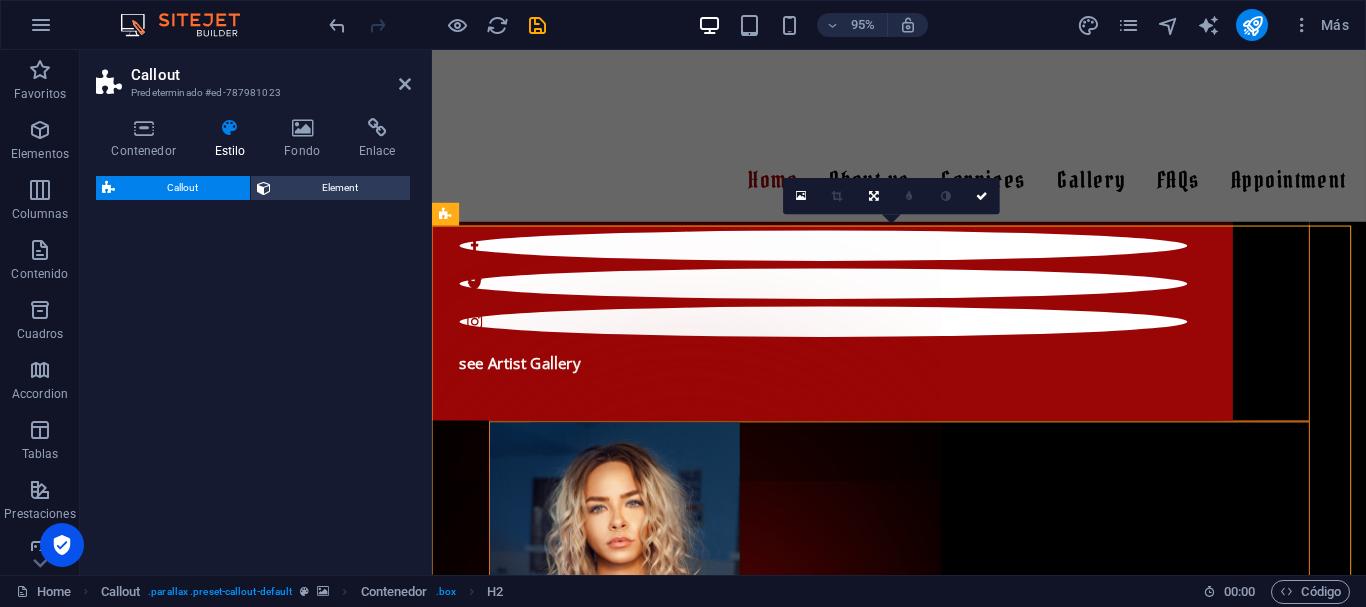 select on "%" 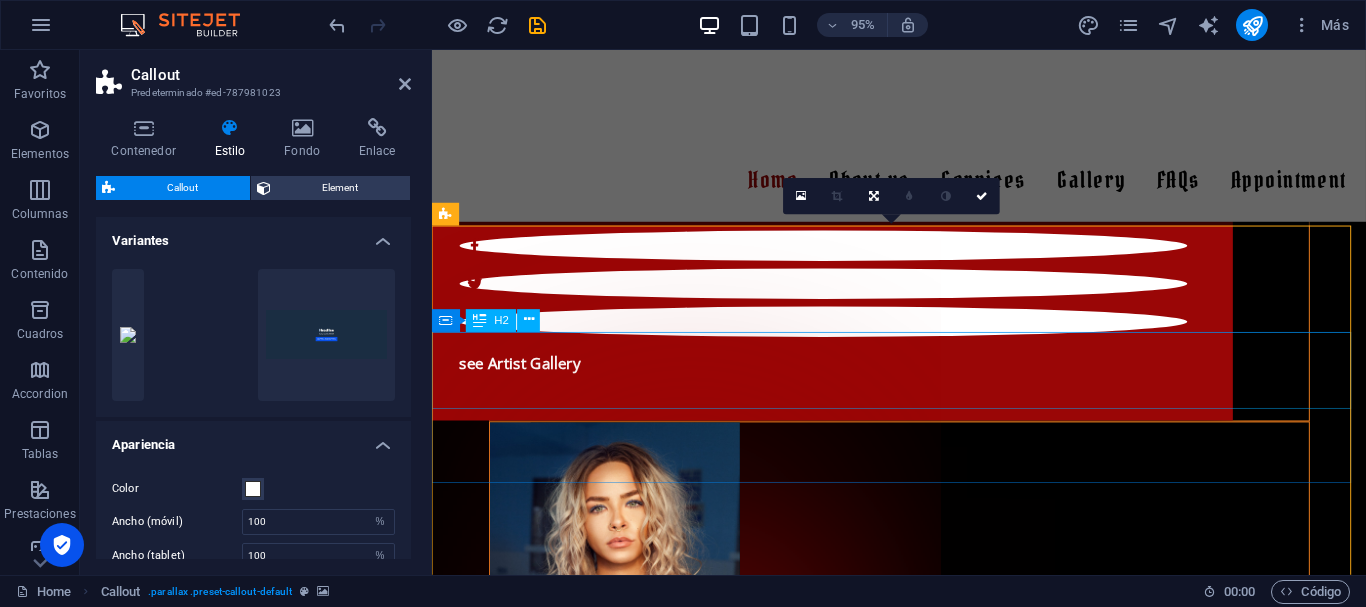 click on "Are you ready to get a tattoo?" at bounding box center [923, 2836] 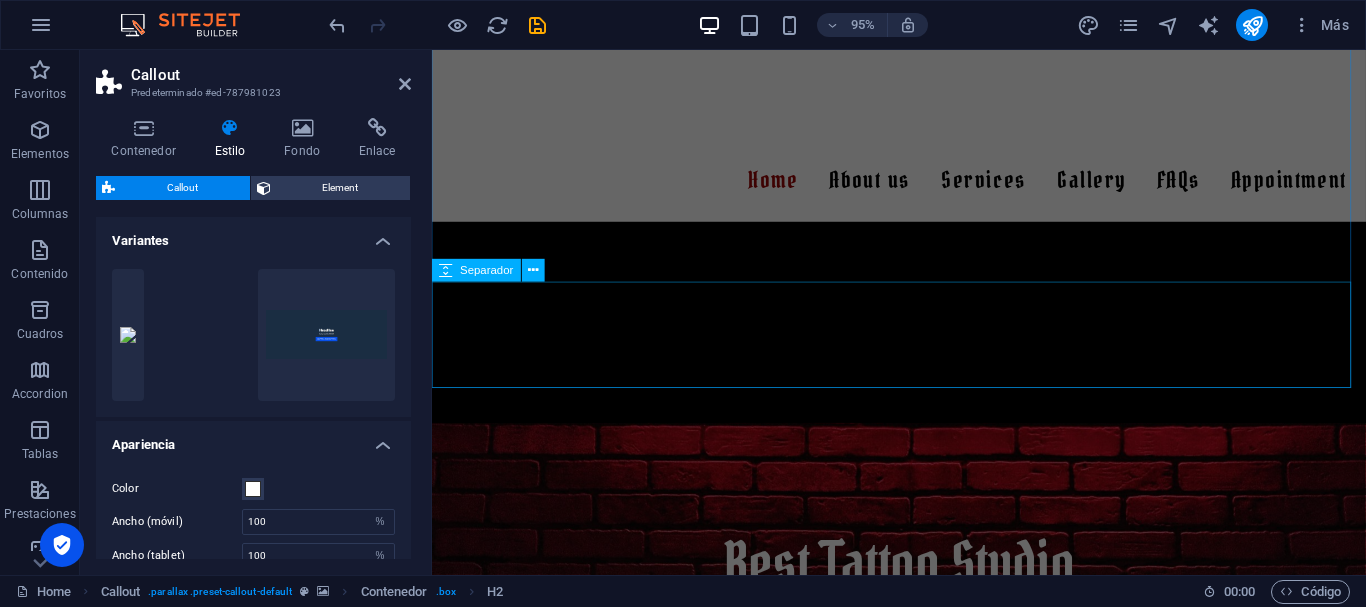 scroll, scrollTop: 1400, scrollLeft: 0, axis: vertical 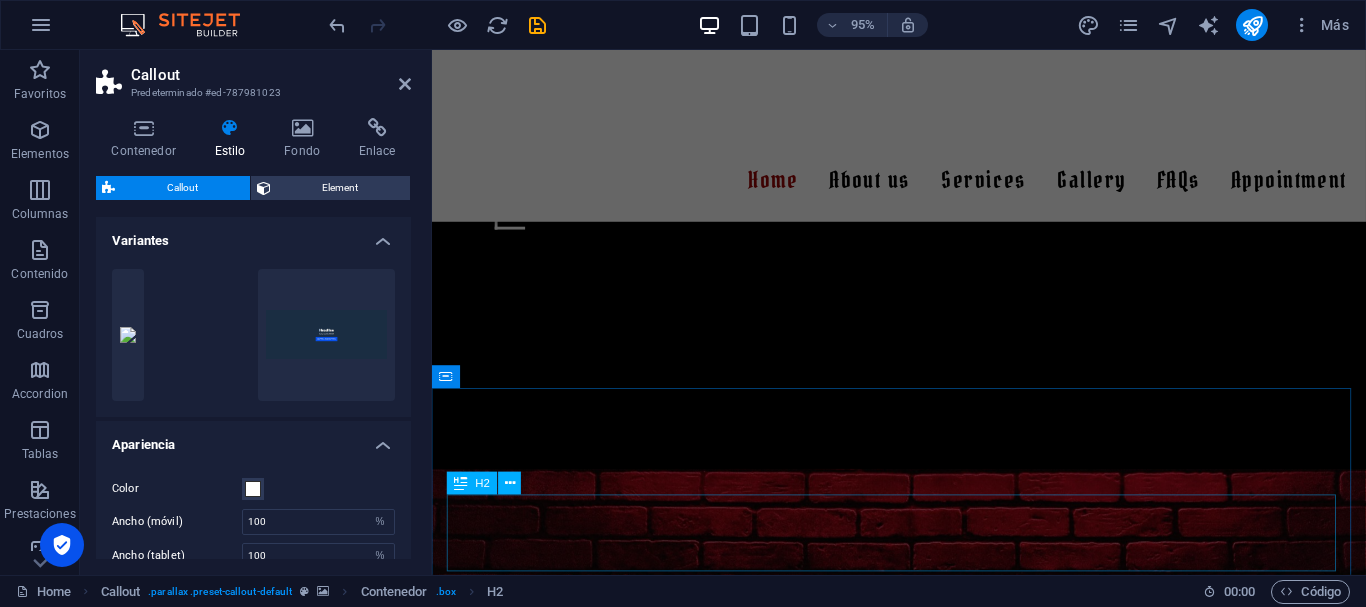 click on "Our Artists" at bounding box center (924, 1941) 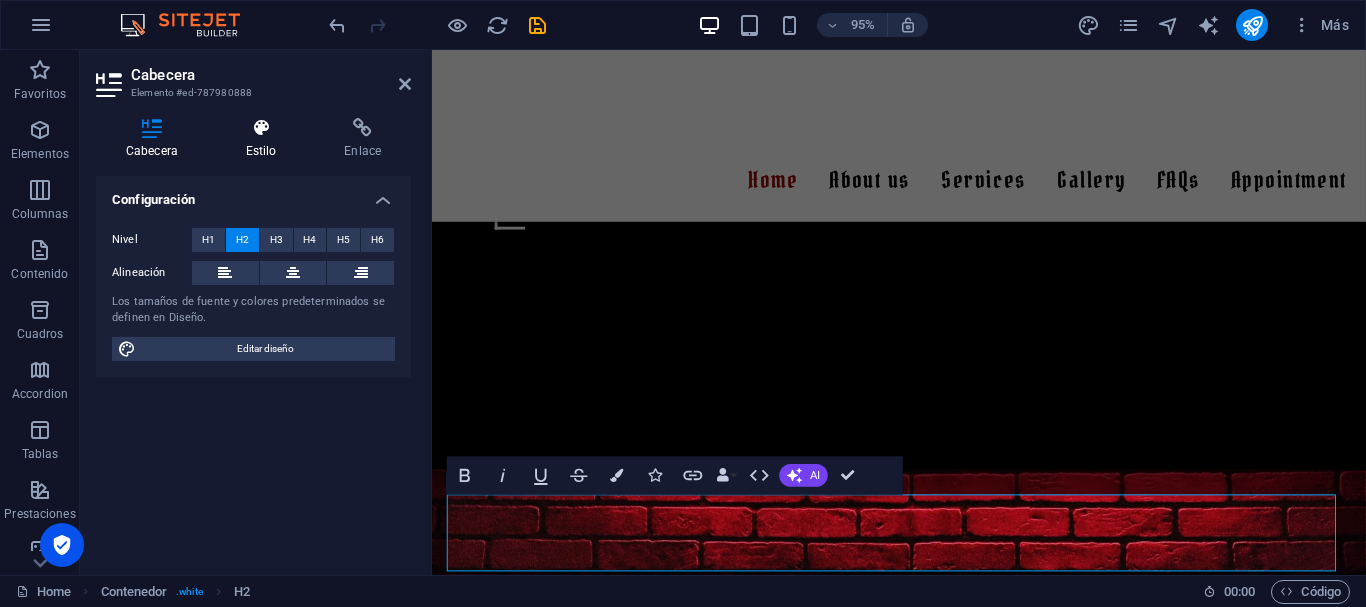 click on "Estilo" at bounding box center [265, 139] 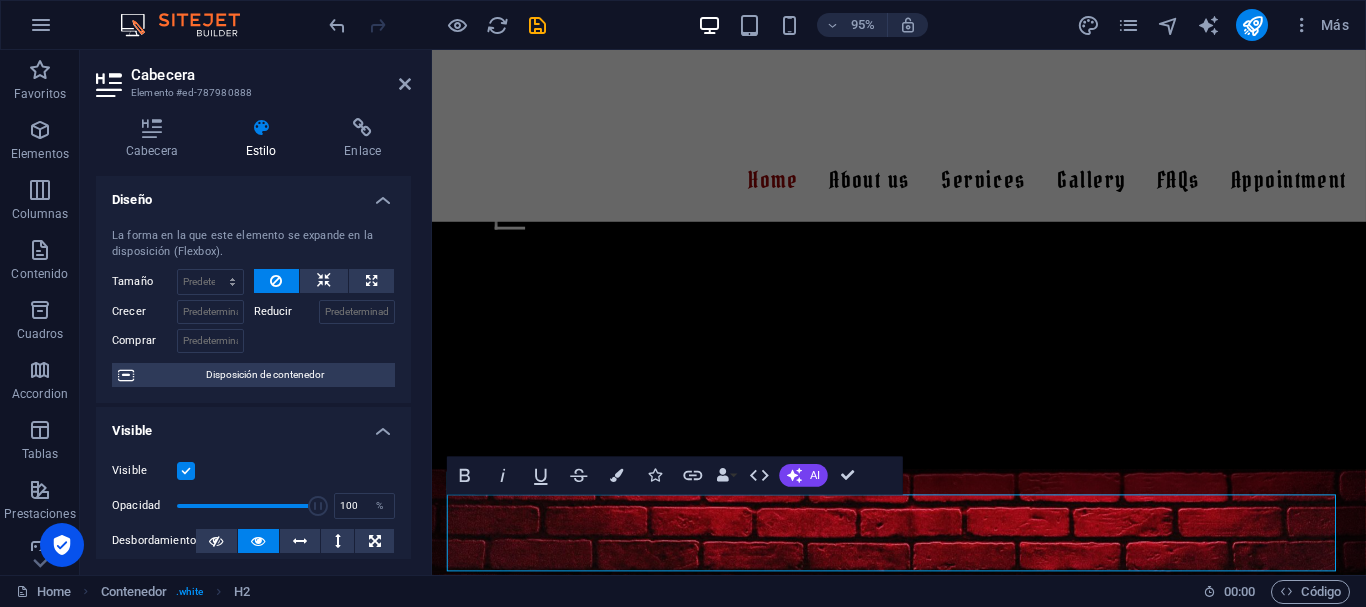 click on "Elemento #ed-787980888" at bounding box center [251, 93] 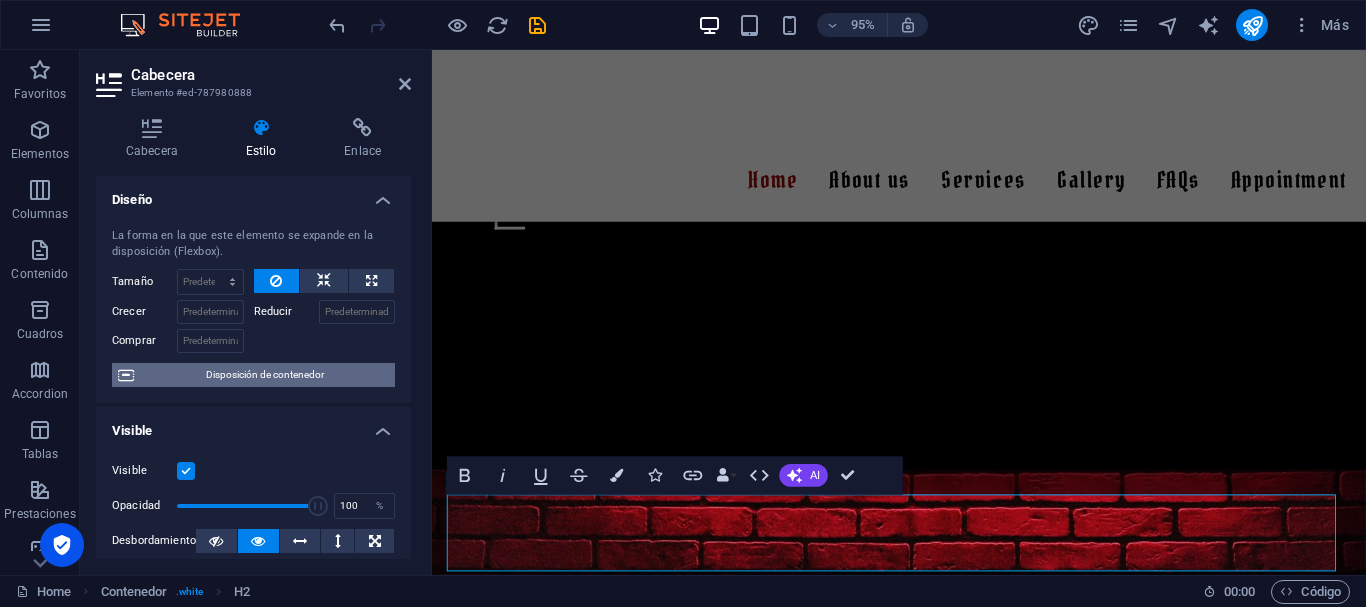 click on "Disposición de contenedor" at bounding box center (264, 375) 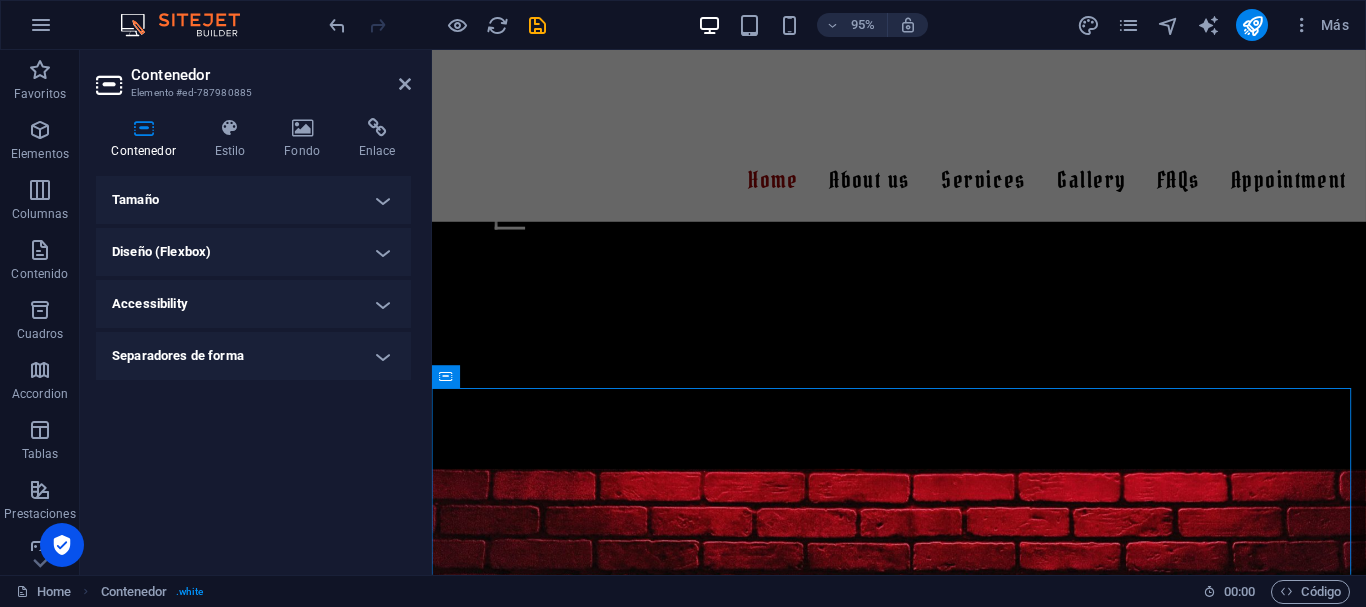 click on "Diseño (Flexbox)" at bounding box center (253, 252) 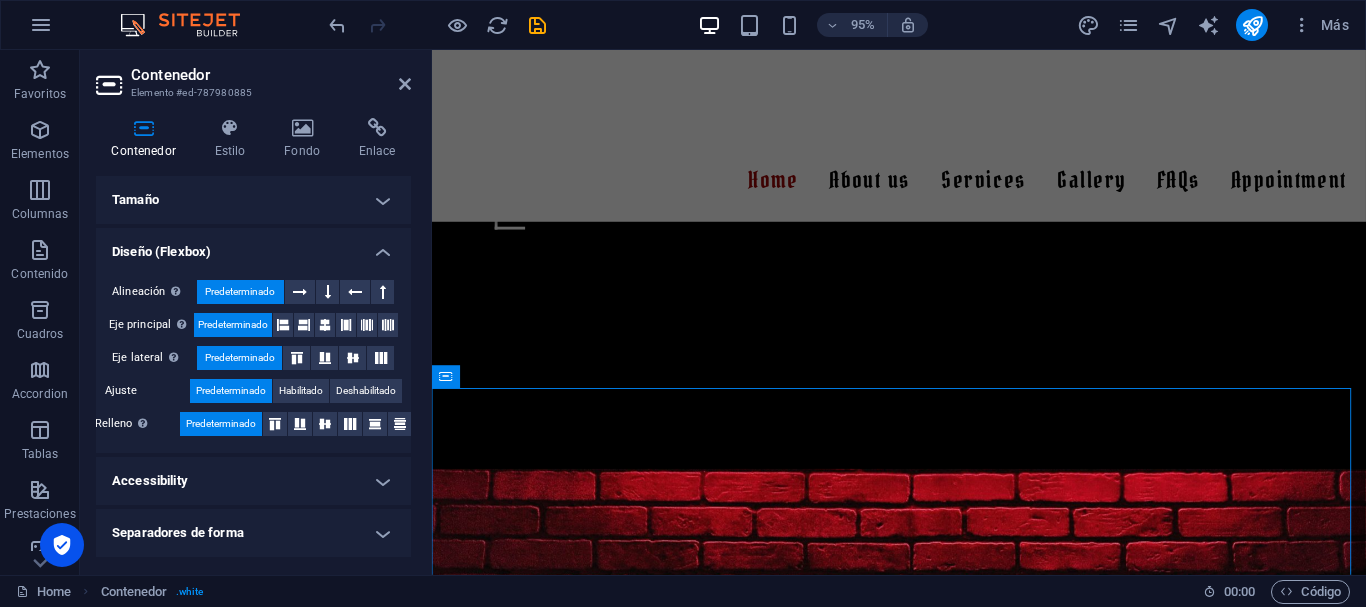 click on "Diseño (Flexbox)" at bounding box center (253, 246) 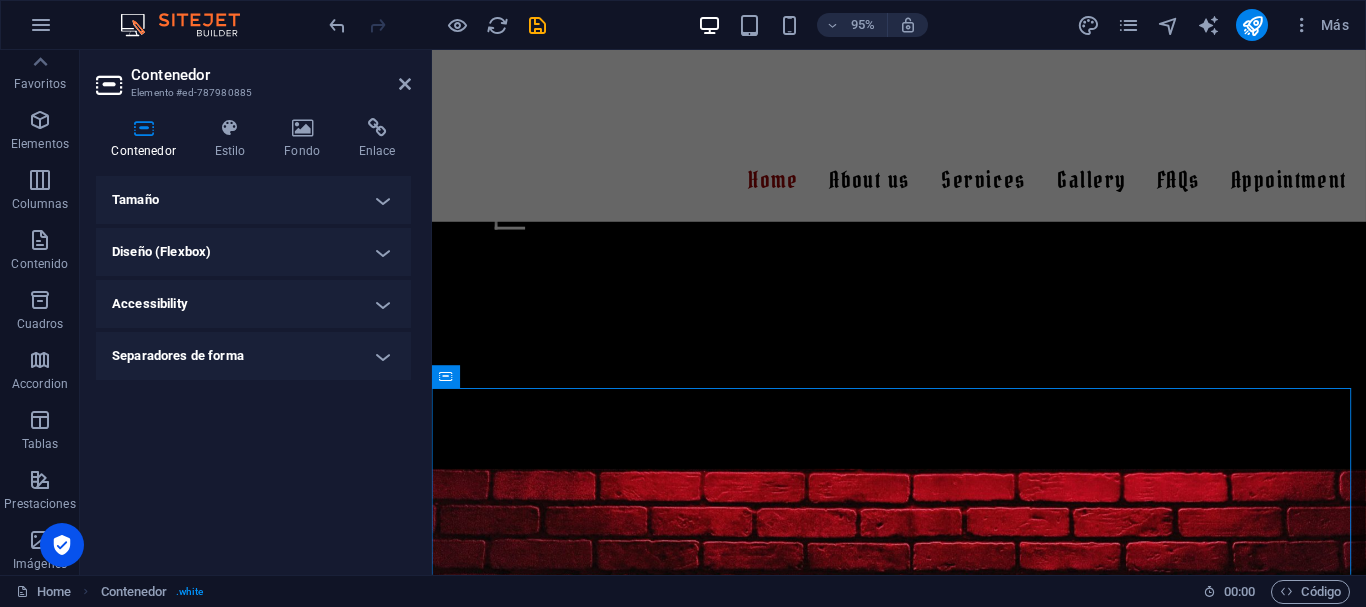 scroll, scrollTop: 0, scrollLeft: 0, axis: both 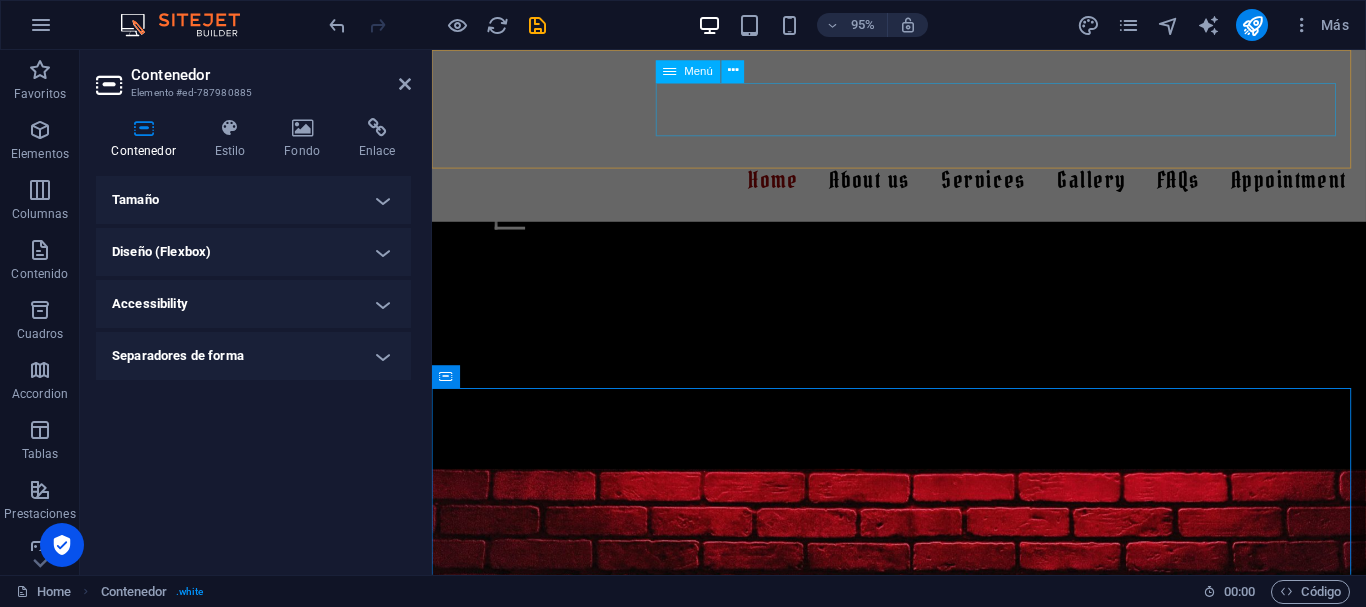 click on "Home About us Services Gallery Sonia Xoe Laura Joe John Doe FAQs Appointment" at bounding box center (924, 187) 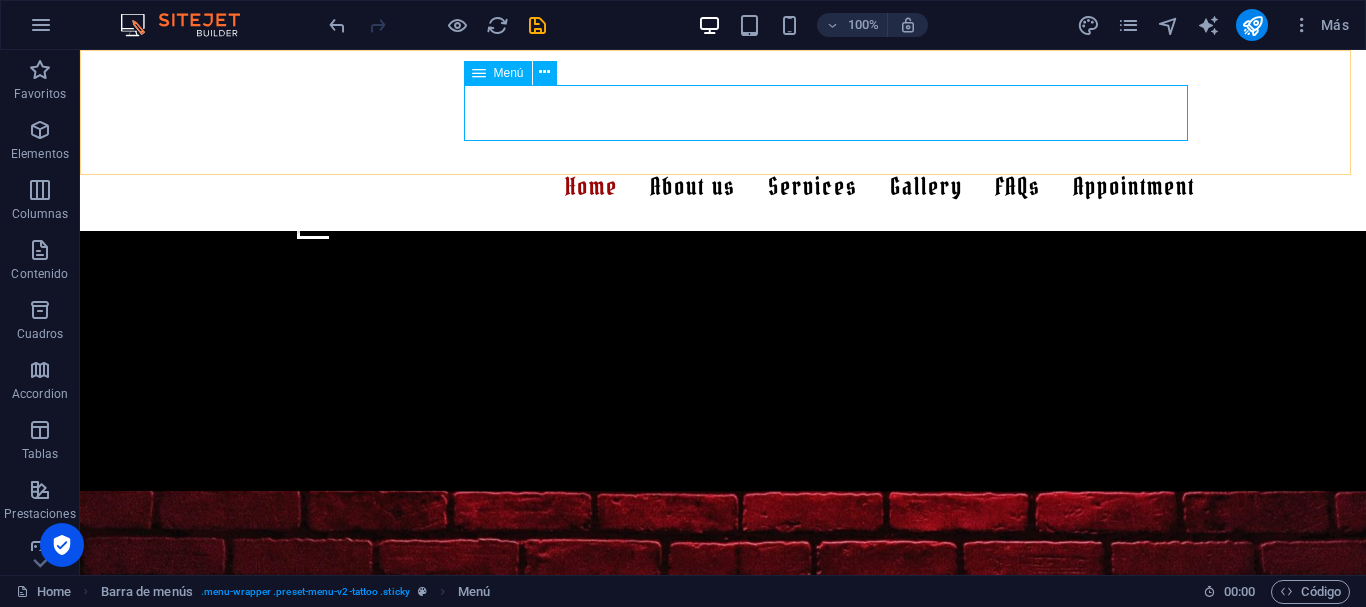 click on "Home About us Services Gallery Sonia Xoe Laura Joe John Doe FAQs Appointment" at bounding box center (723, 187) 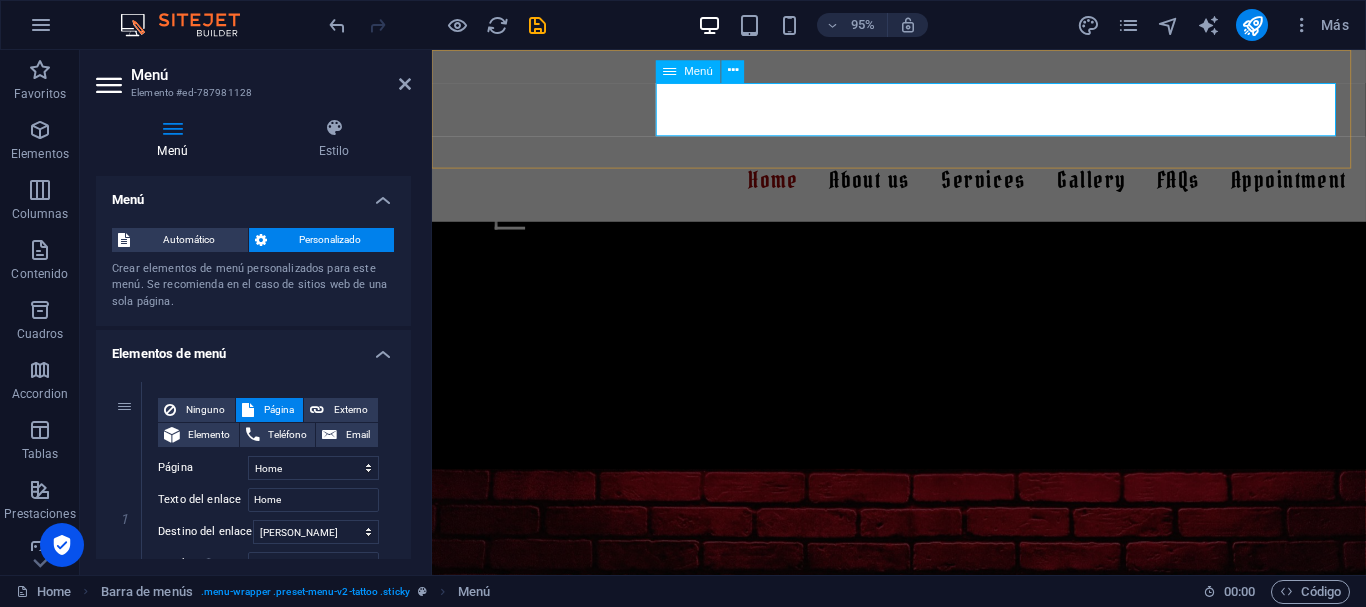 click on "Home About us Services Gallery Sonia Xoe Laura Joe John Doe FAQs Appointment" at bounding box center [924, 187] 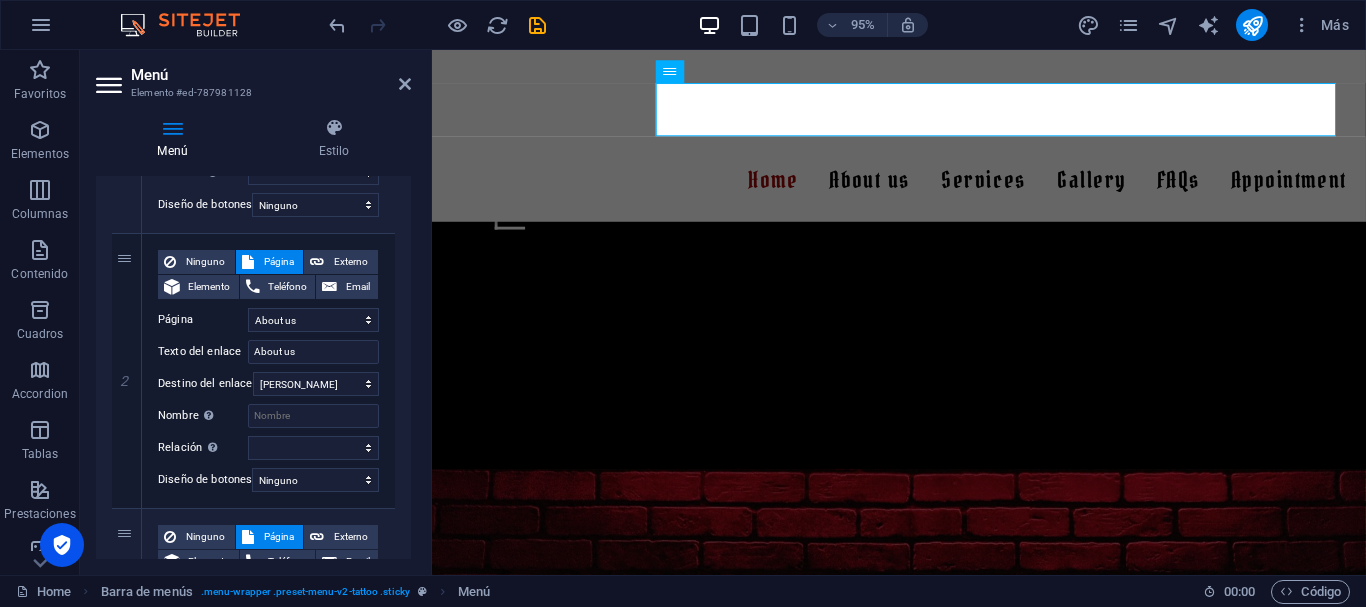 scroll, scrollTop: 240, scrollLeft: 0, axis: vertical 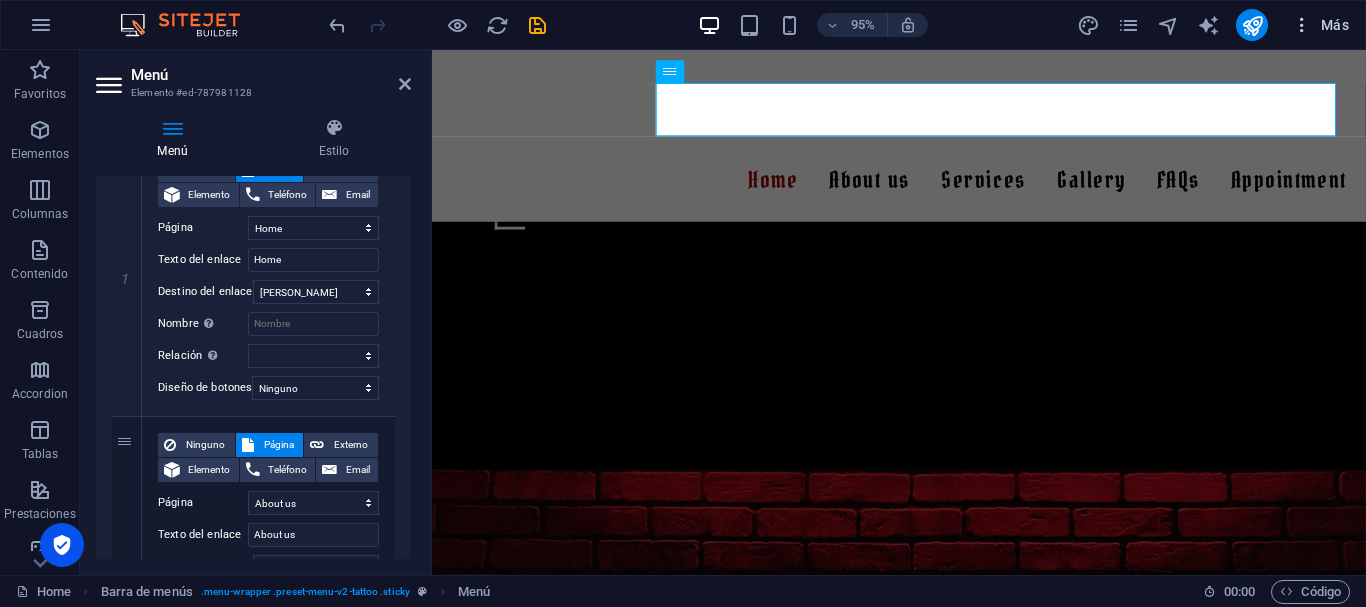 click on "Más" at bounding box center (1320, 25) 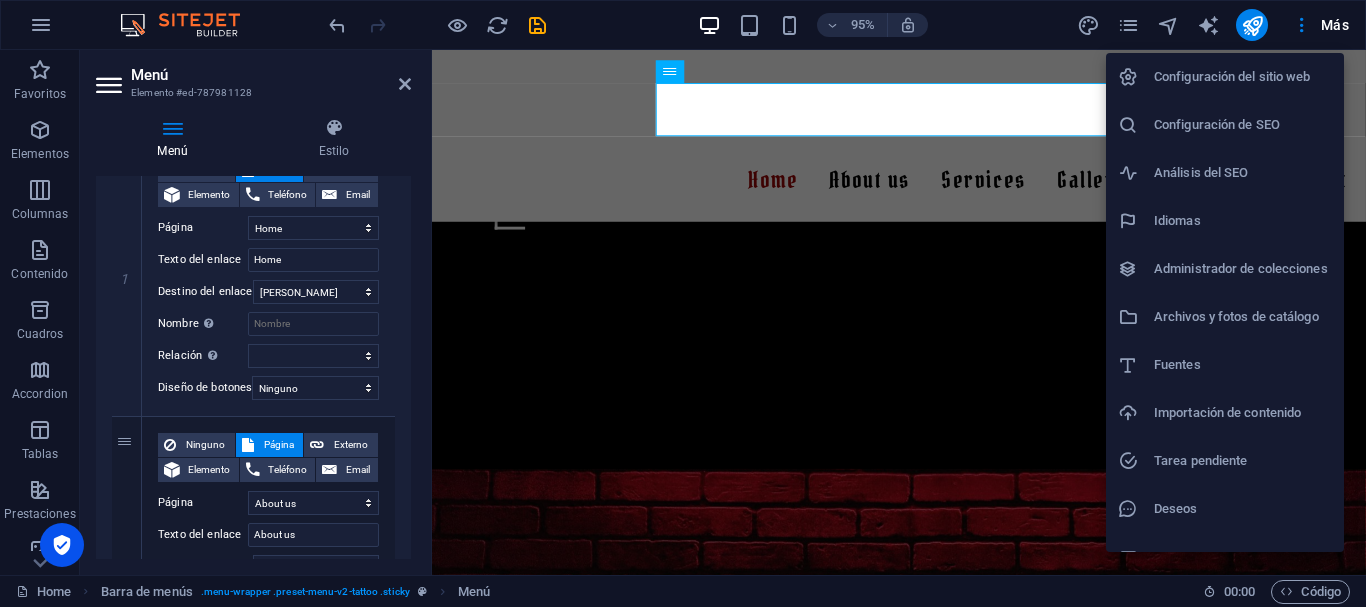 click on "Fuentes" at bounding box center [1243, 365] 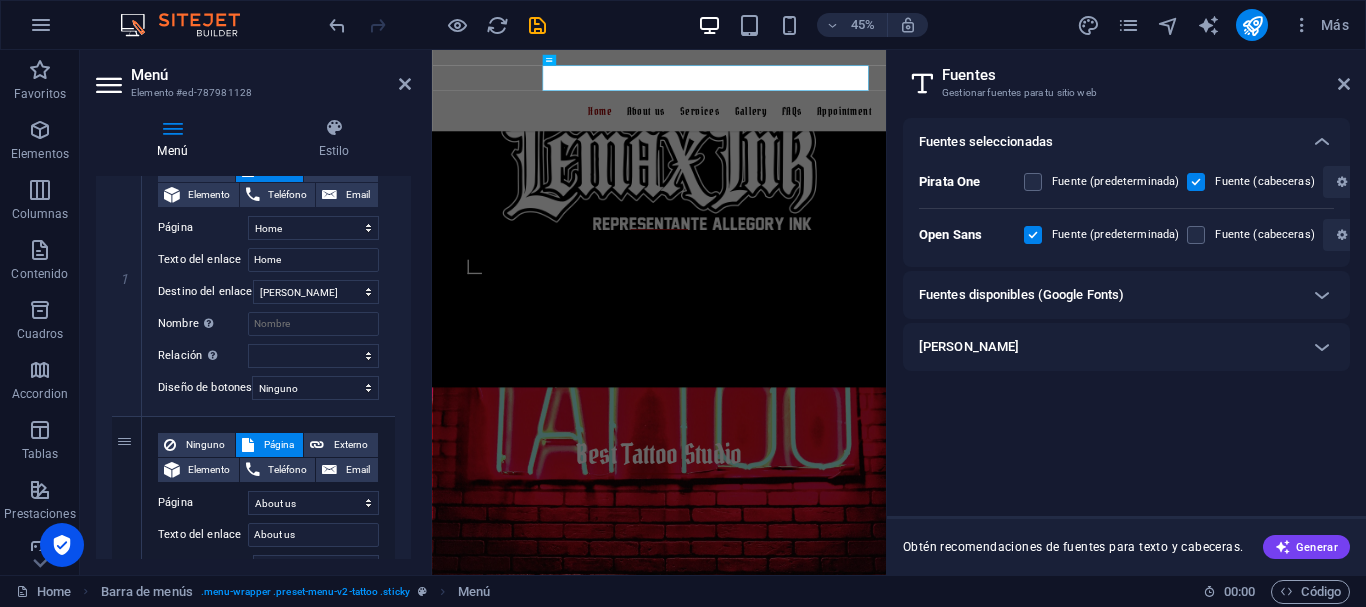 scroll, scrollTop: 1709, scrollLeft: 0, axis: vertical 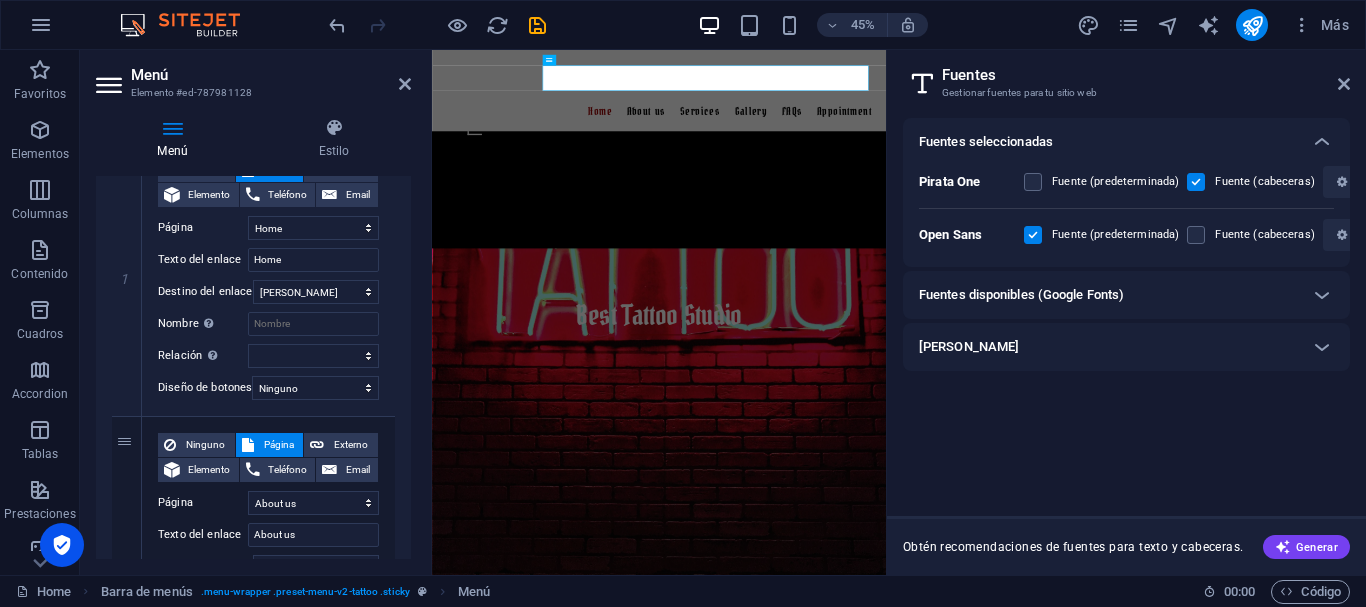 click on "Gestionar fuentes para tu sitio web" at bounding box center [1126, 93] 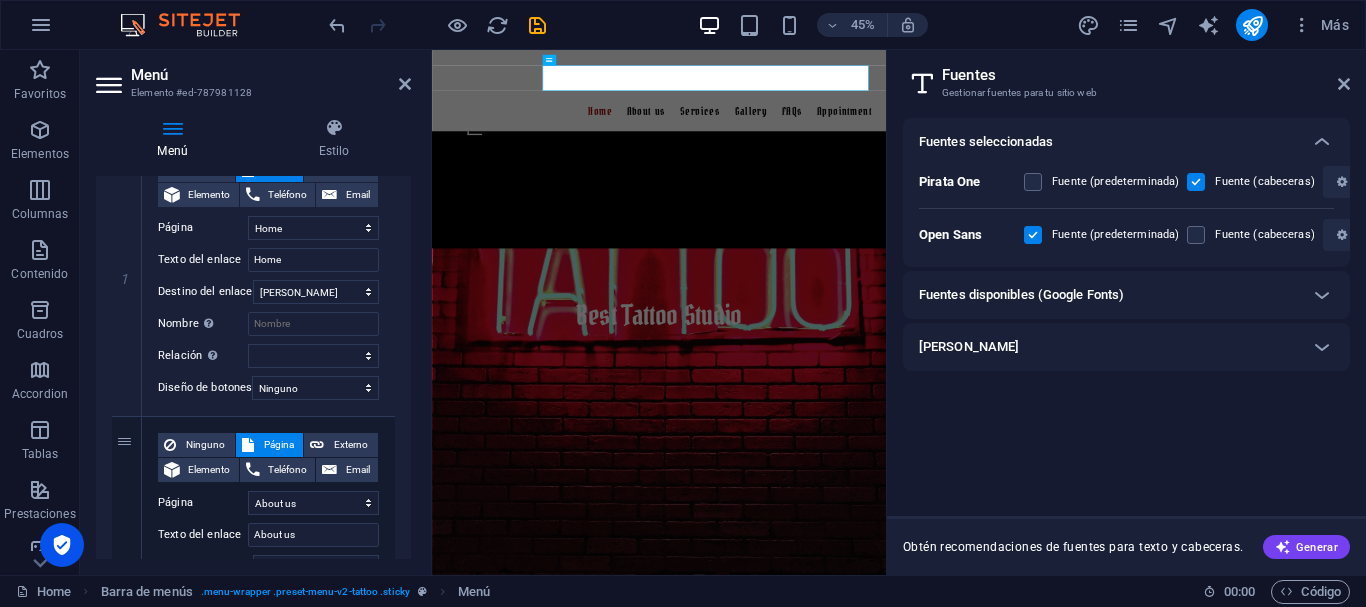 click on "Cargar fuentes" at bounding box center [1126, 347] 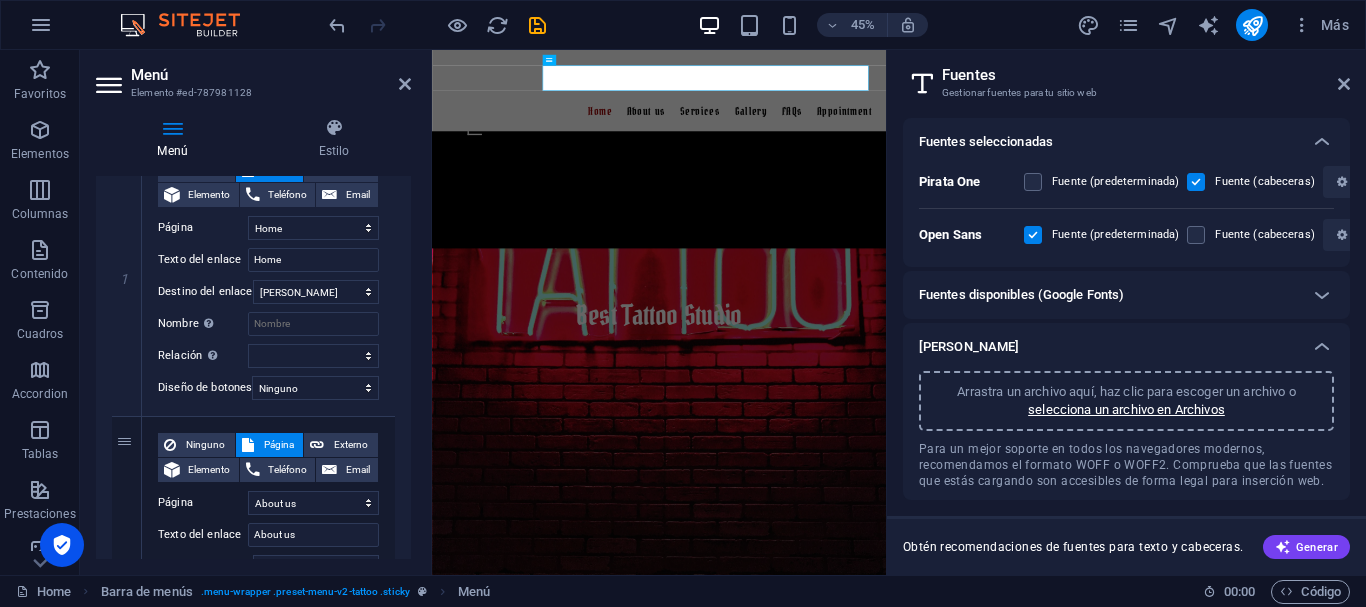 click on "Fuentes disponibles (Google Fonts)" at bounding box center (1021, 295) 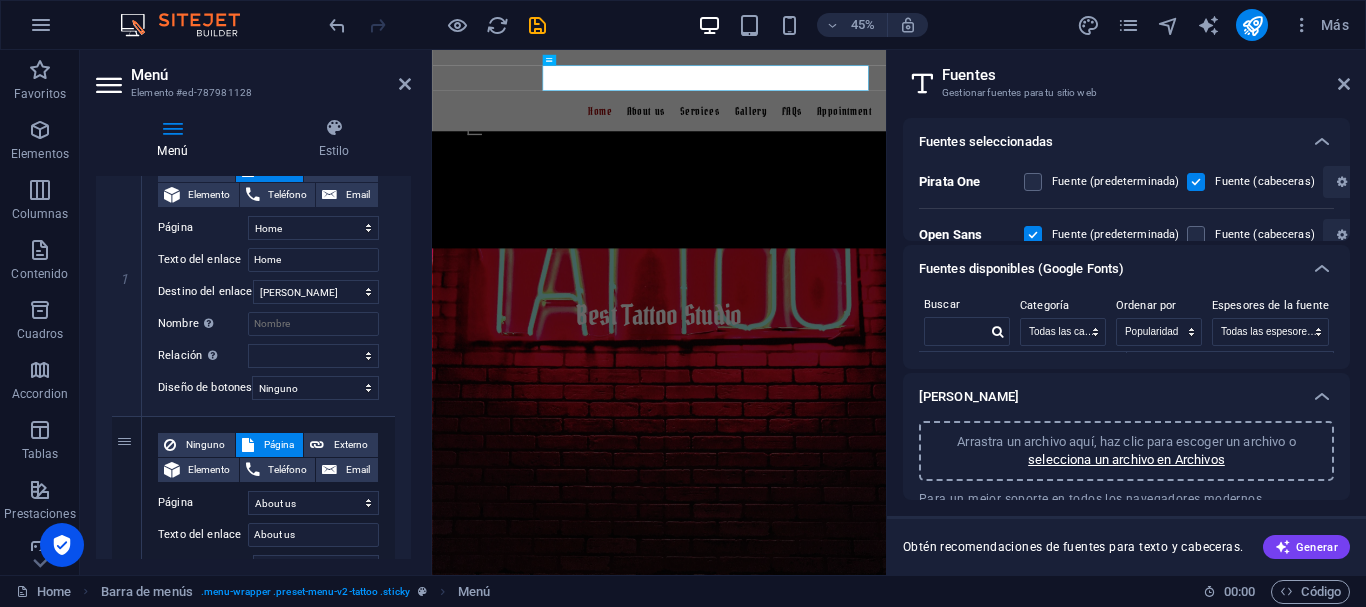 click on "Fuentes seleccionadas" at bounding box center [1108, 142] 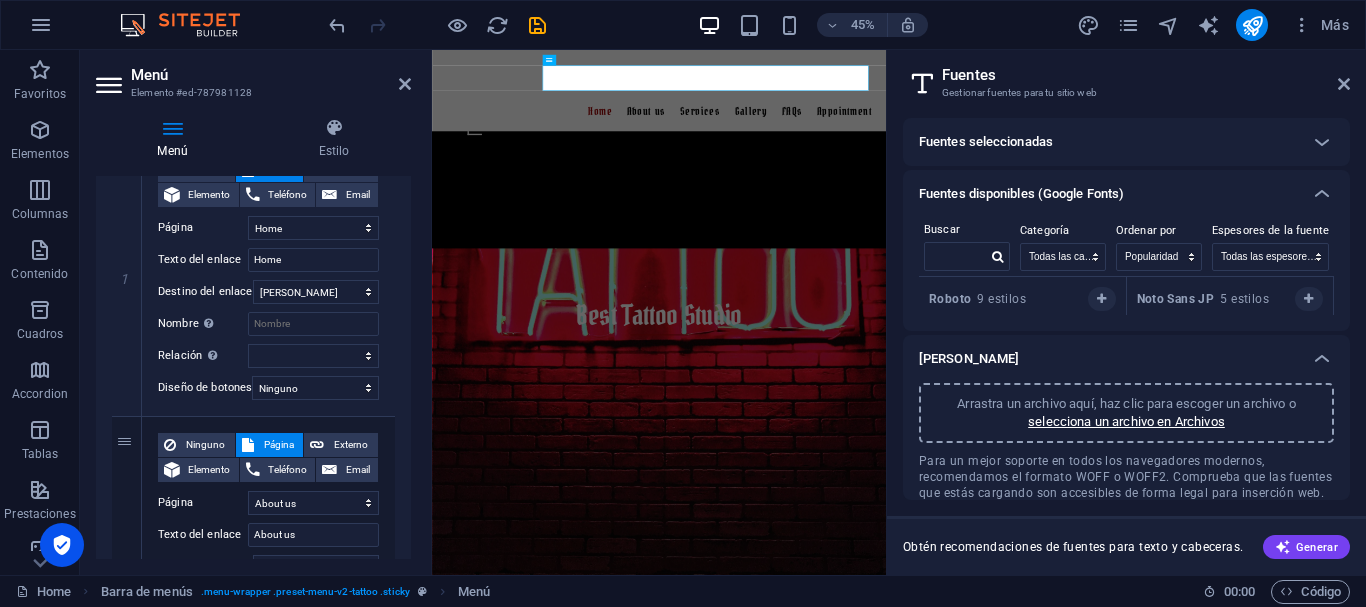click on "Fuentes seleccionadas" at bounding box center (1126, 142) 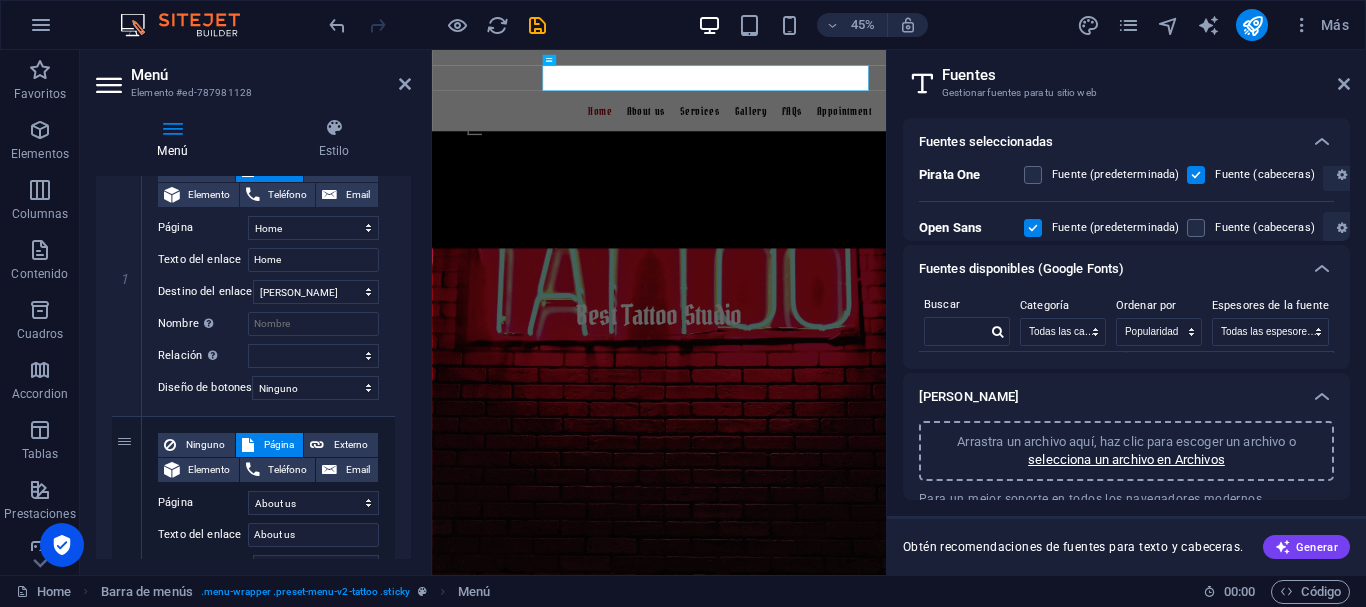 scroll, scrollTop: 0, scrollLeft: 0, axis: both 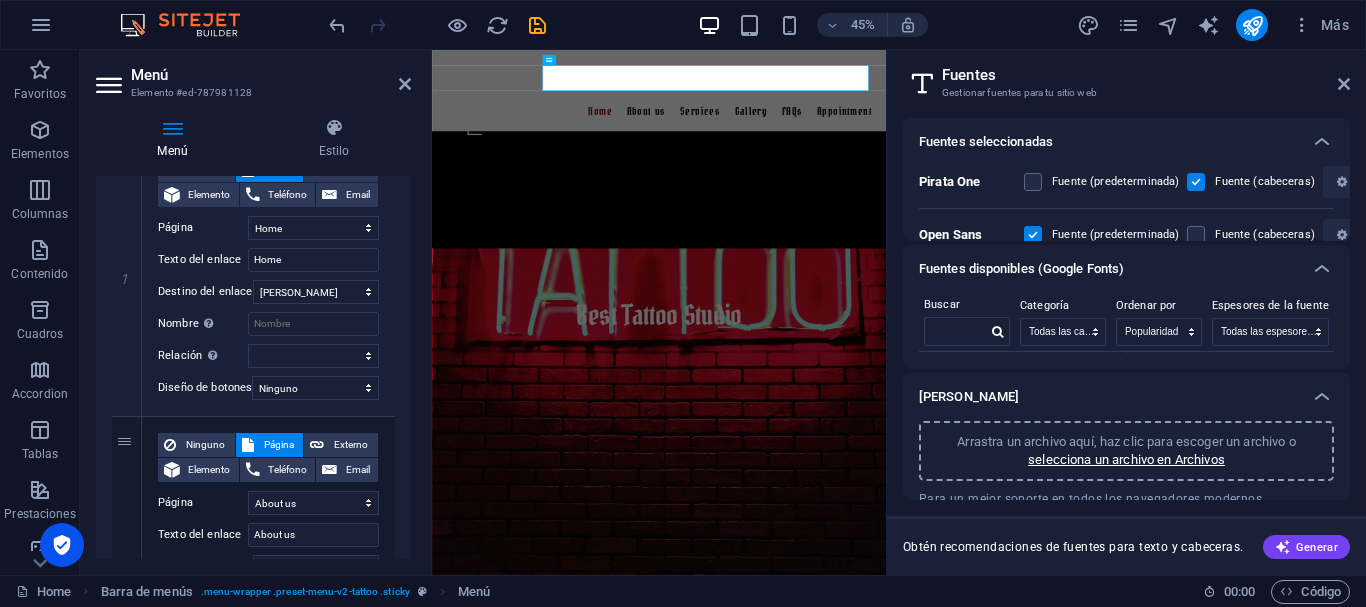 click on "Fuentes" at bounding box center (1146, 75) 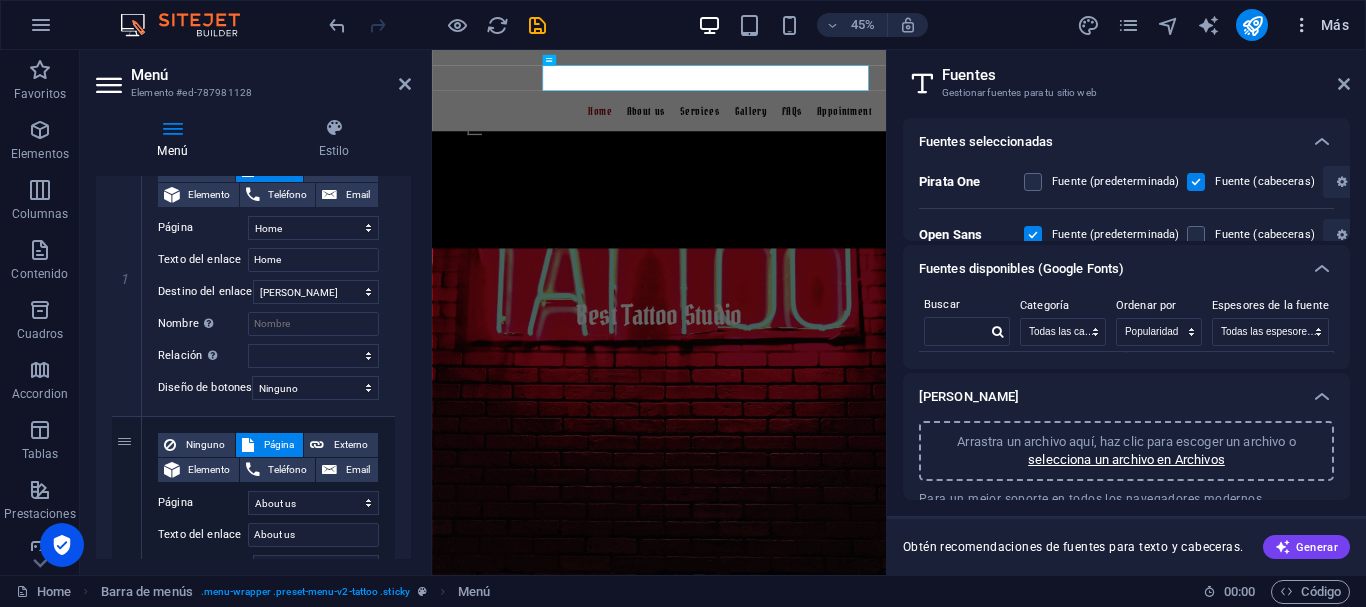 click on "Más" at bounding box center (1320, 25) 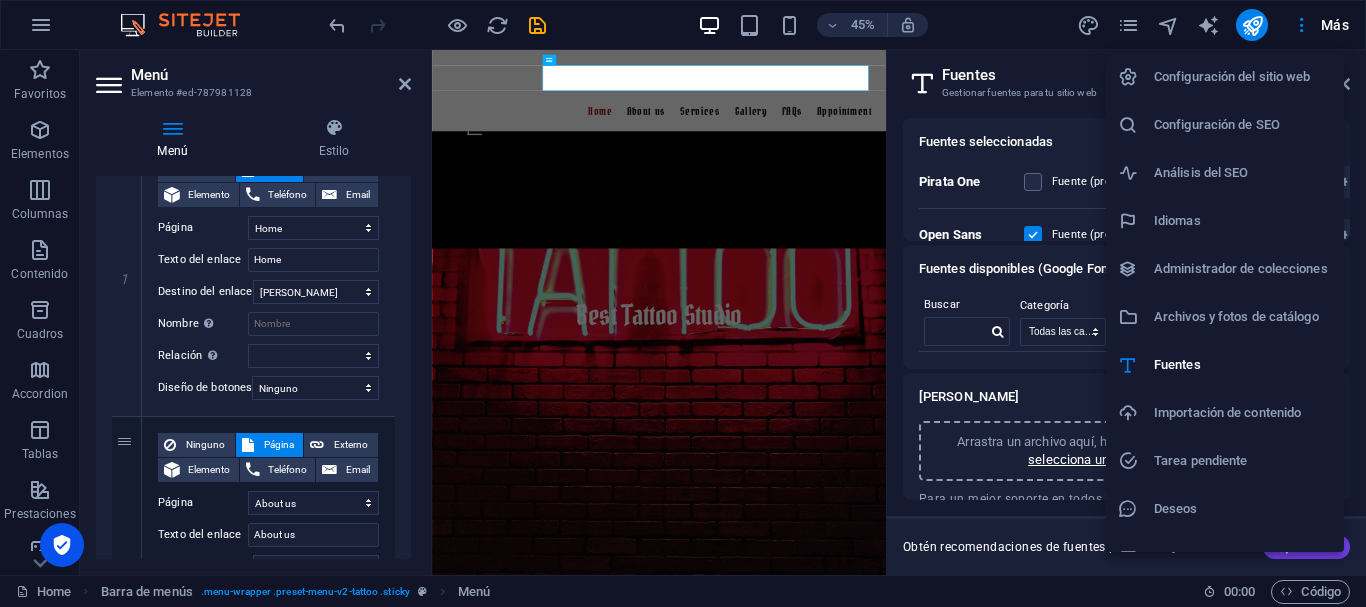 click at bounding box center [683, 303] 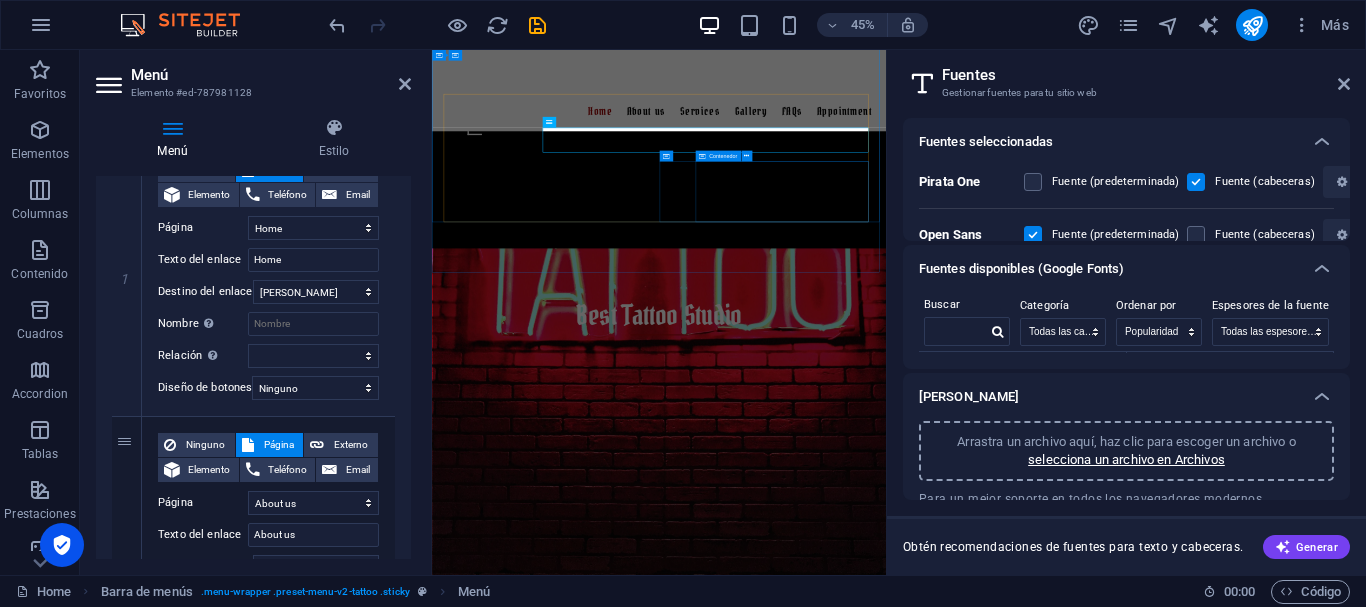 scroll, scrollTop: 1109, scrollLeft: 0, axis: vertical 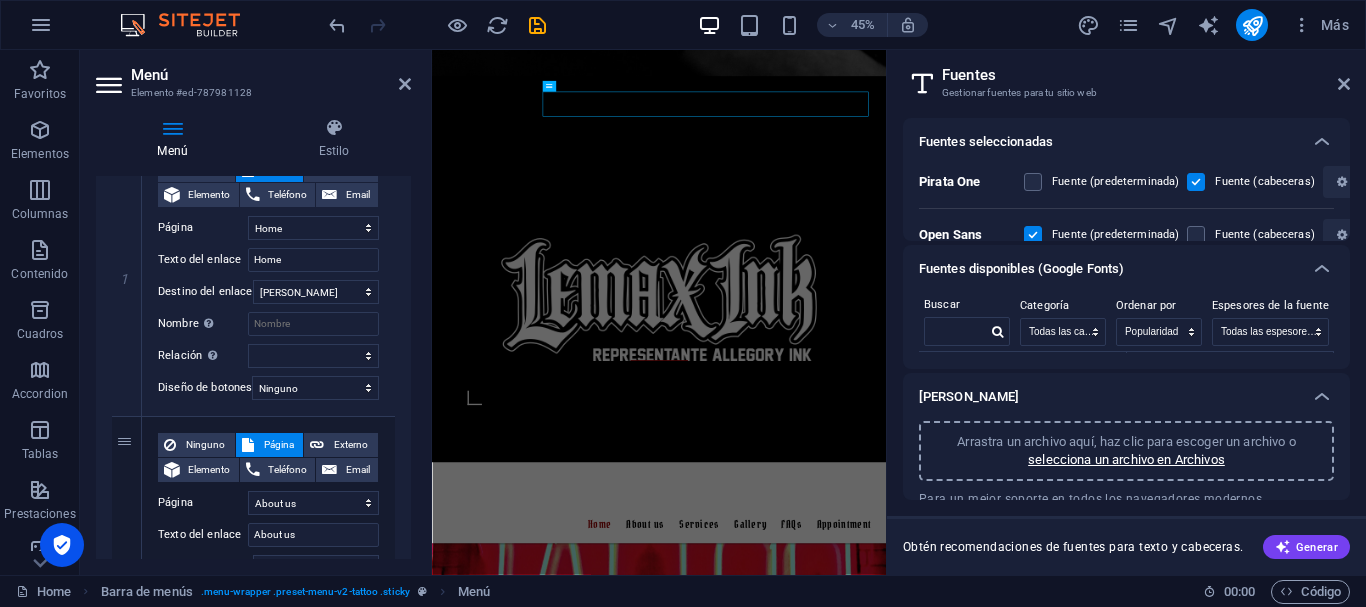 click on "Gestionar fuentes para tu sitio web" at bounding box center (1126, 93) 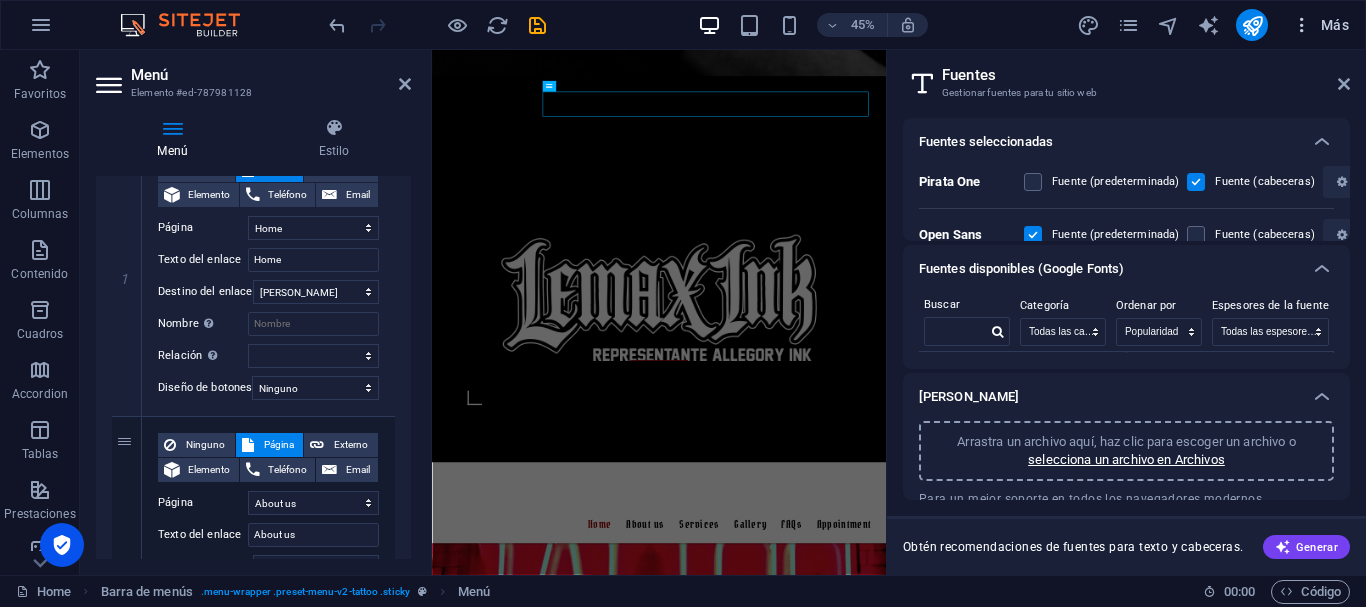 click at bounding box center (1302, 25) 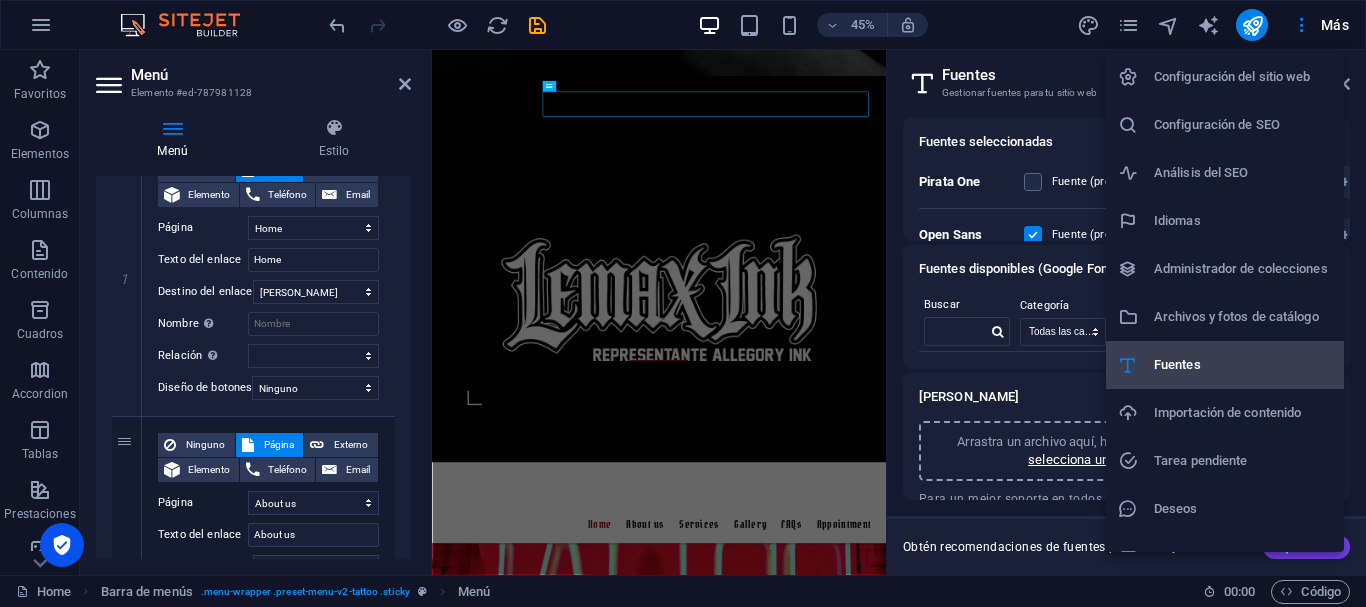 click on "Fuentes" at bounding box center (1243, 365) 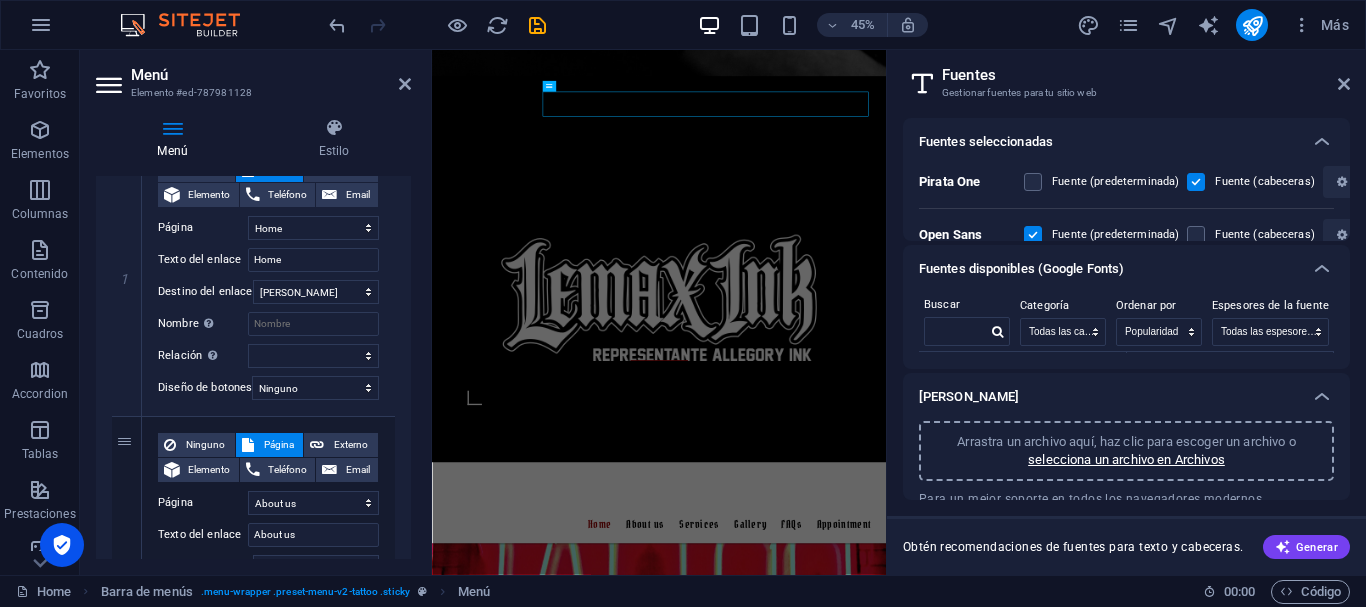 drag, startPoint x: 186, startPoint y: 30, endPoint x: 380, endPoint y: 51, distance: 195.13329 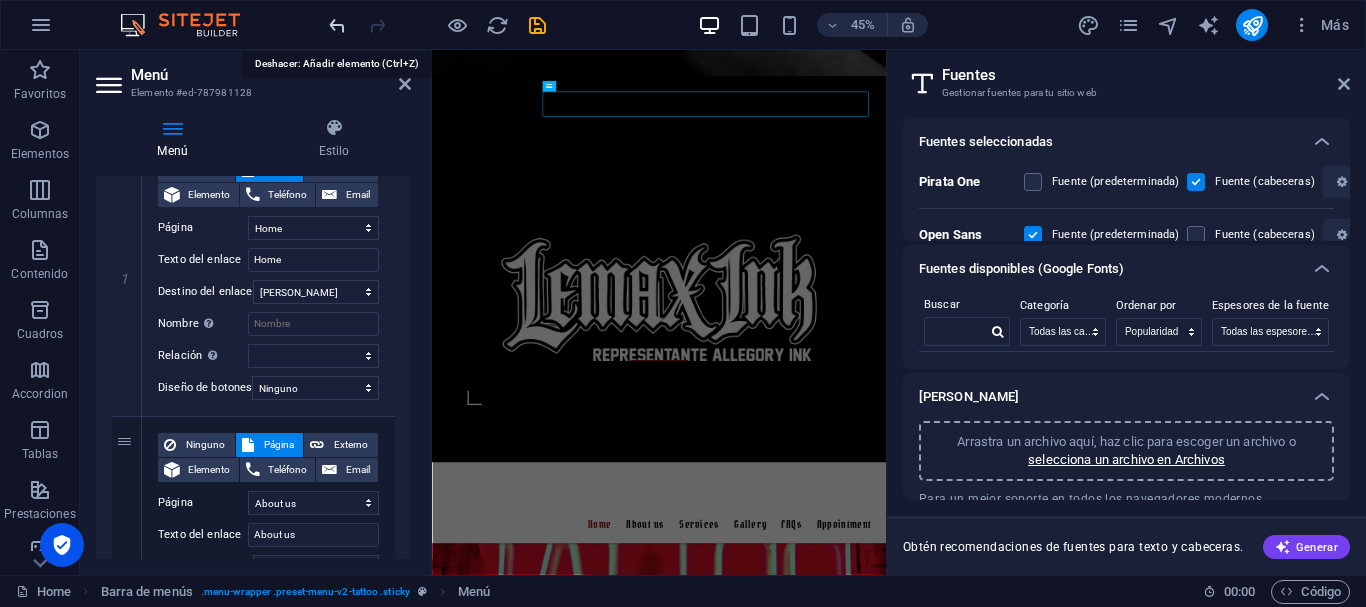 click at bounding box center (337, 25) 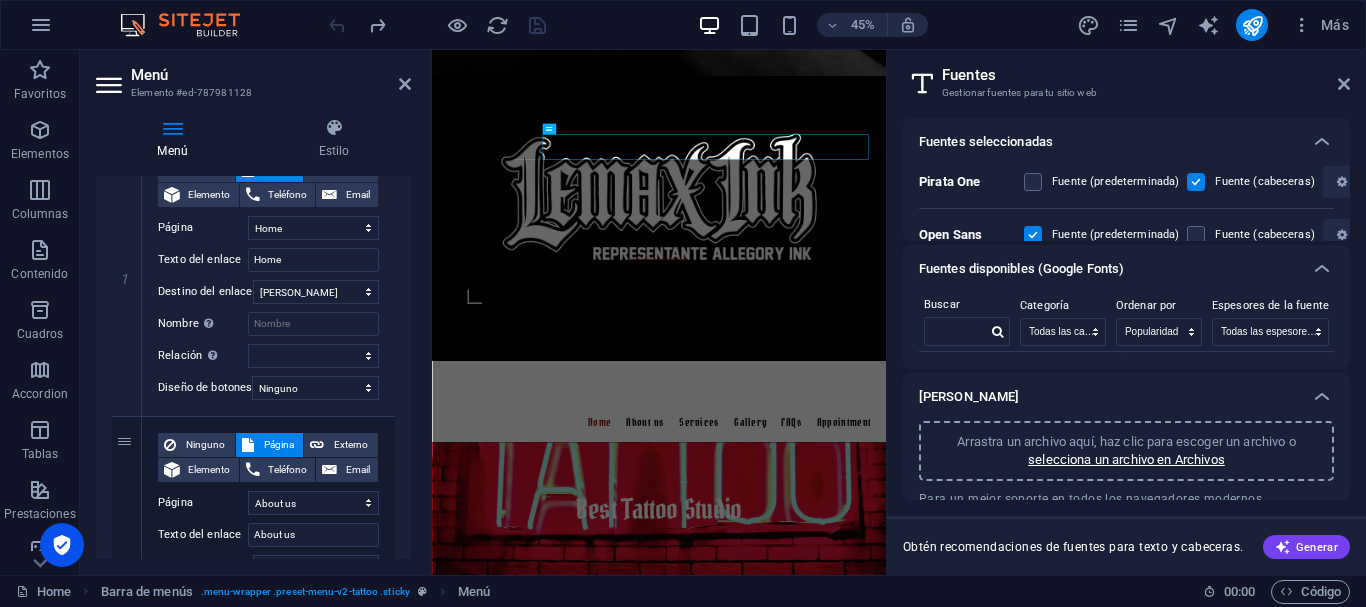scroll, scrollTop: 0, scrollLeft: 0, axis: both 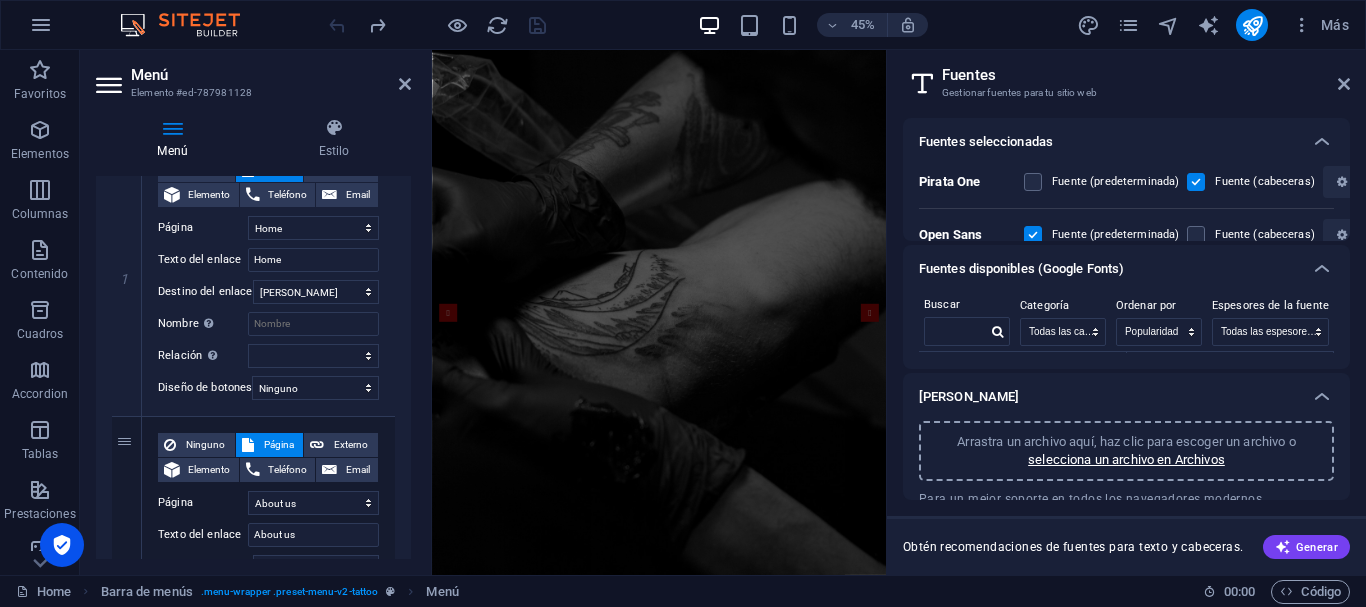 click on "45% Más" at bounding box center [683, 25] 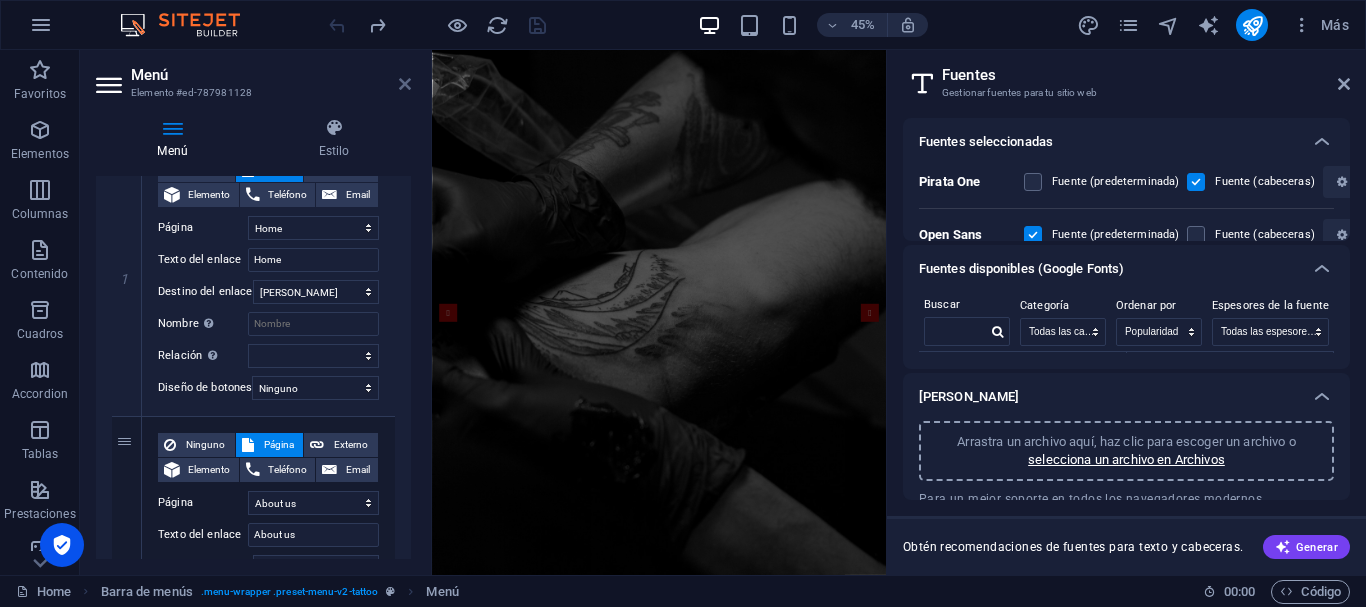 click at bounding box center (405, 84) 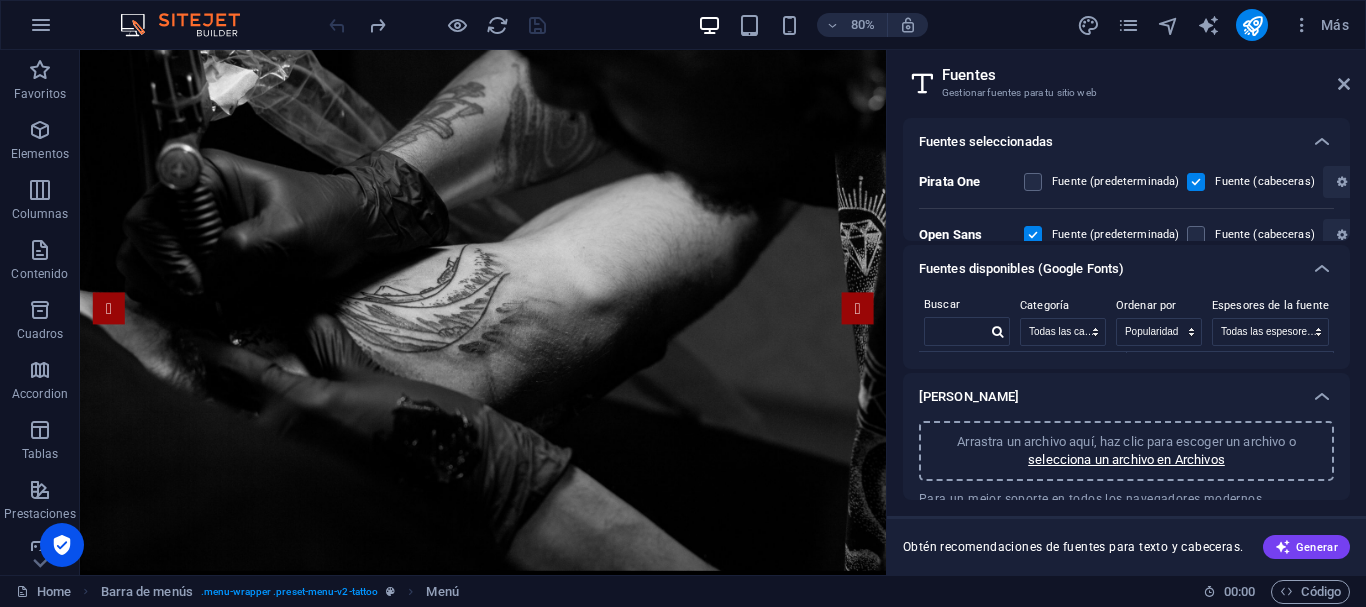 scroll, scrollTop: 0, scrollLeft: 0, axis: both 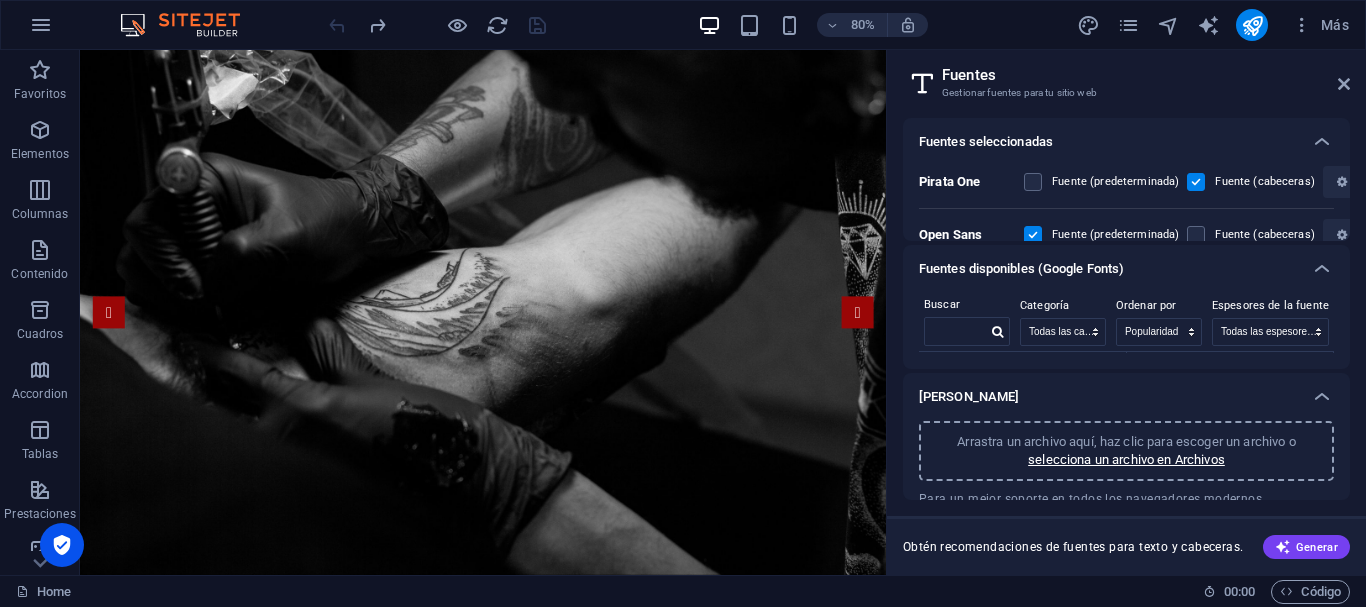 drag, startPoint x: 1351, startPoint y: 84, endPoint x: 1363, endPoint y: 82, distance: 12.165525 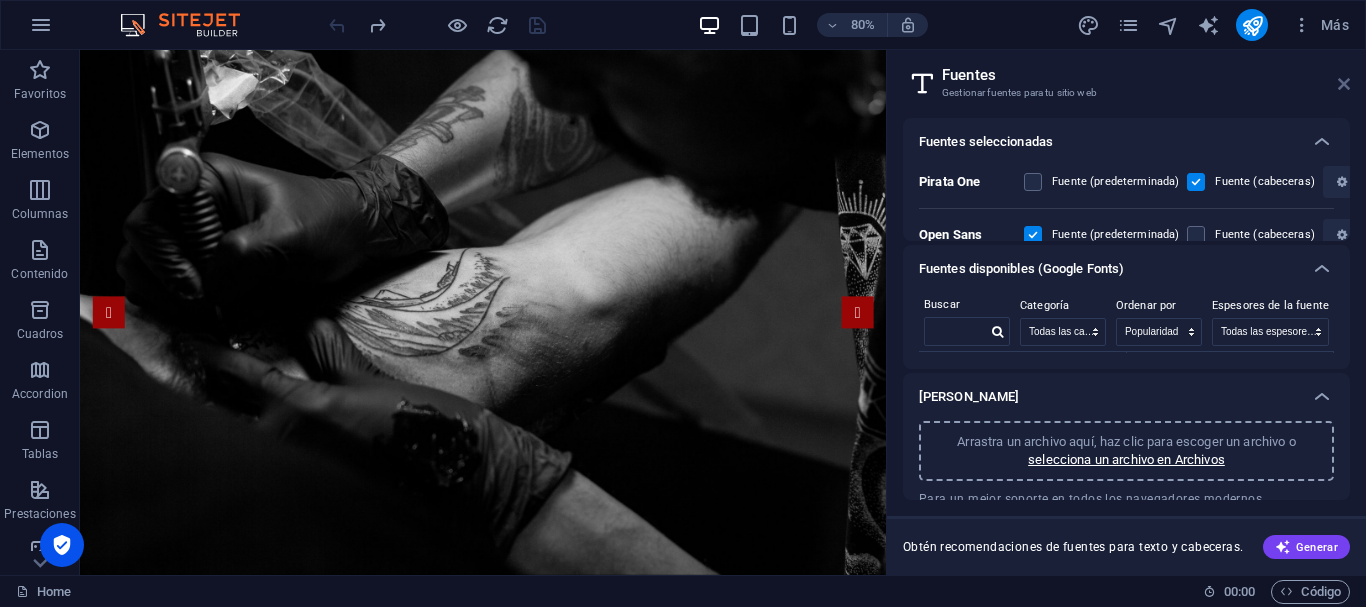 click at bounding box center [1344, 84] 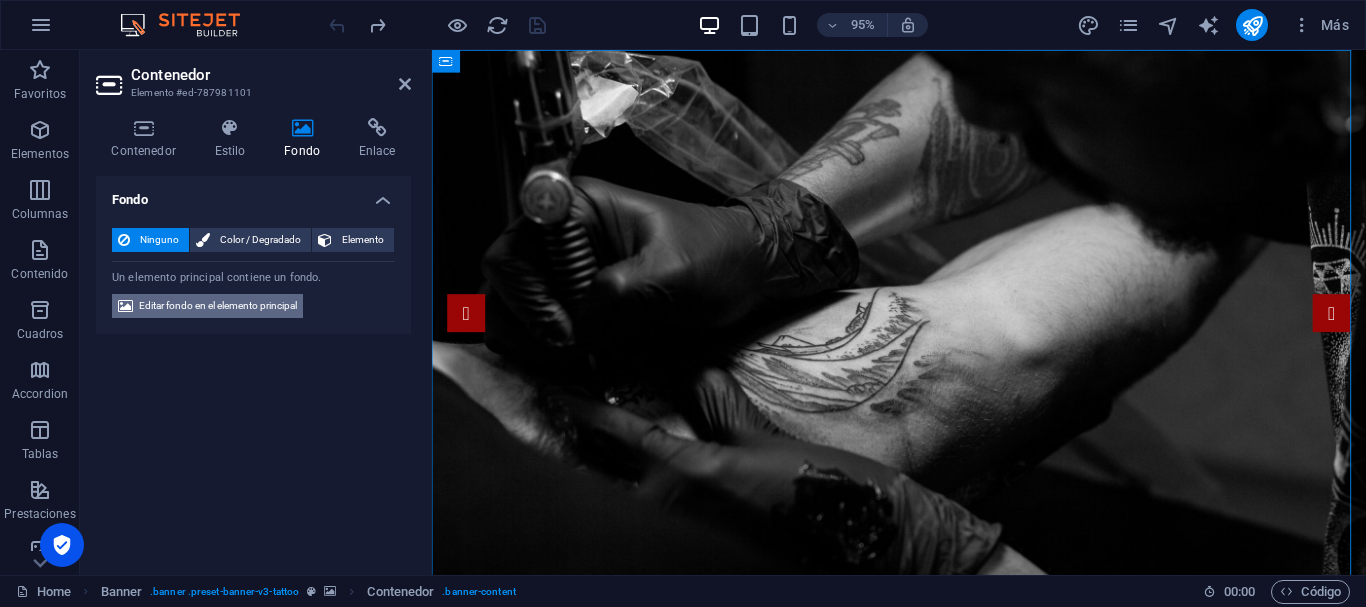 click on "Editar fondo en el elemento principal" at bounding box center [218, 306] 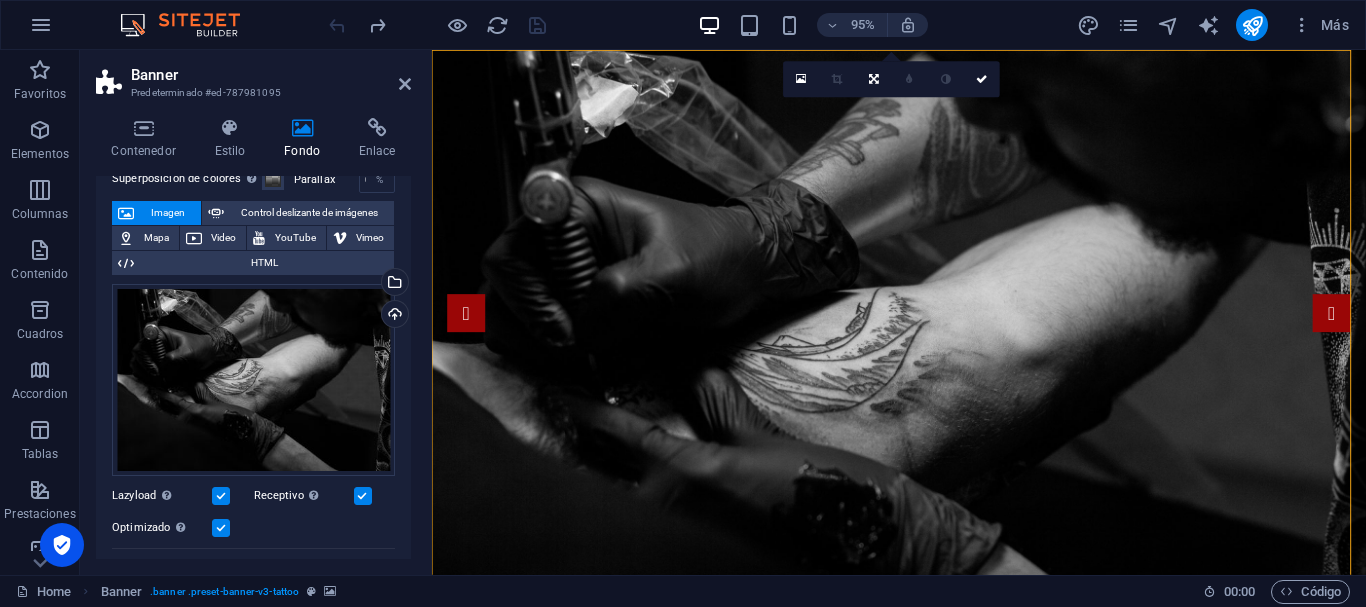 scroll, scrollTop: 240, scrollLeft: 0, axis: vertical 